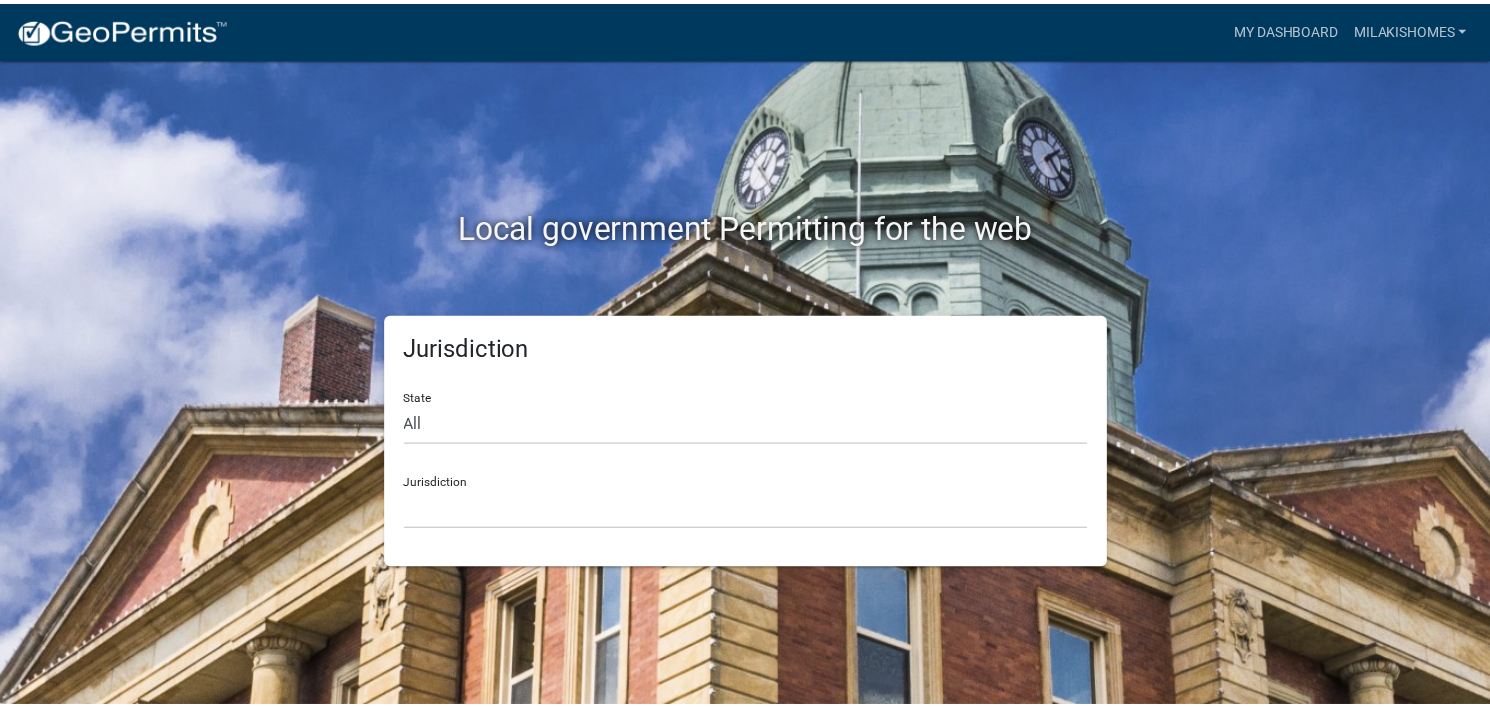 scroll, scrollTop: 0, scrollLeft: 0, axis: both 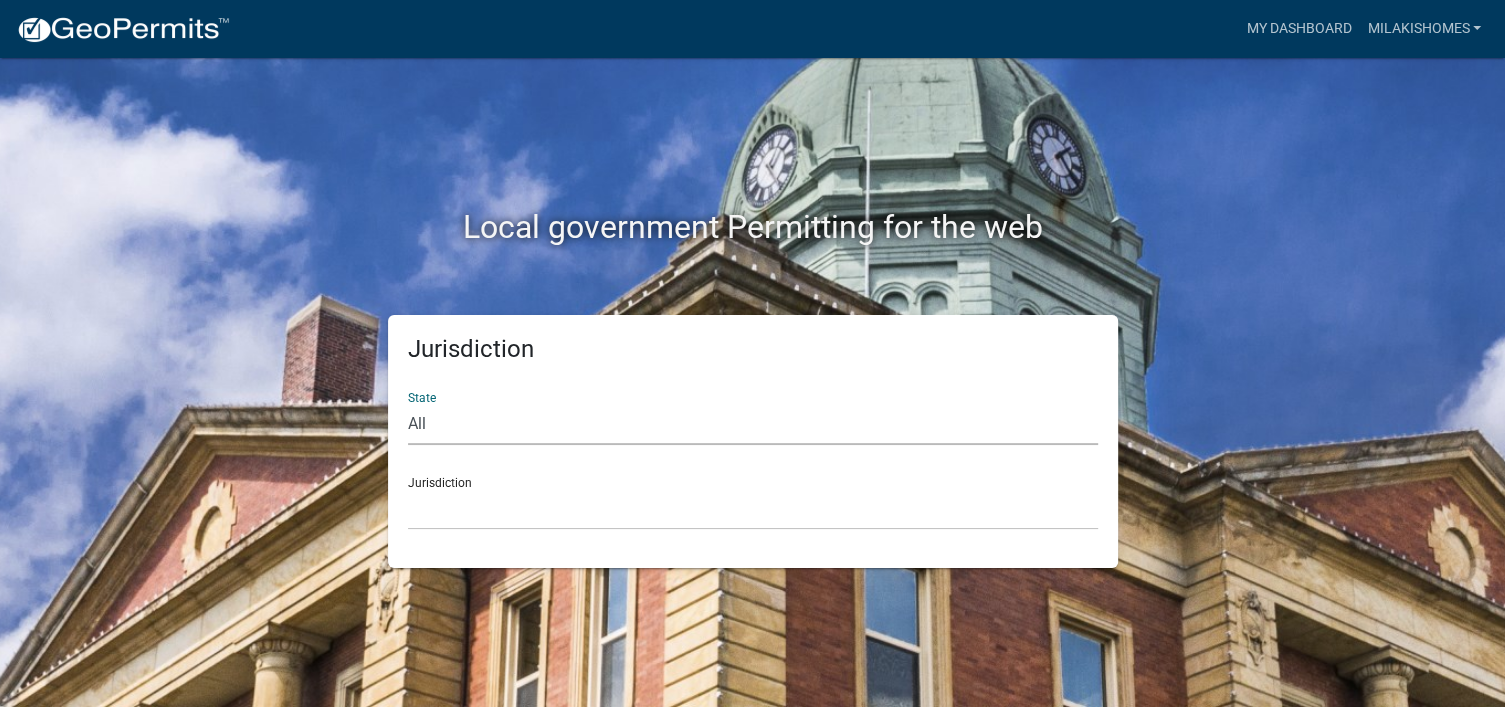click on "All  [US_STATE]   [US_STATE]   [US_STATE]   [US_STATE]   [US_STATE]   [US_STATE]   [US_STATE]   [US_STATE]   [US_STATE]" 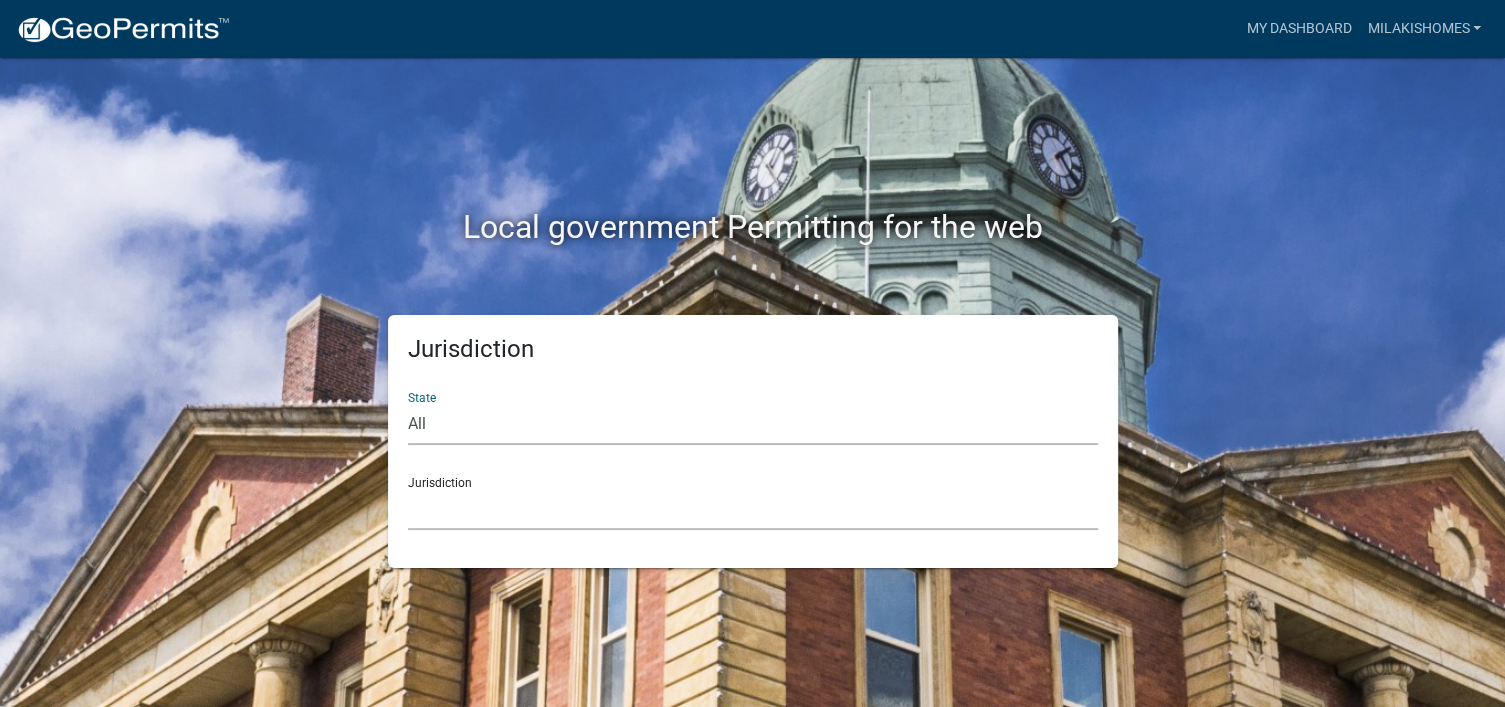 click on "City of [GEOGRAPHIC_DATA], [US_STATE] City of [GEOGRAPHIC_DATA], [US_STATE] City of [GEOGRAPHIC_DATA], [US_STATE] [GEOGRAPHIC_DATA], [US_STATE] [GEOGRAPHIC_DATA], [US_STATE] [GEOGRAPHIC_DATA], [US_STATE] [GEOGRAPHIC_DATA], [US_STATE] [GEOGRAPHIC_DATA], [US_STATE] [GEOGRAPHIC_DATA], [US_STATE] [GEOGRAPHIC_DATA], [US_STATE] [GEOGRAPHIC_DATA], [US_STATE] [GEOGRAPHIC_DATA], [US_STATE] [GEOGRAPHIC_DATA], [US_STATE] [GEOGRAPHIC_DATA], [US_STATE] [GEOGRAPHIC_DATA], [US_STATE] River Ridge Development Authority, [US_STATE] [GEOGRAPHIC_DATA], [US_STATE] [GEOGRAPHIC_DATA], [US_STATE][GEOGRAPHIC_DATA], [US_STATE] [GEOGRAPHIC_DATA], [US_STATE]" 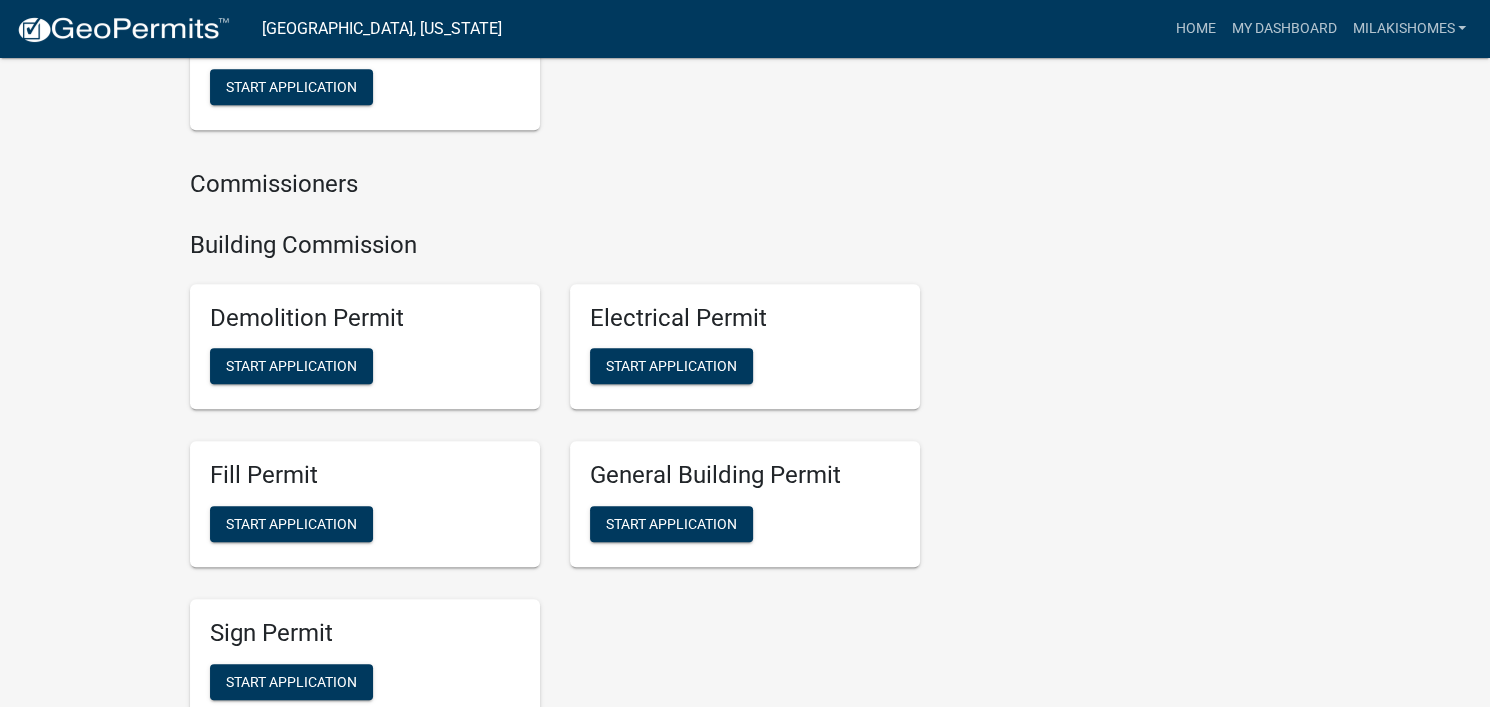 scroll, scrollTop: 1100, scrollLeft: 0, axis: vertical 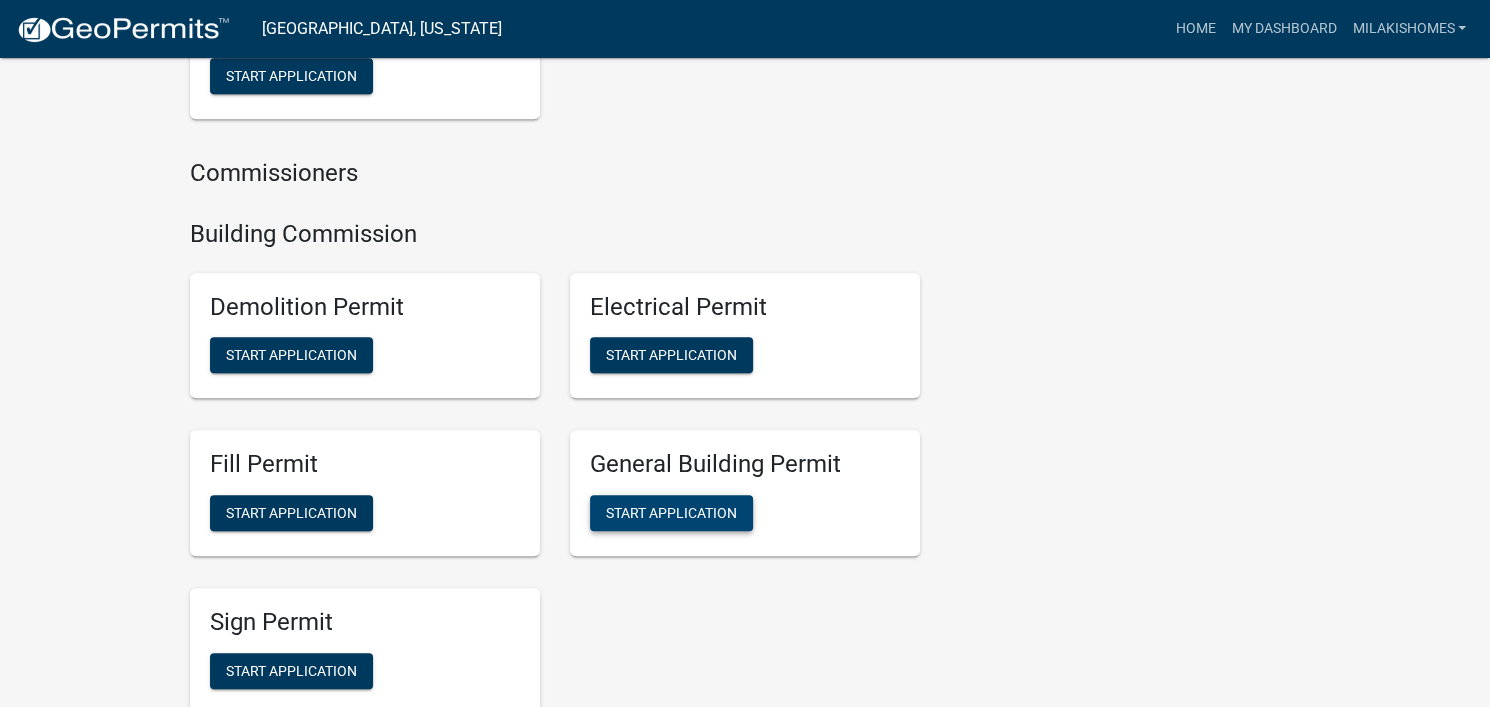 click on "Start Application" at bounding box center [671, 513] 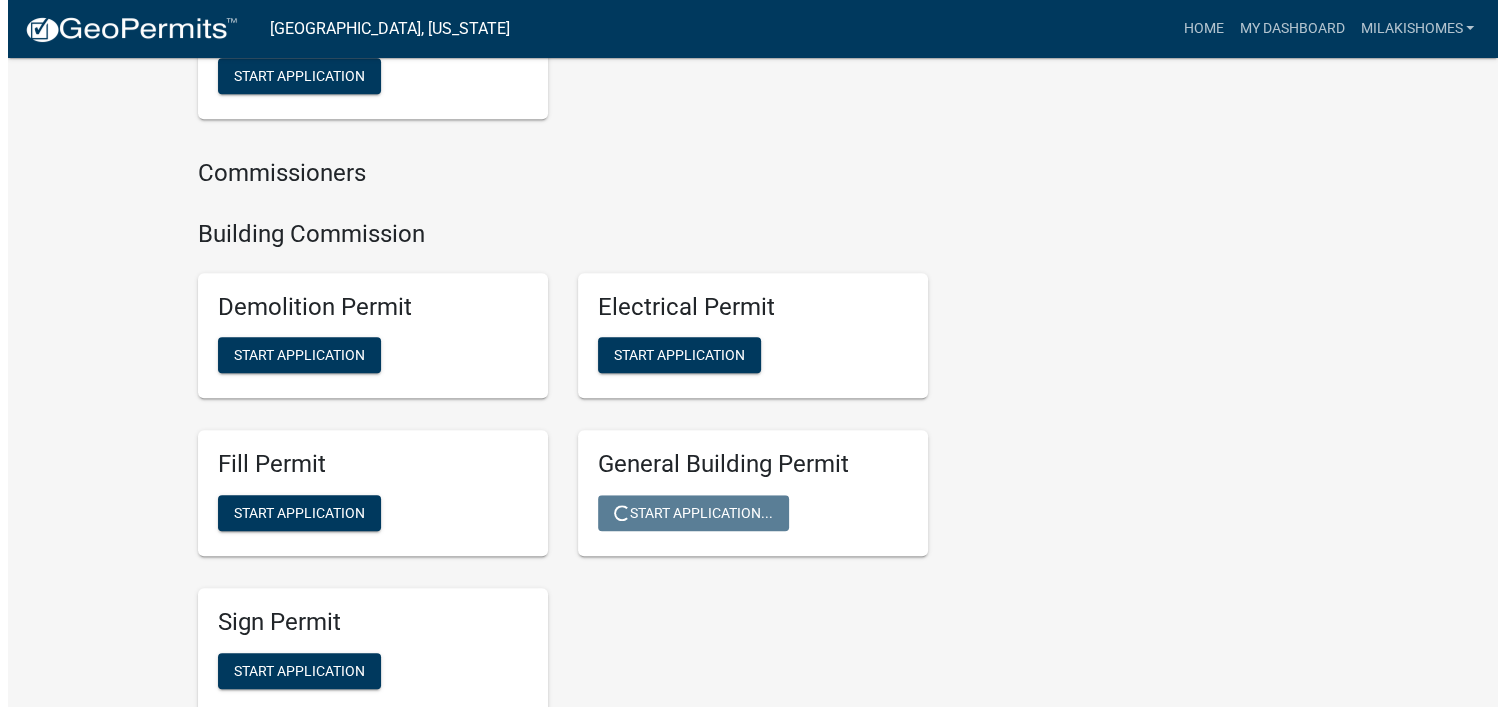 scroll, scrollTop: 0, scrollLeft: 0, axis: both 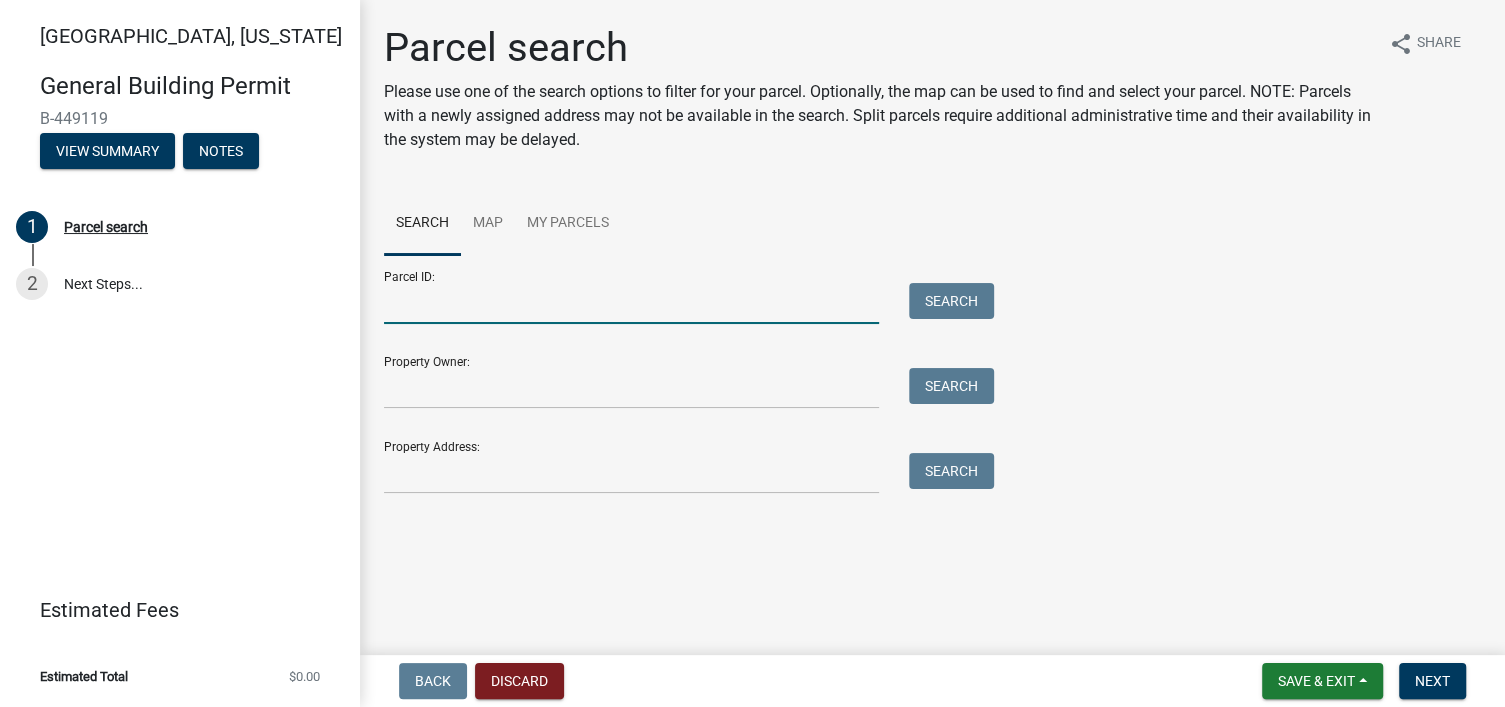 drag, startPoint x: 404, startPoint y: 309, endPoint x: 398, endPoint y: 325, distance: 17.088007 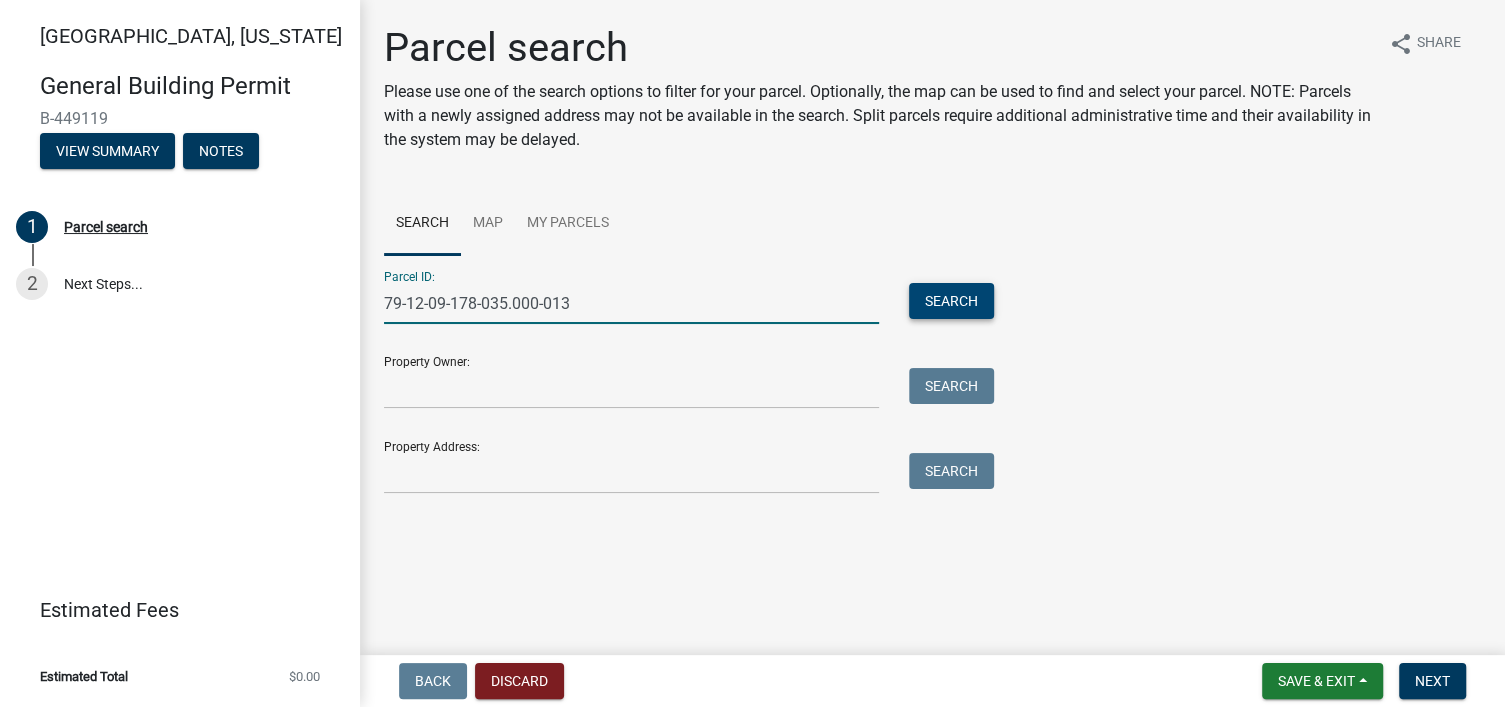 type on "79-12-09-178-035.000-013" 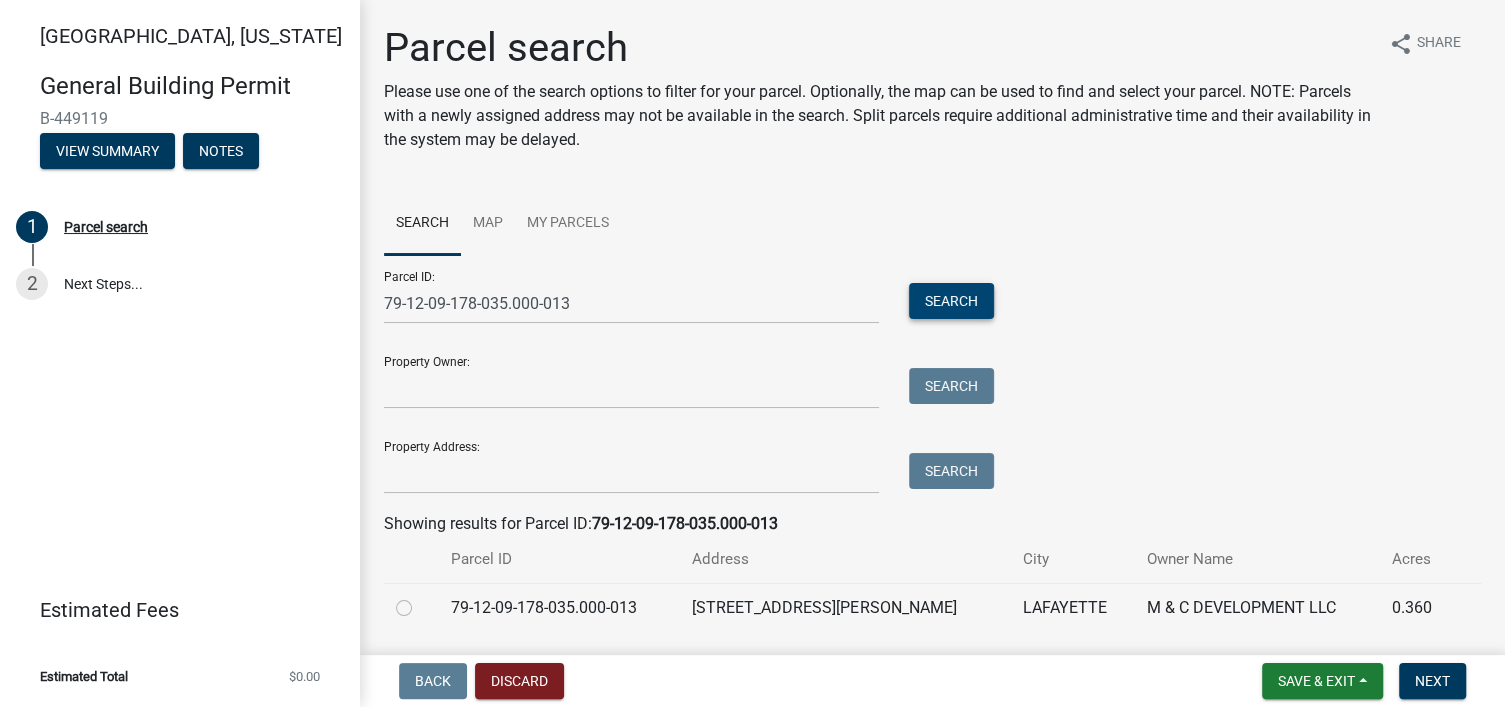 scroll, scrollTop: 62, scrollLeft: 0, axis: vertical 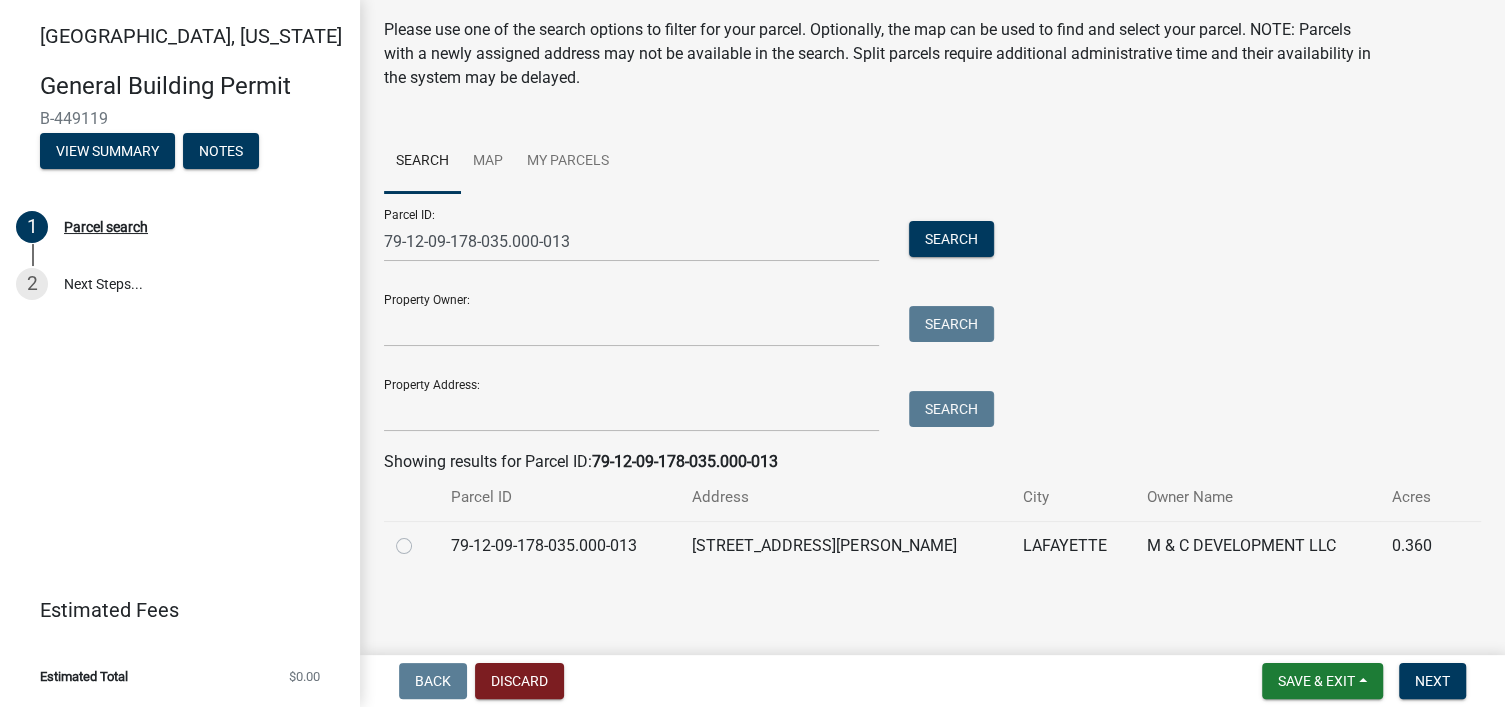 click 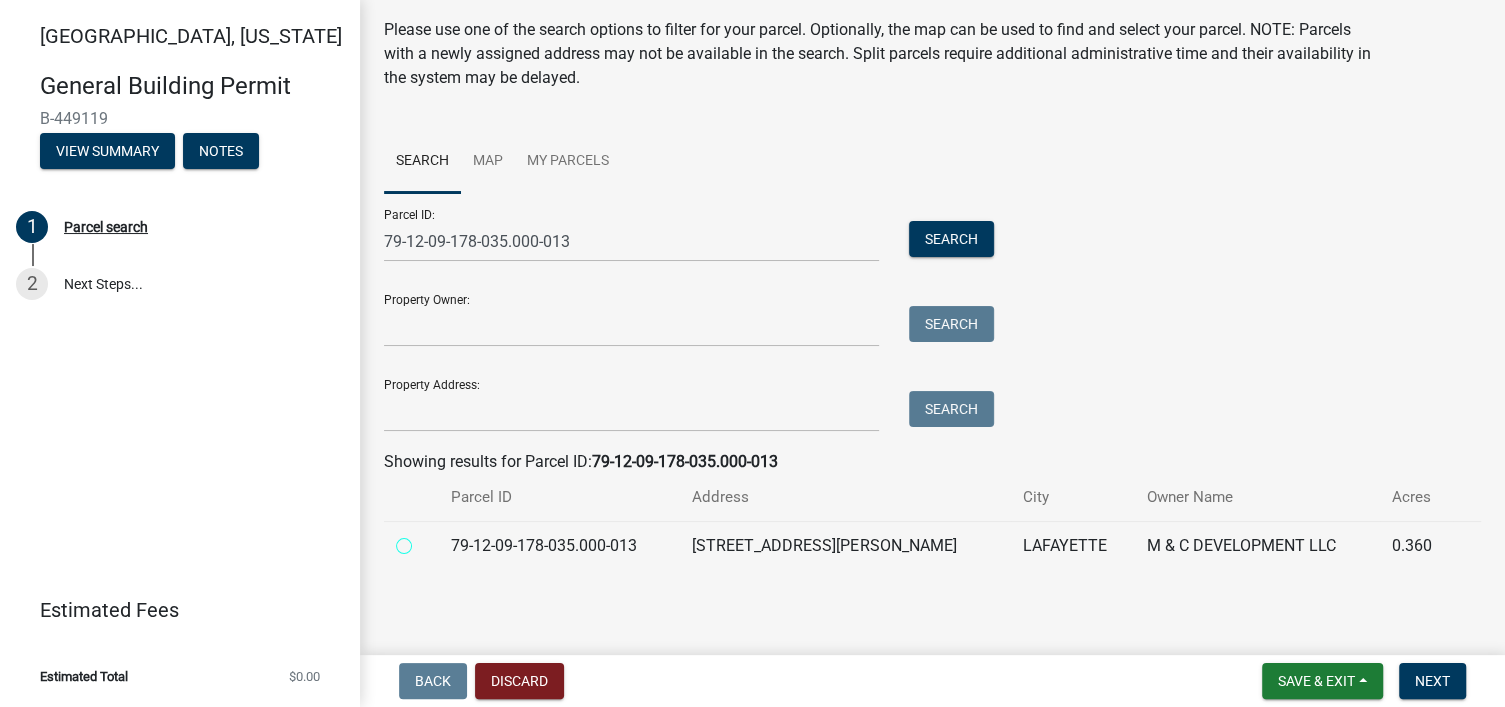 click at bounding box center (426, 540) 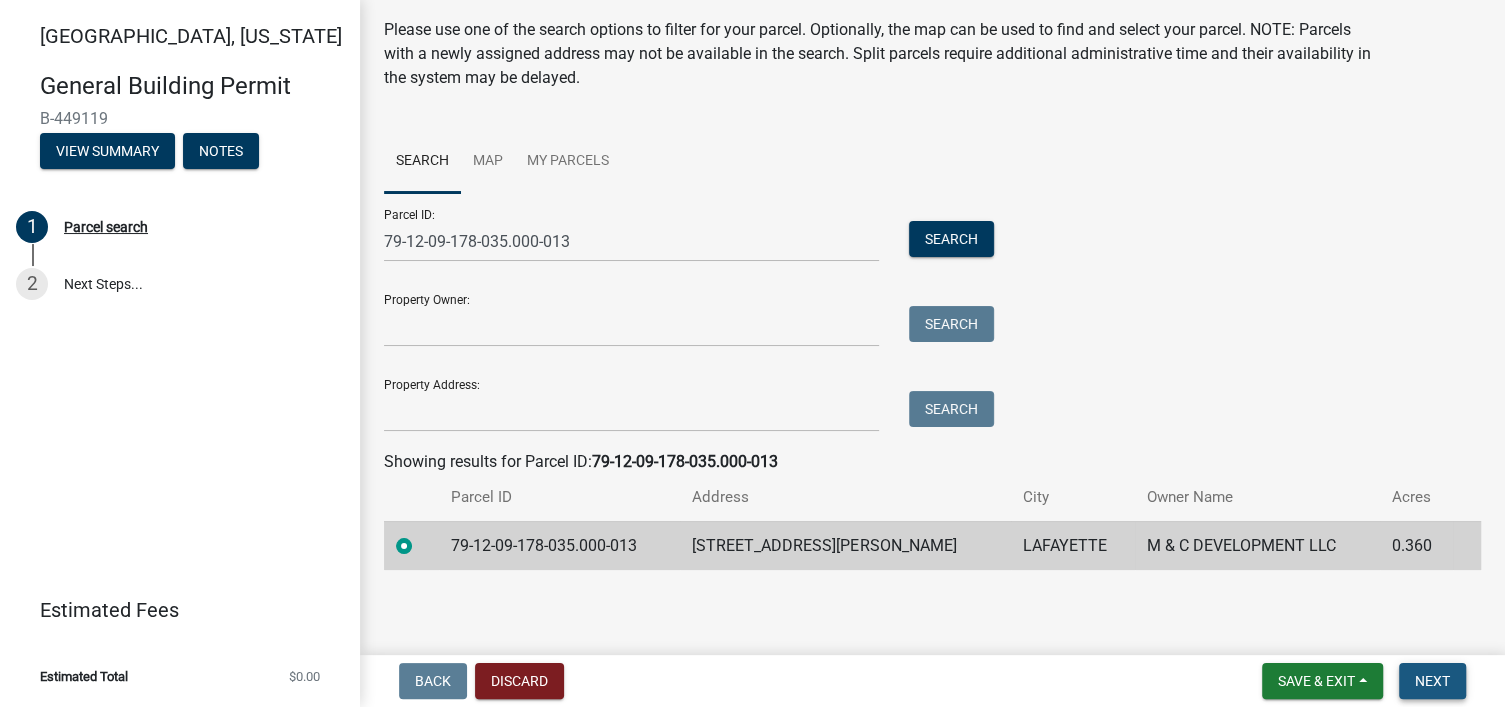 click on "Next" at bounding box center [1432, 681] 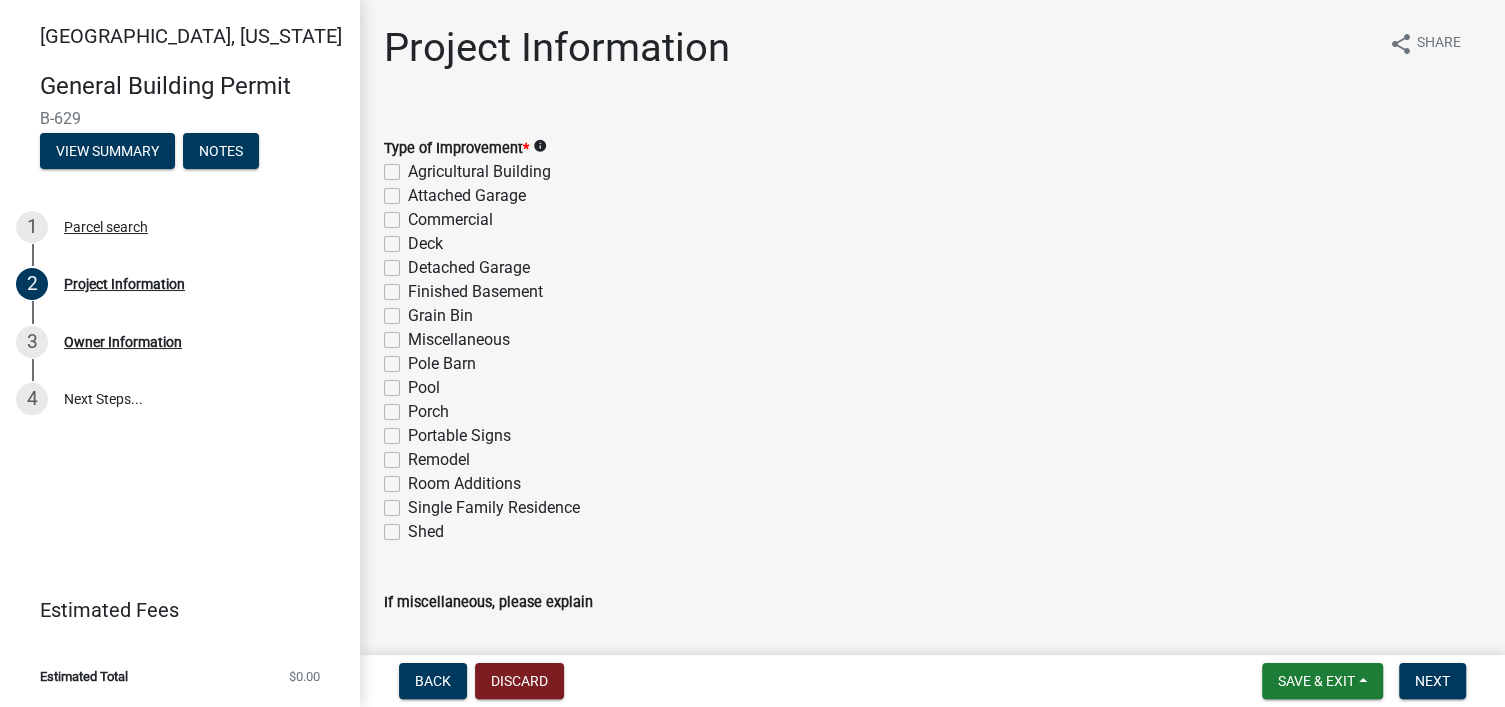 click on "Single Family Residence" 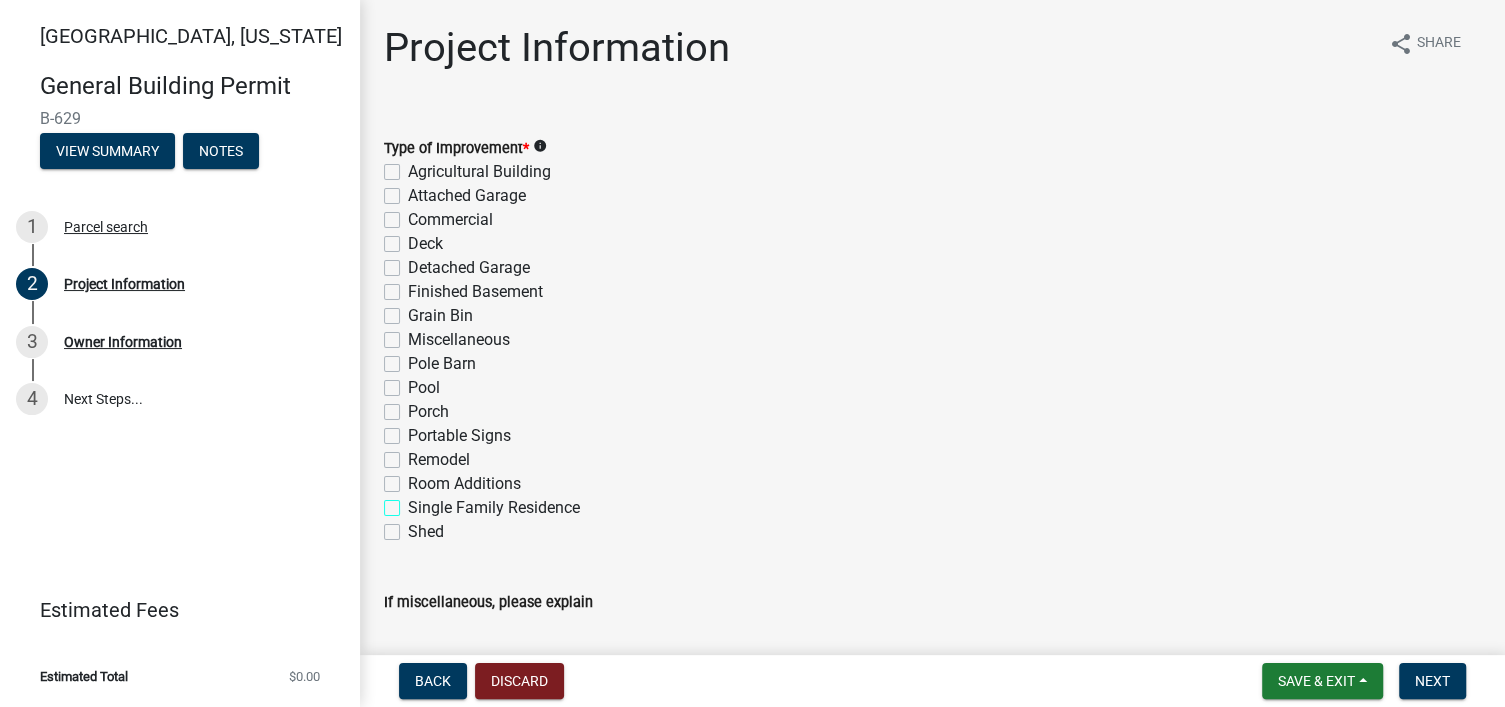 click on "Single Family Residence" at bounding box center [414, 502] 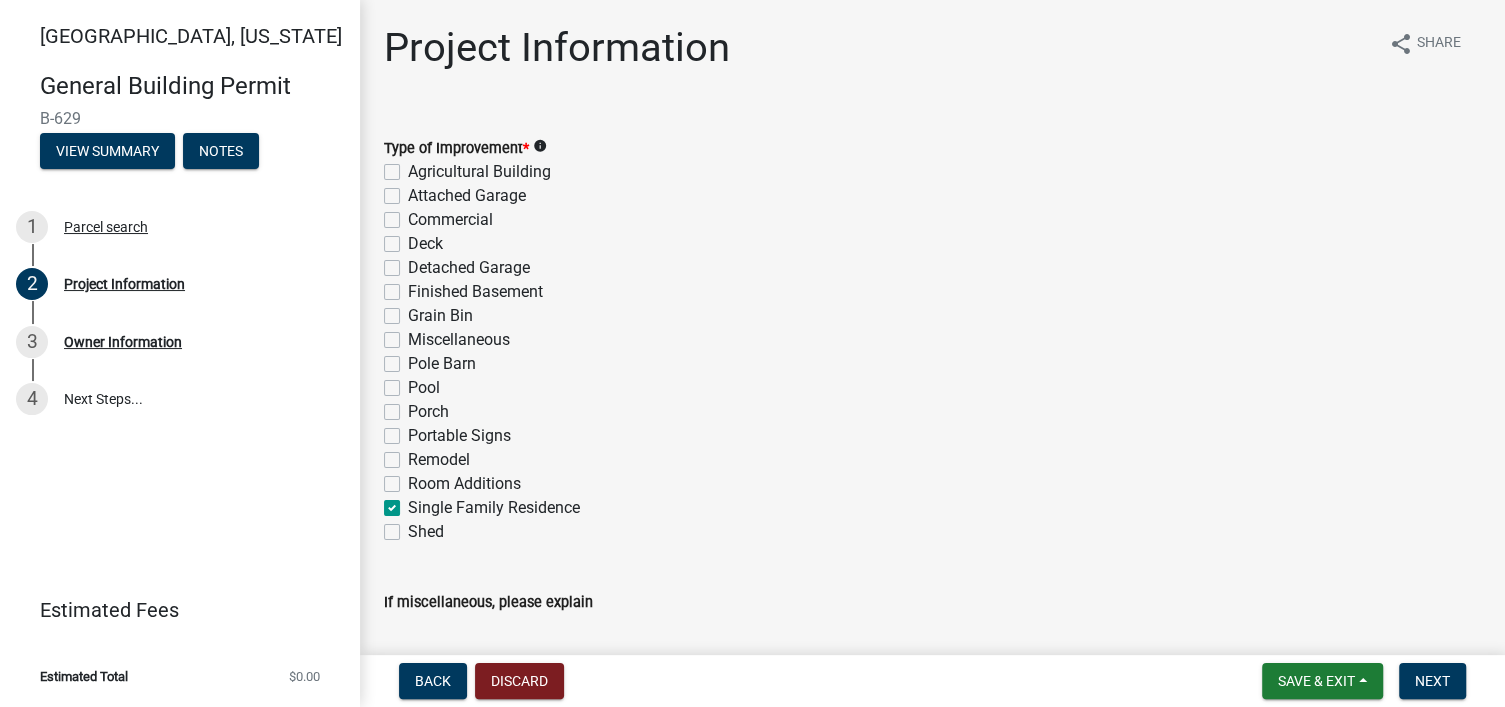 checkbox on "false" 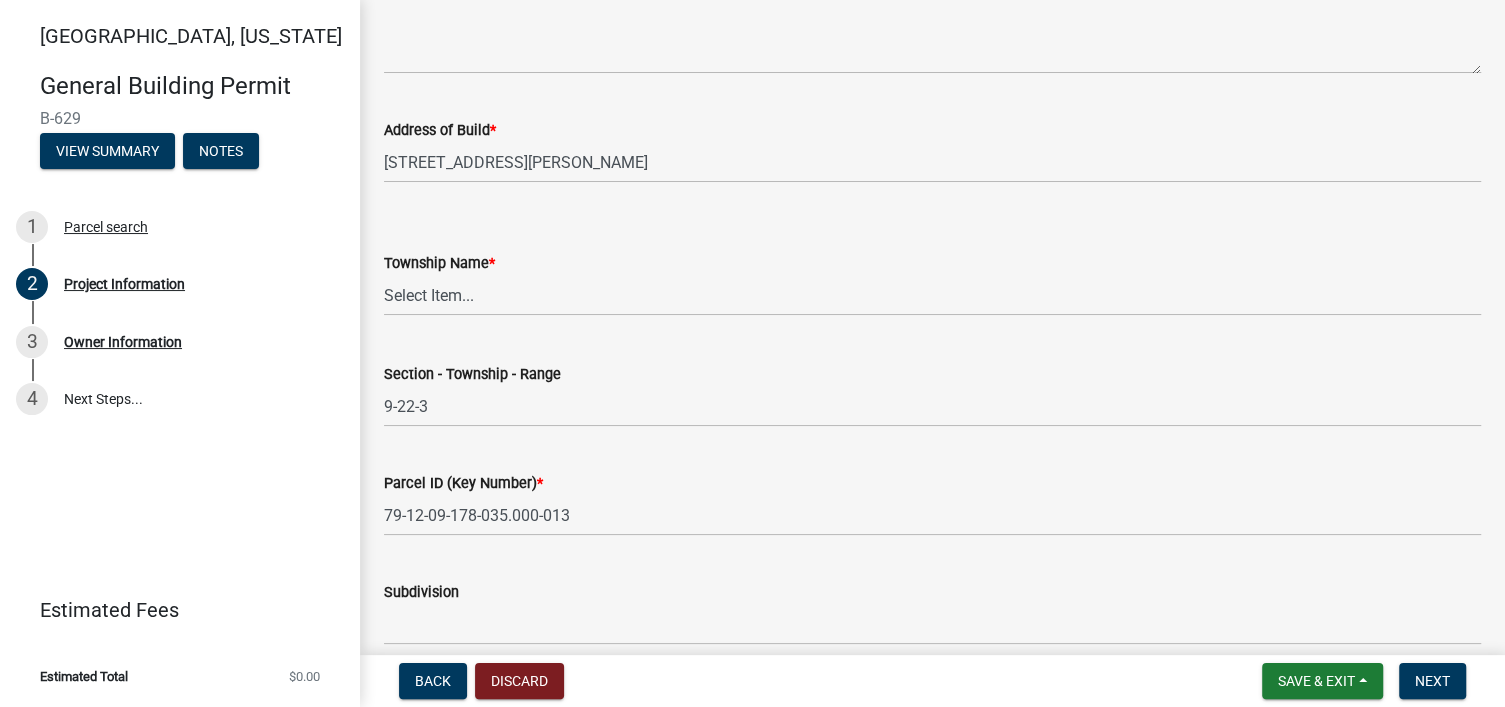 scroll, scrollTop: 800, scrollLeft: 0, axis: vertical 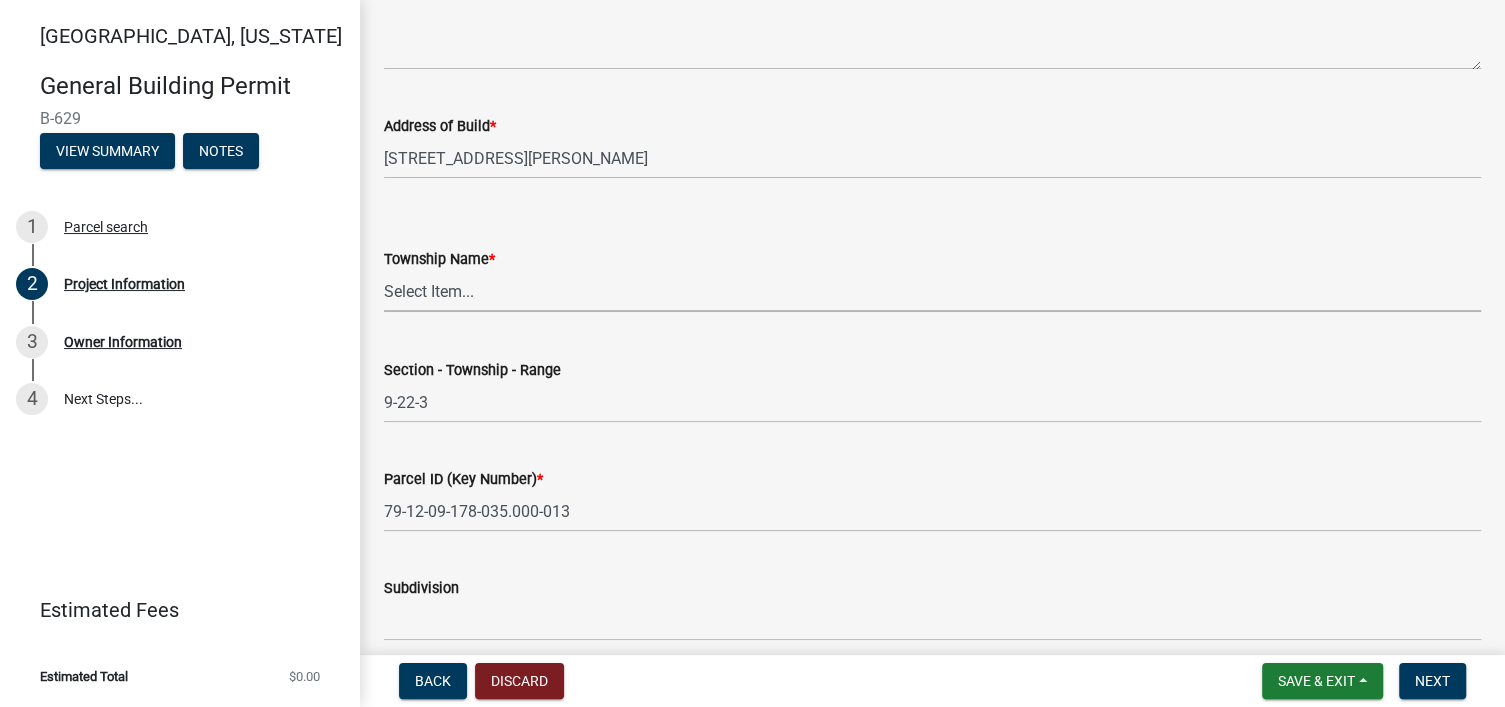 click on "Select Item...   [PERSON_NAME]   [PERSON_NAME]   [GEOGRAPHIC_DATA][PERSON_NAME]   Tippecanoe   Wabash   [US_STATE][PERSON_NAME]   Wea   Union" at bounding box center [932, 291] 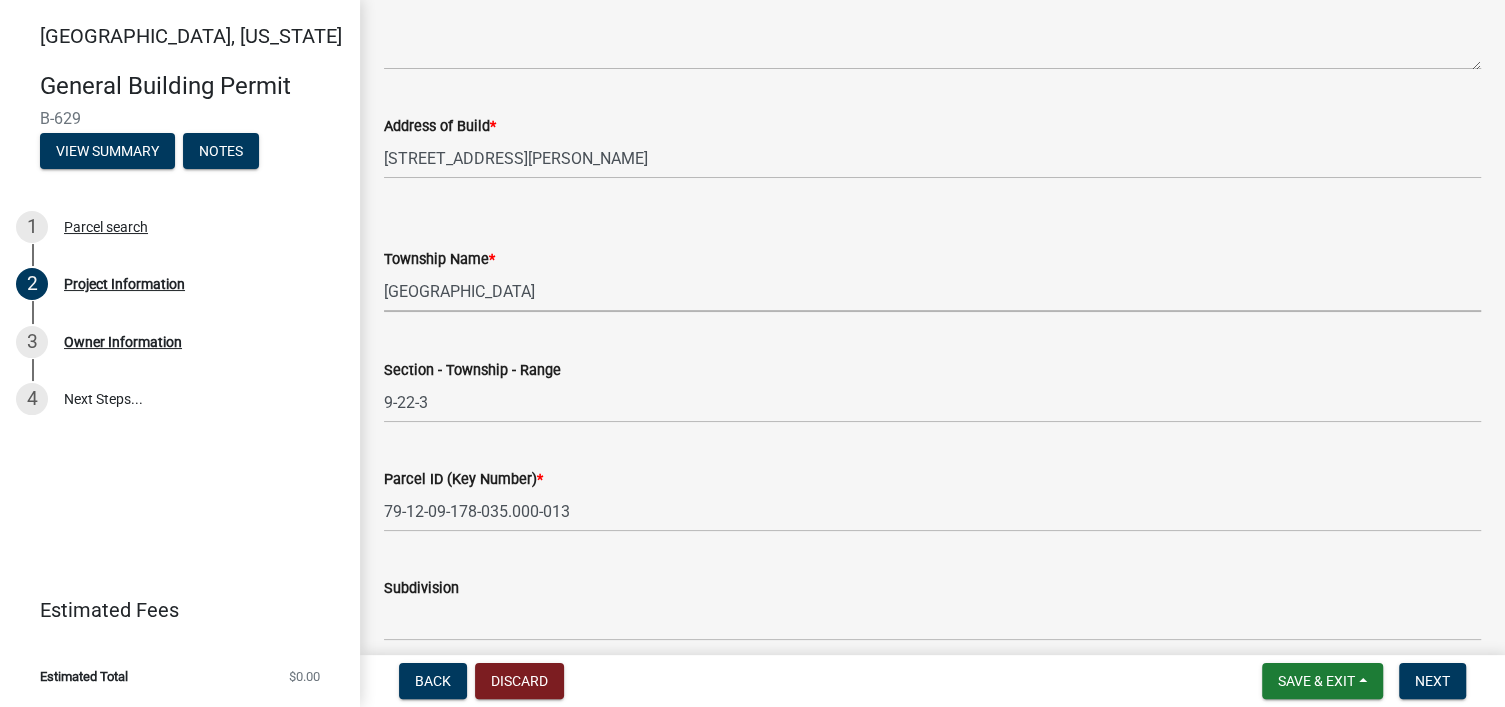 click on "Select Item...   [PERSON_NAME]   [PERSON_NAME]   [GEOGRAPHIC_DATA][PERSON_NAME]   Tippecanoe   Wabash   [US_STATE][PERSON_NAME]   Wea   Union" at bounding box center [932, 291] 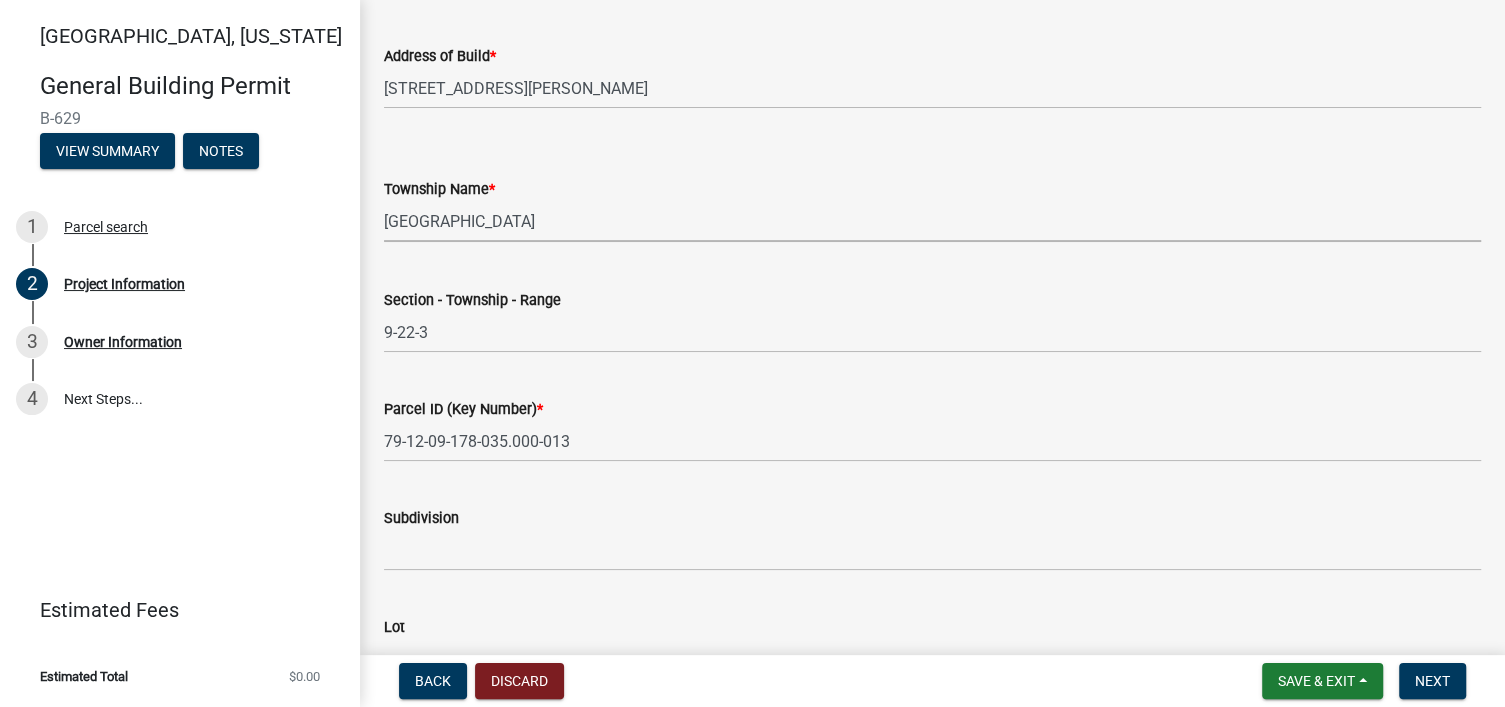 scroll, scrollTop: 900, scrollLeft: 0, axis: vertical 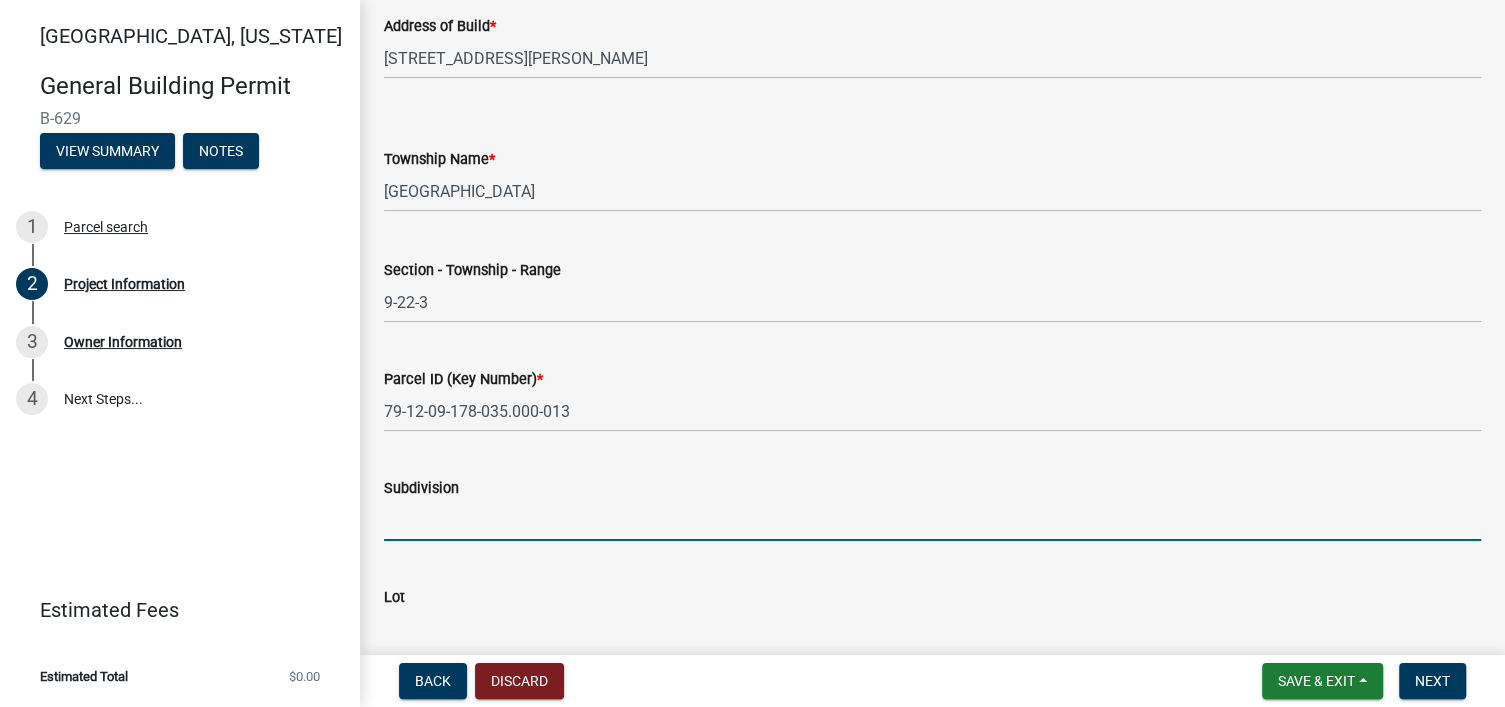 click on "Subdivision" at bounding box center (932, 520) 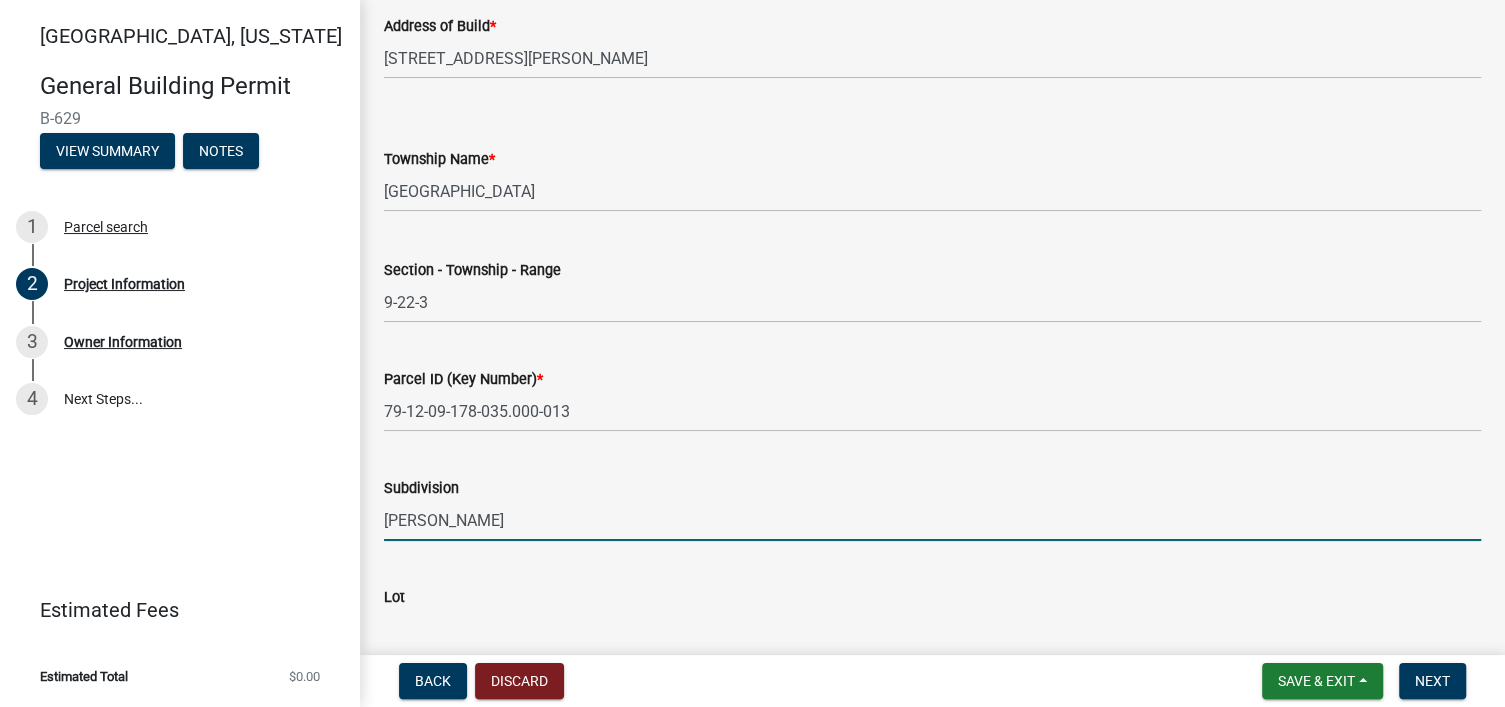 type on "[PERSON_NAME] Farms" 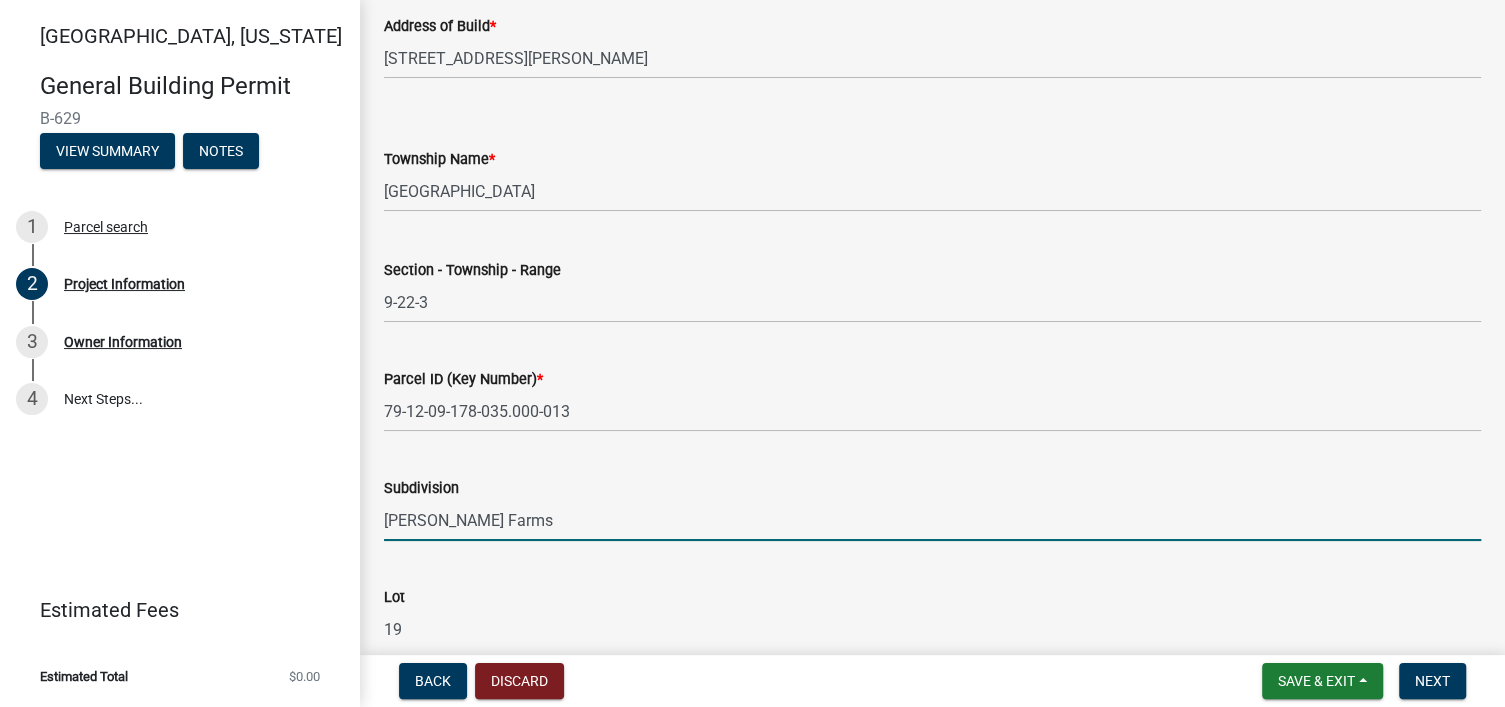 scroll, scrollTop: 902, scrollLeft: 0, axis: vertical 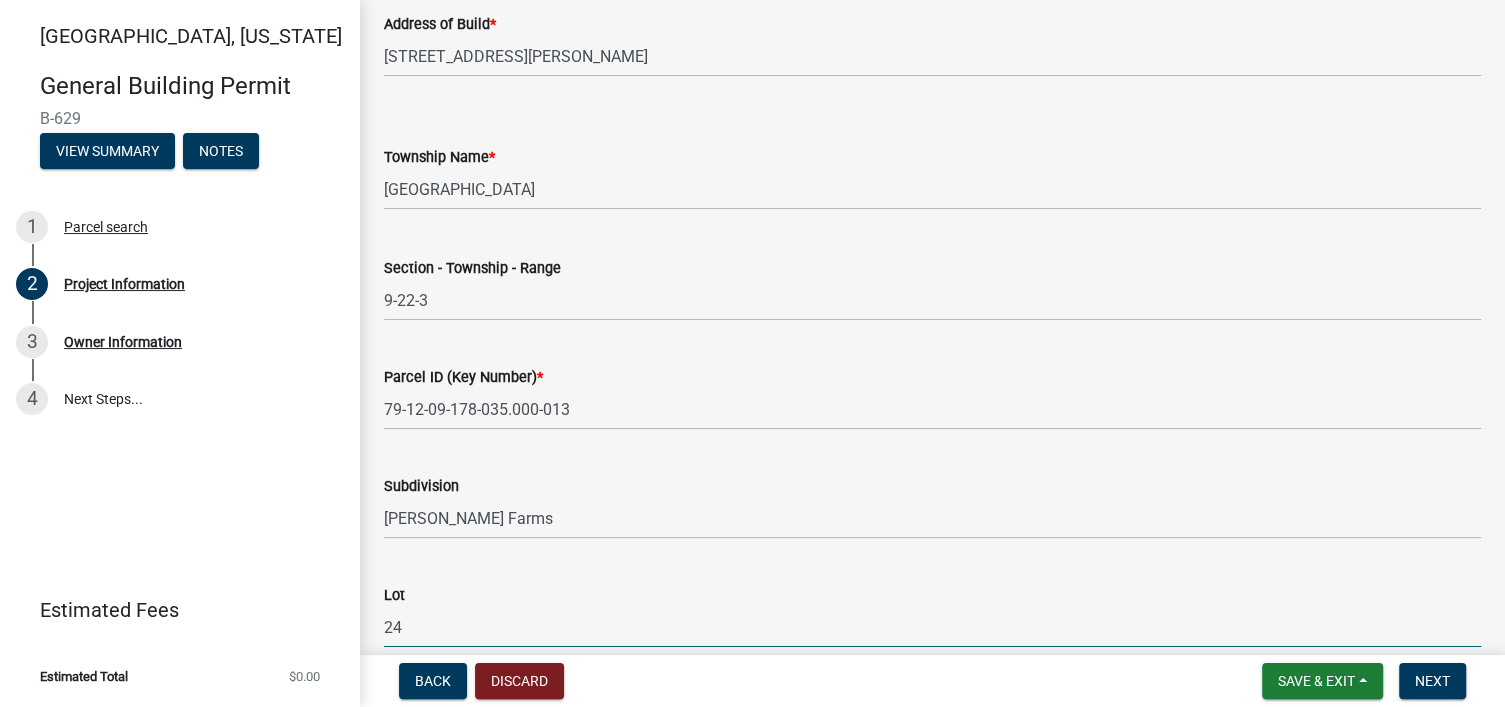 type on "24" 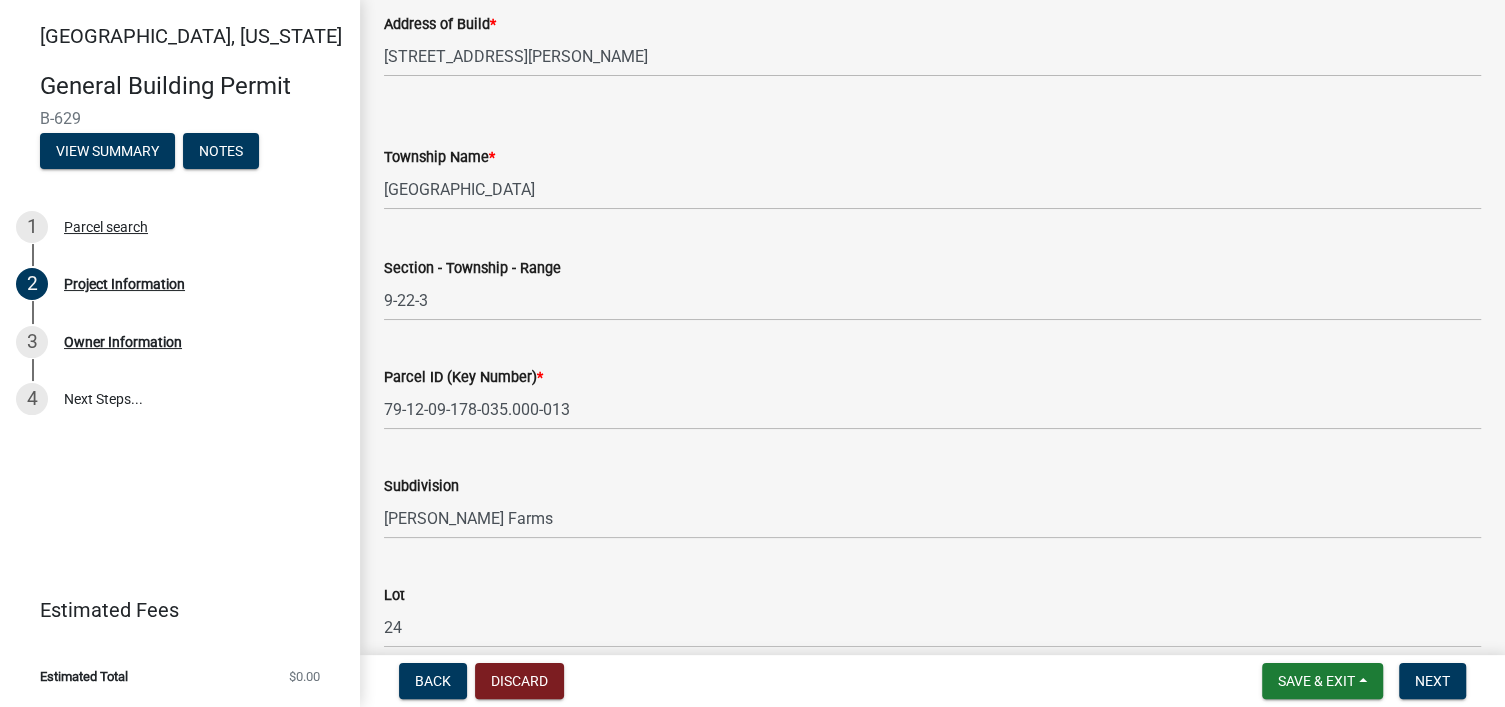 scroll, scrollTop: 1218, scrollLeft: 0, axis: vertical 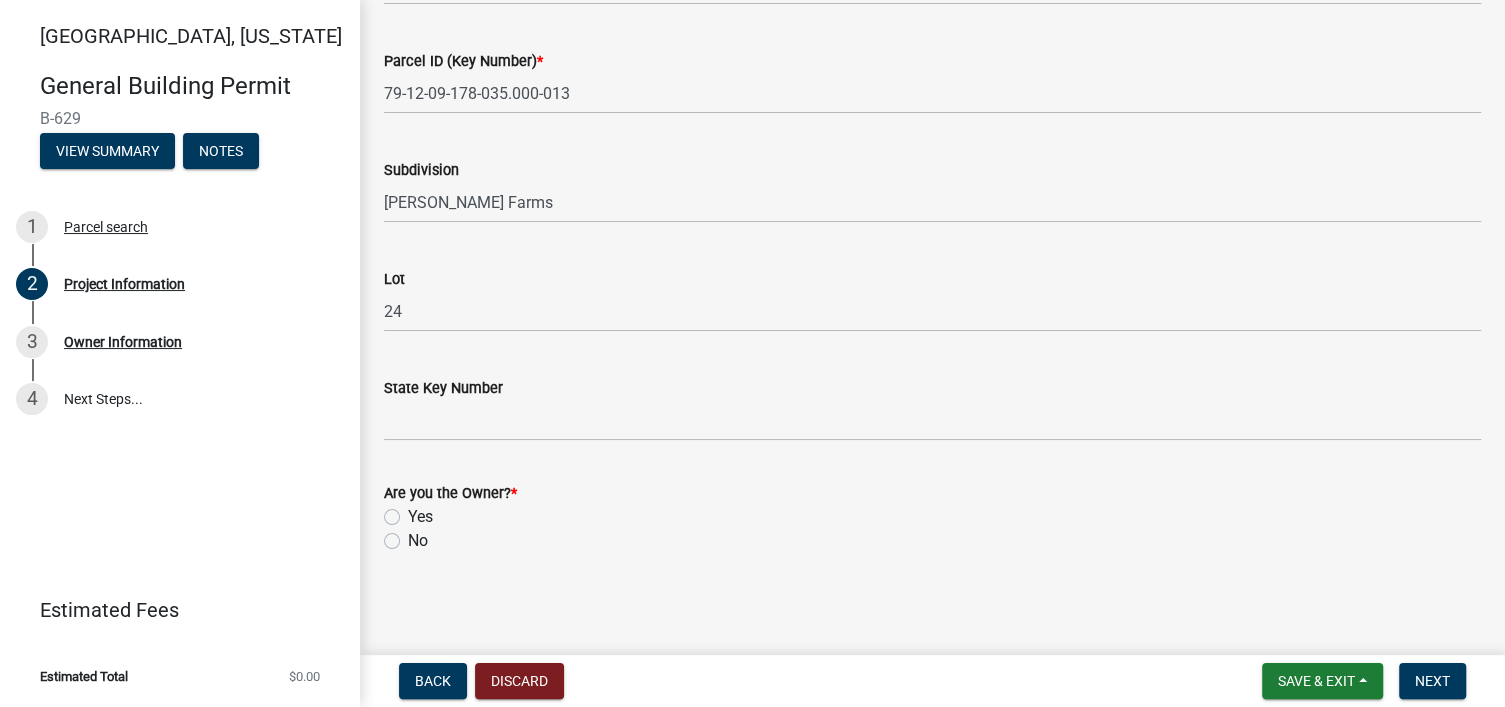click on "Yes" 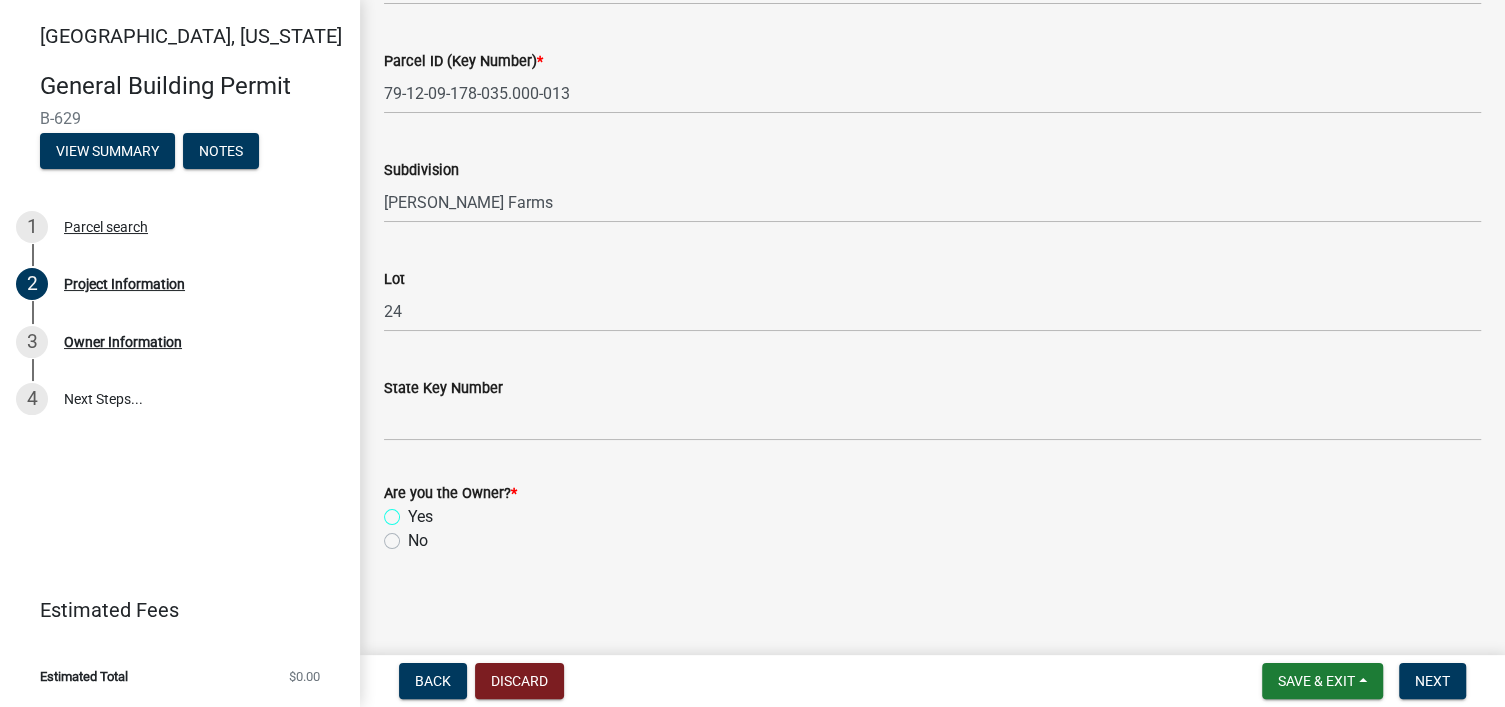 click on "Yes" at bounding box center [414, 511] 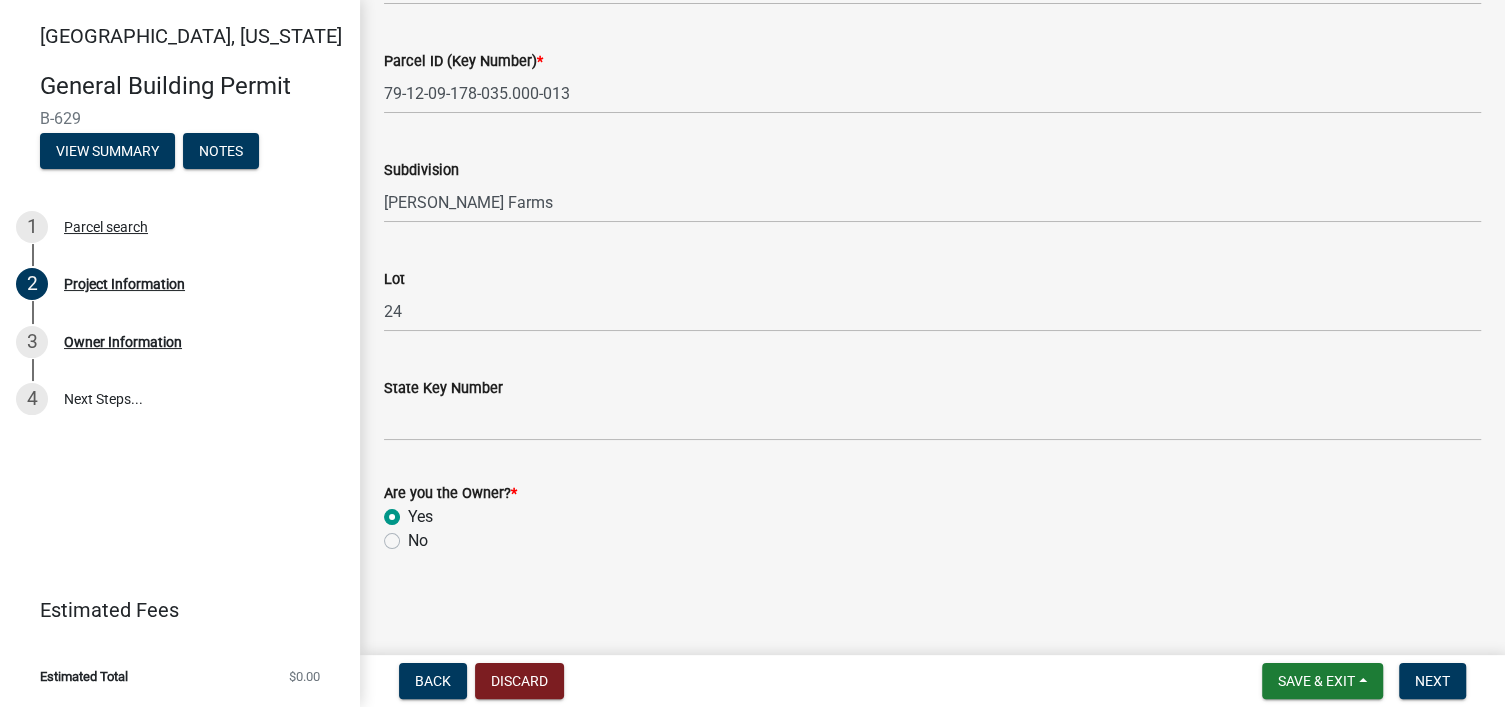 radio on "true" 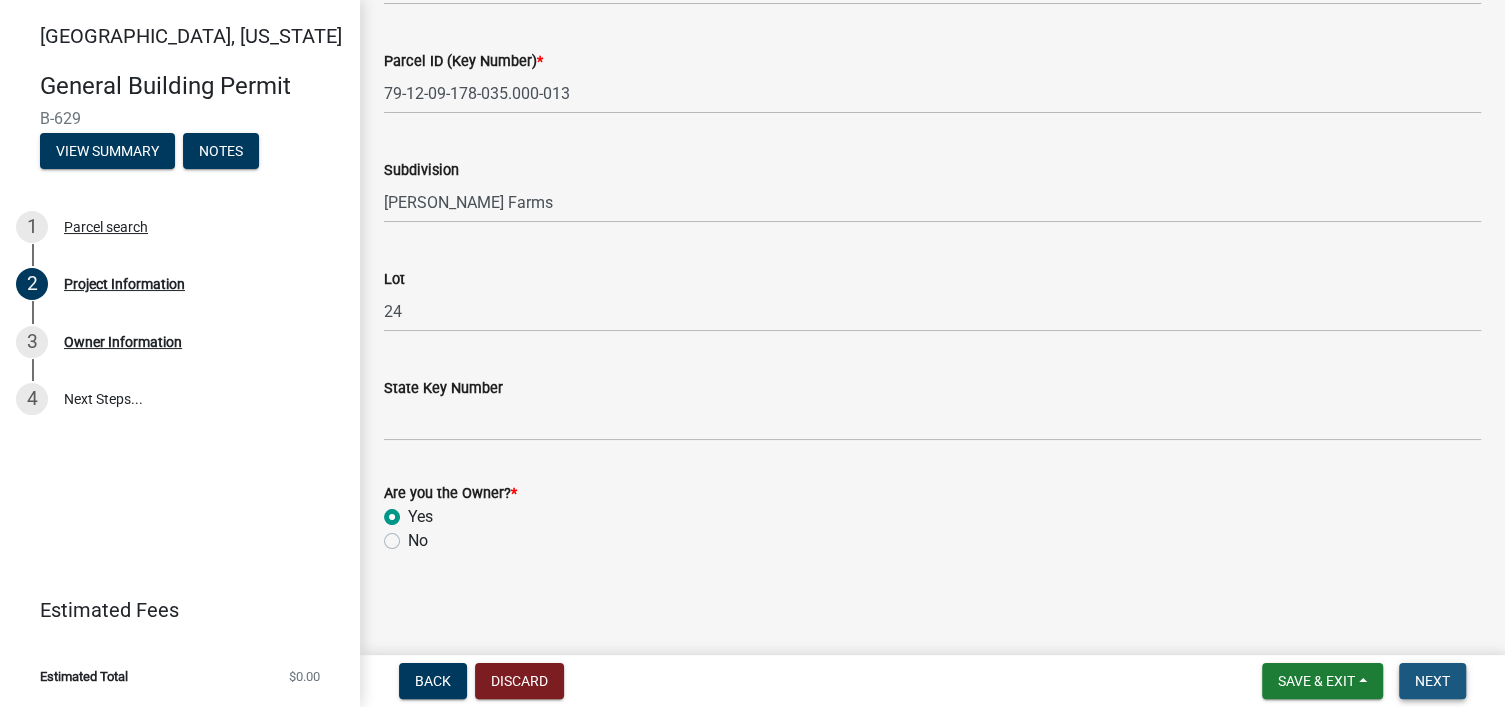 click on "Next" at bounding box center (1432, 681) 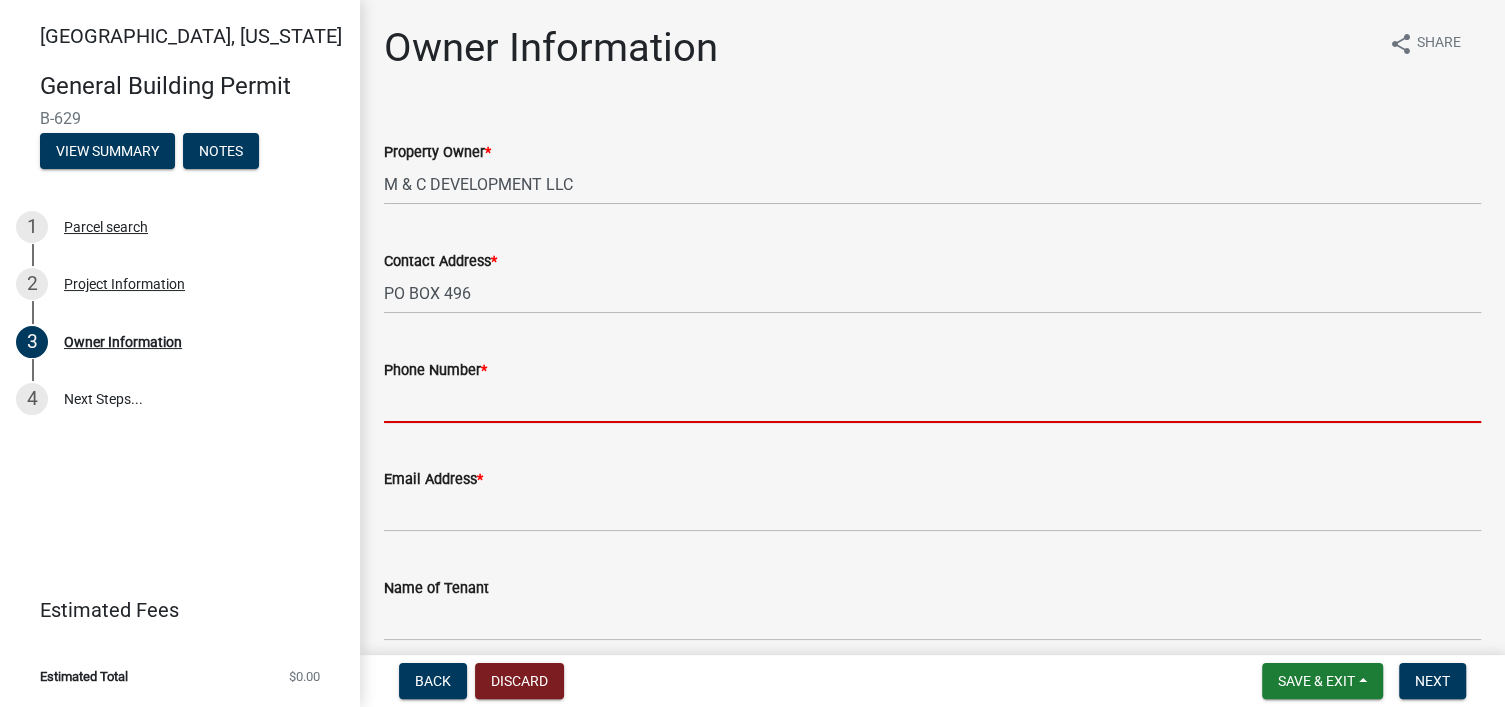click on "Phone Number  *" at bounding box center (932, 402) 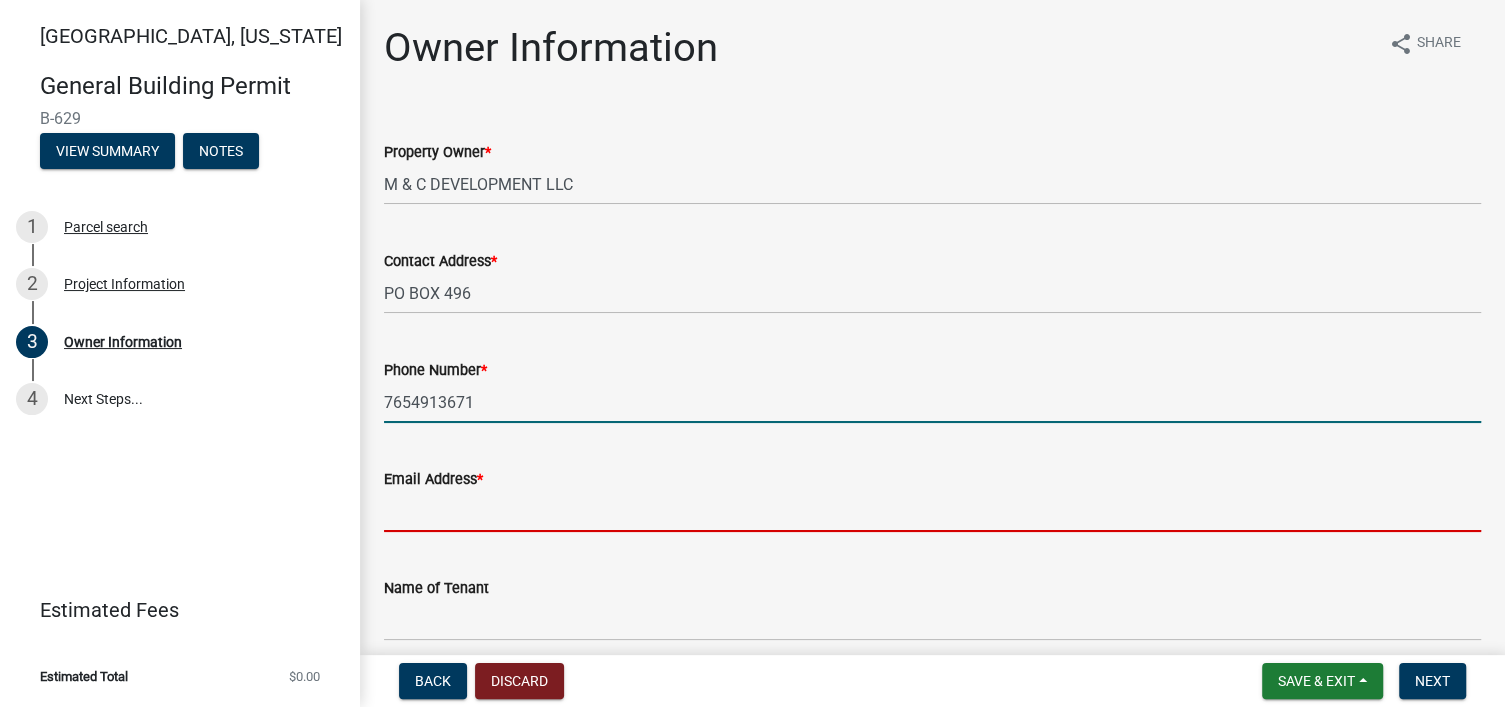 type on "[PERSON_NAME][EMAIL_ADDRESS][DOMAIN_NAME]" 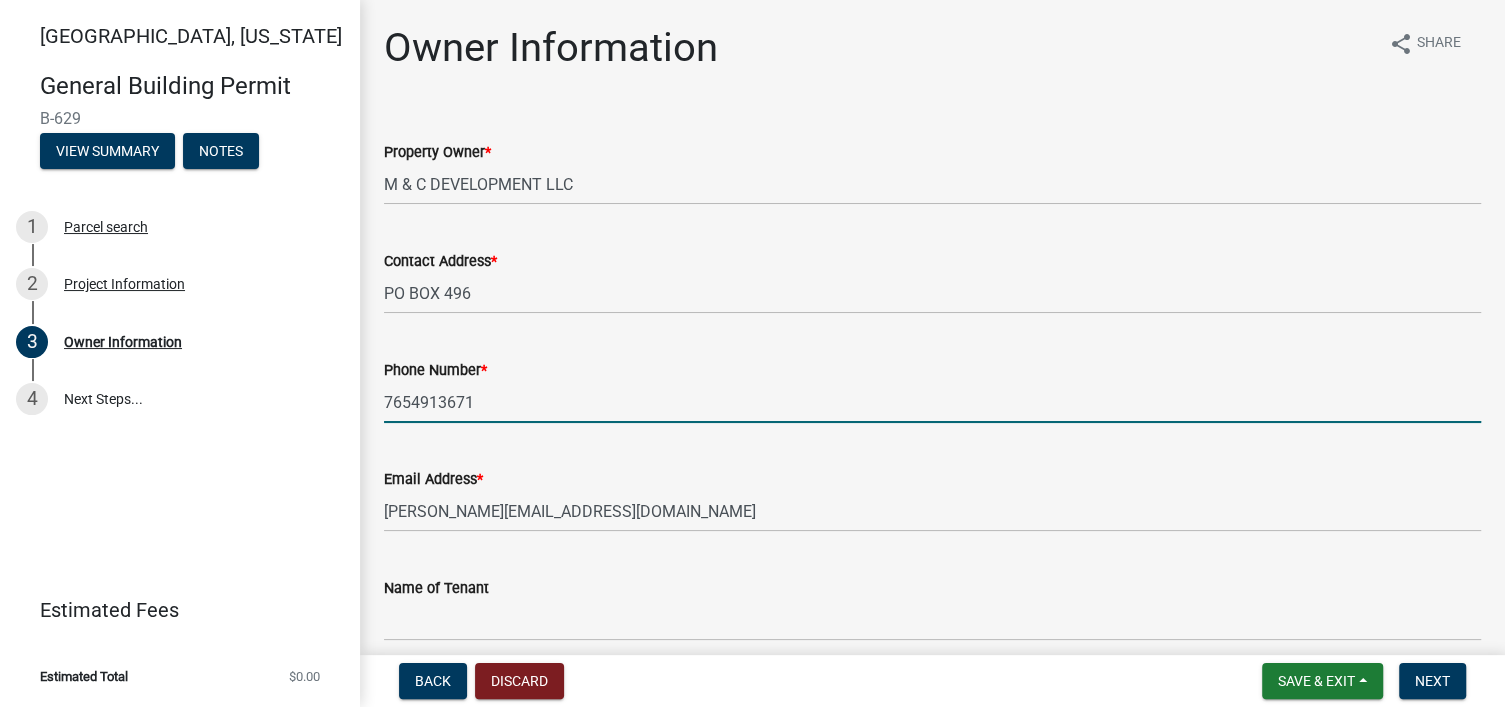 type on "[PERSON_NAME] HOMES LLC" 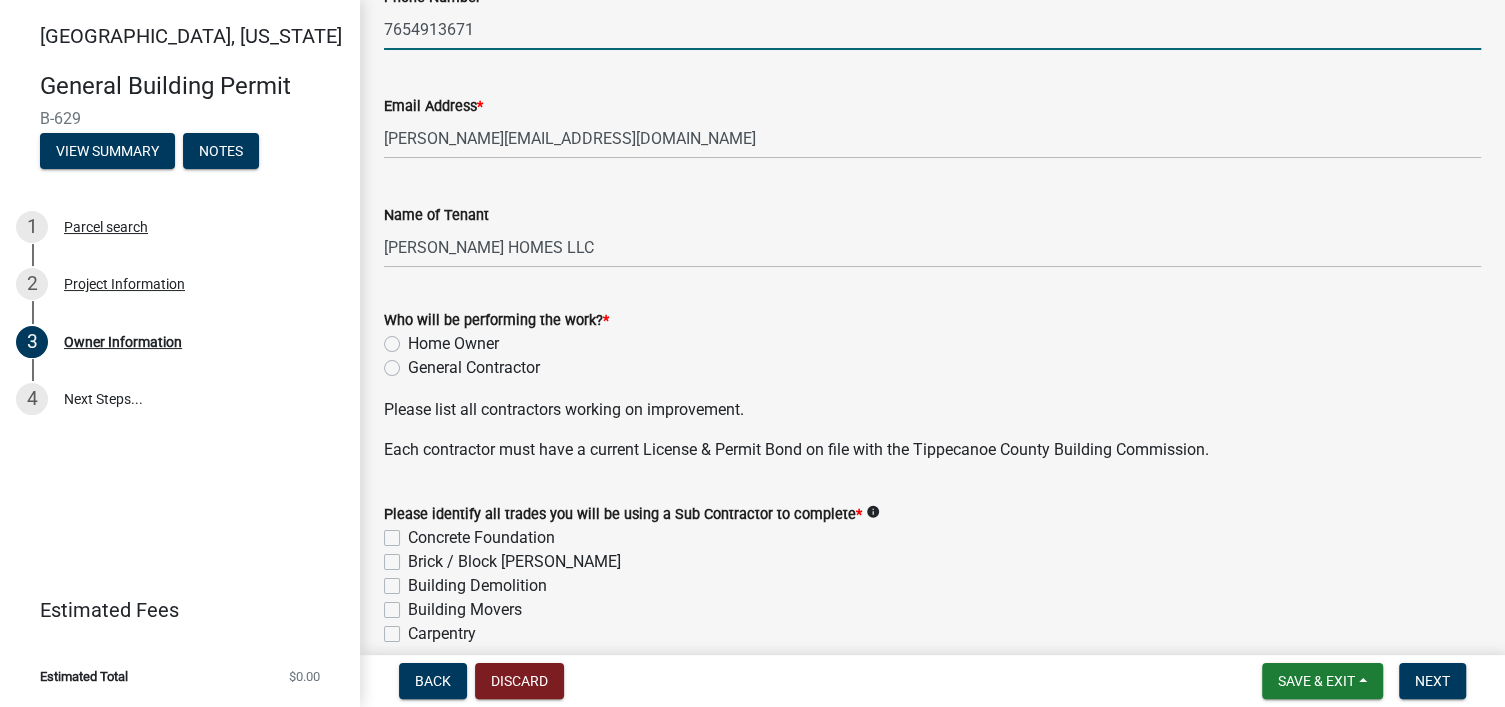 scroll, scrollTop: 400, scrollLeft: 0, axis: vertical 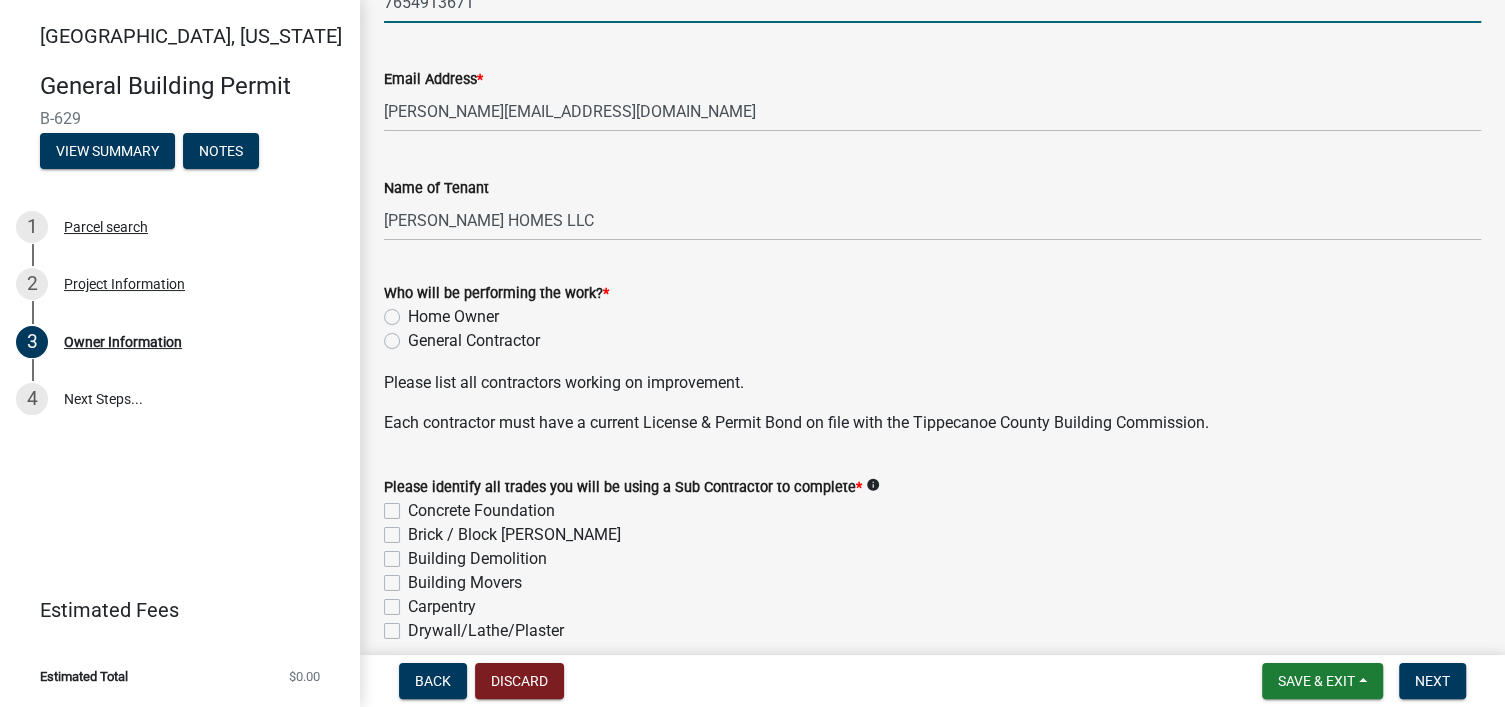 click on "General Contractor" 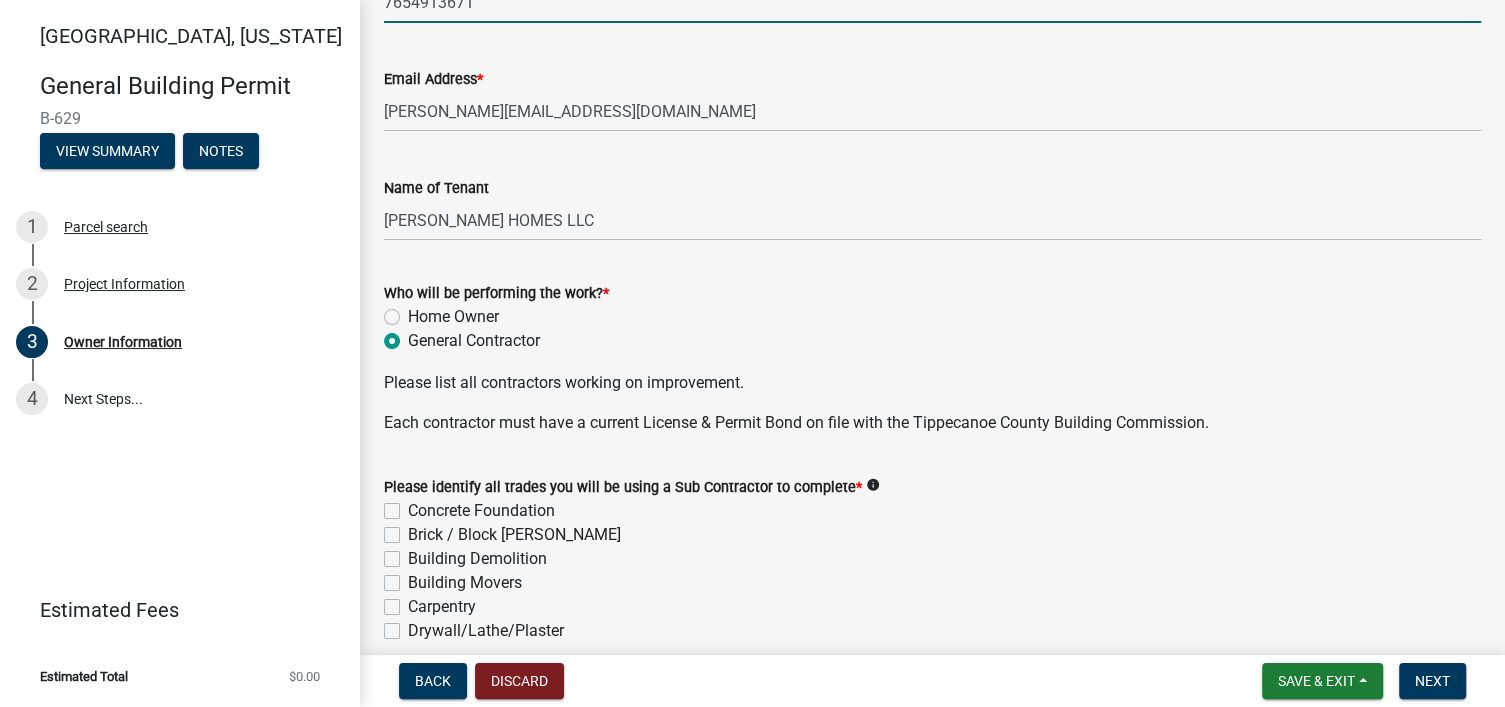 radio on "true" 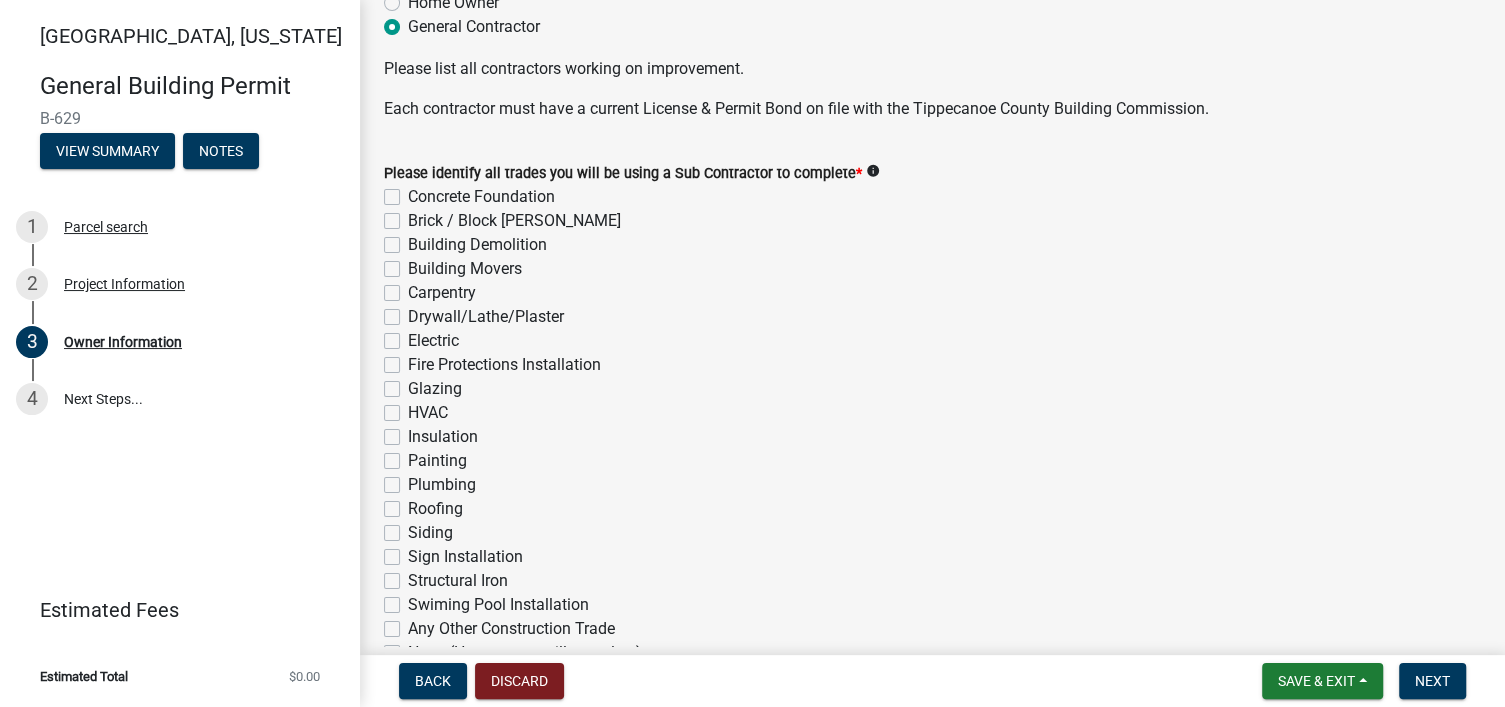 scroll, scrollTop: 800, scrollLeft: 0, axis: vertical 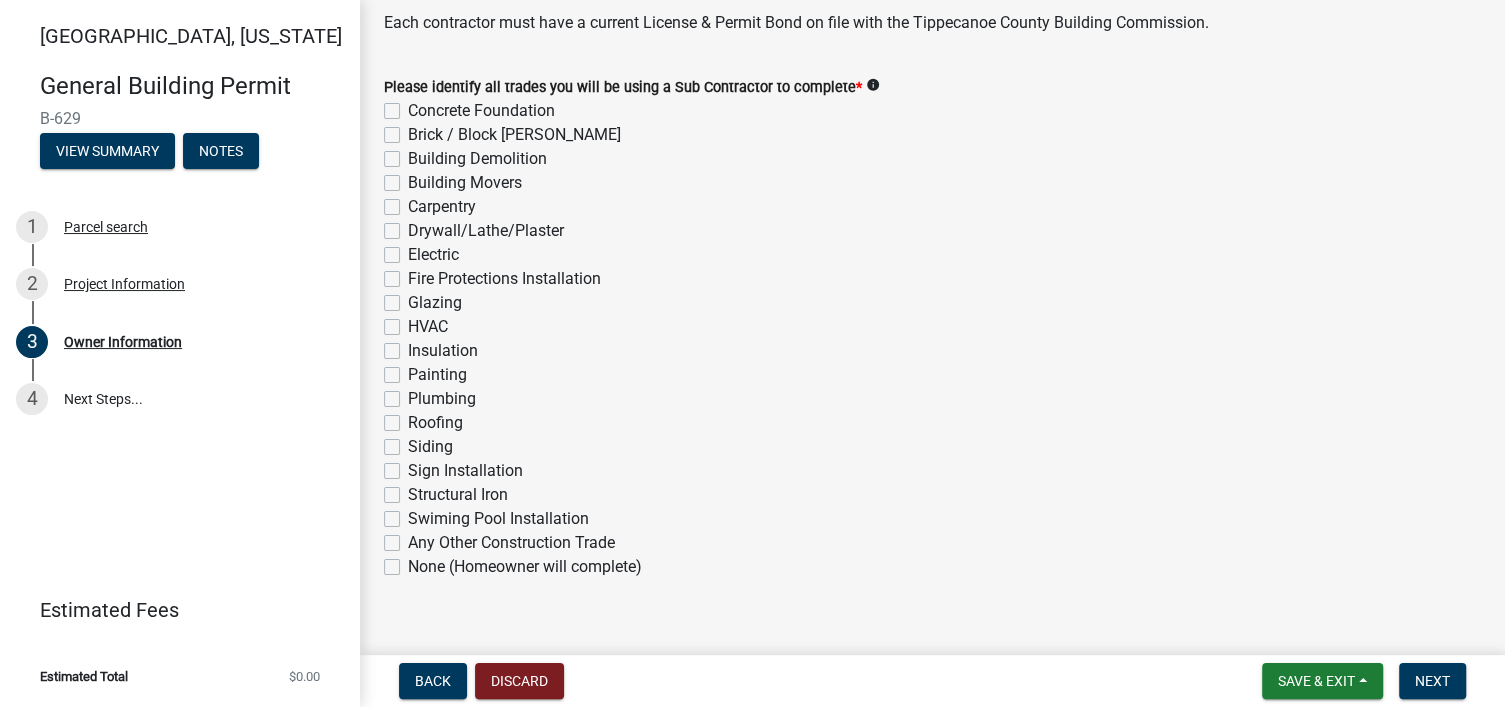 click on "Concrete Foundation" 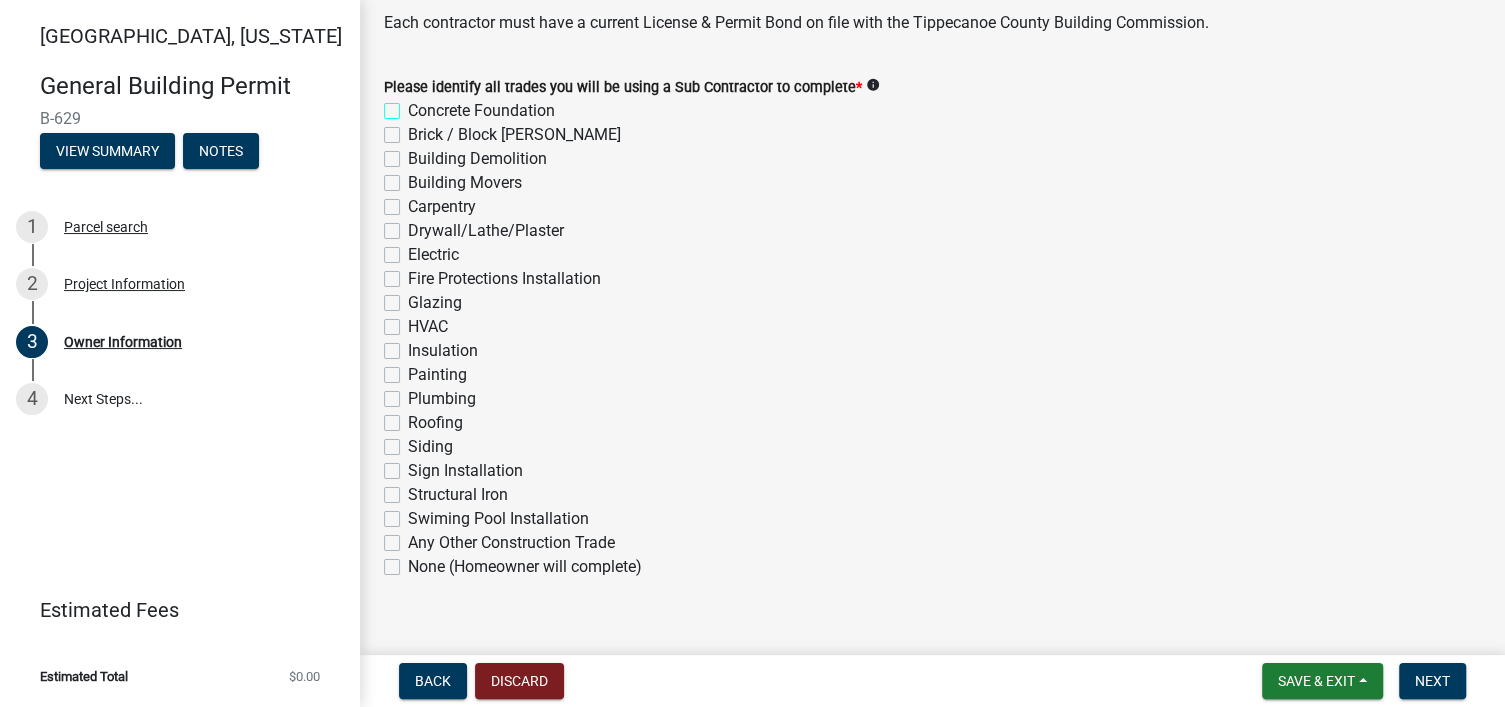 click on "Concrete Foundation" at bounding box center (414, 105) 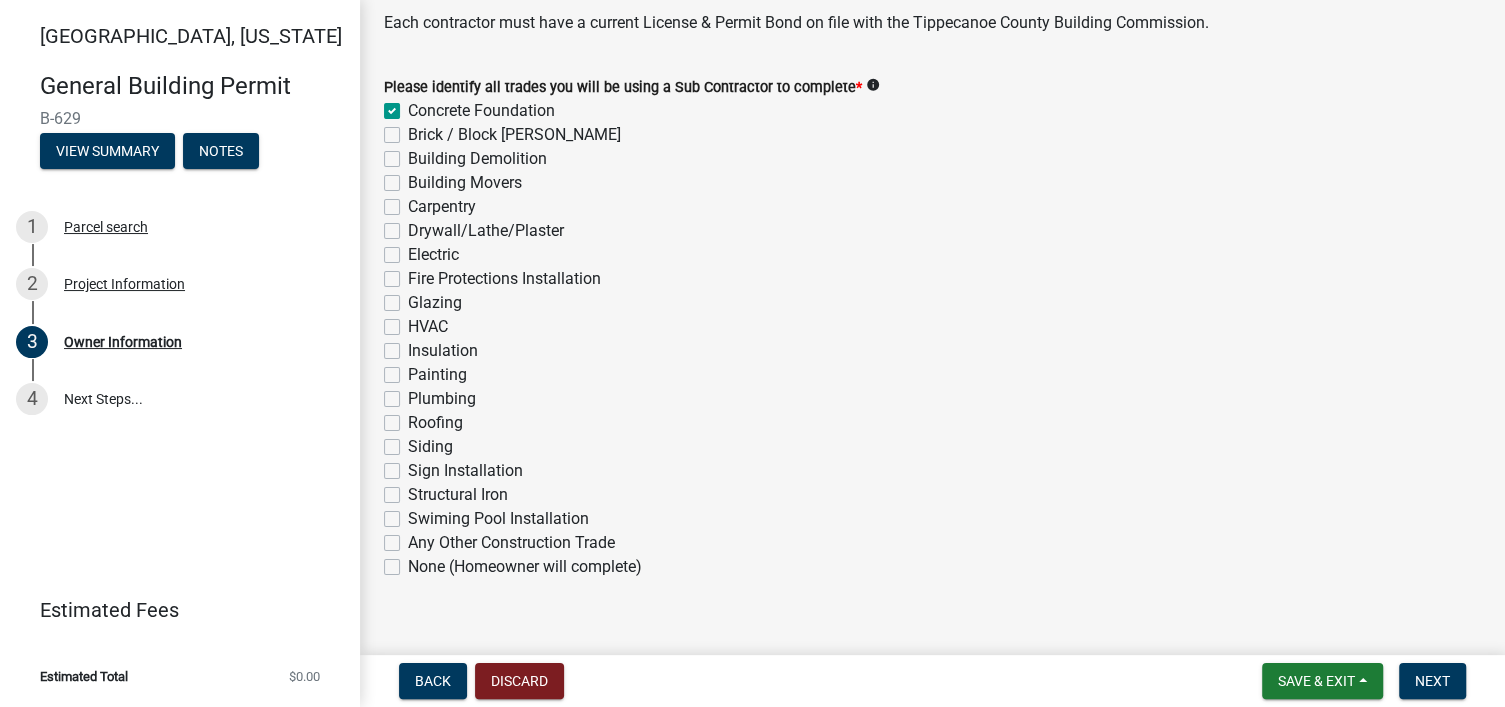 checkbox on "true" 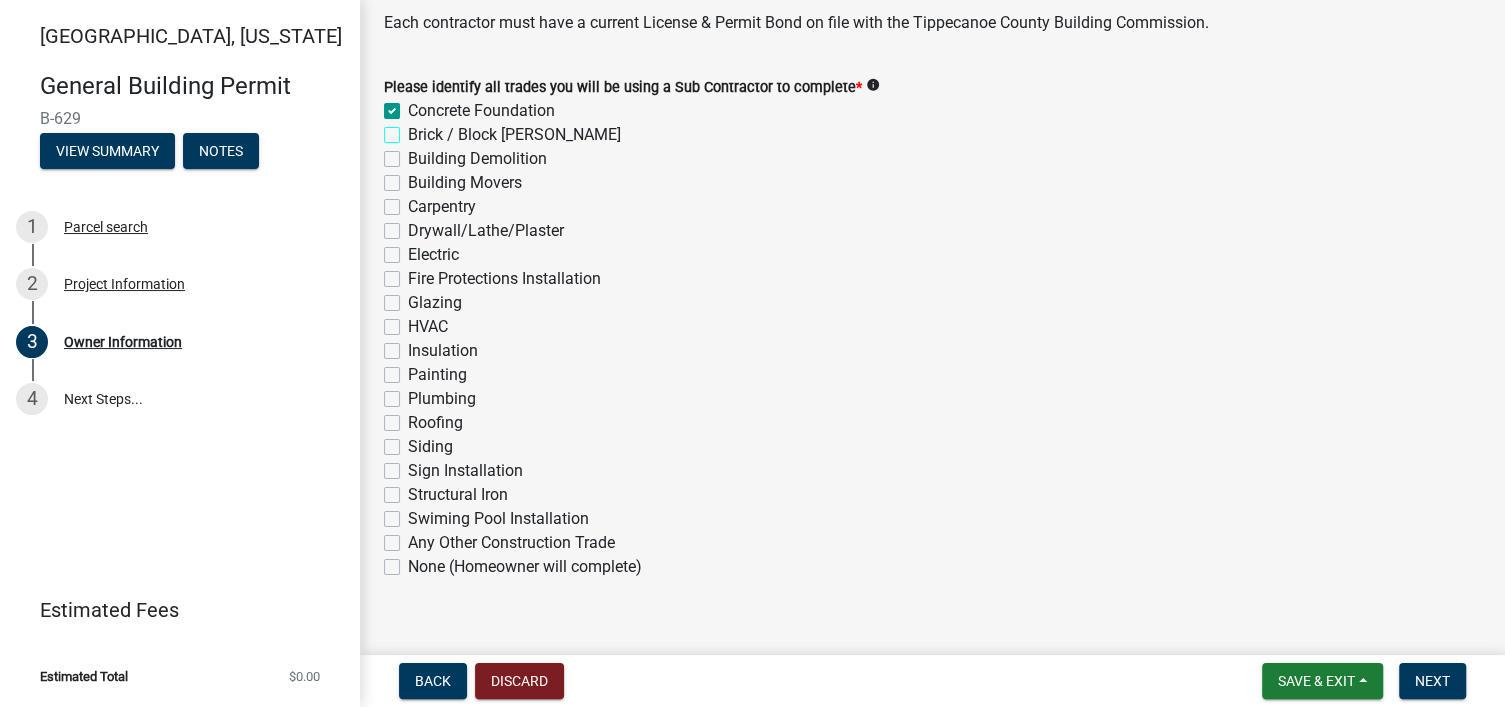 click on "Brick / Block [PERSON_NAME]" at bounding box center [414, 129] 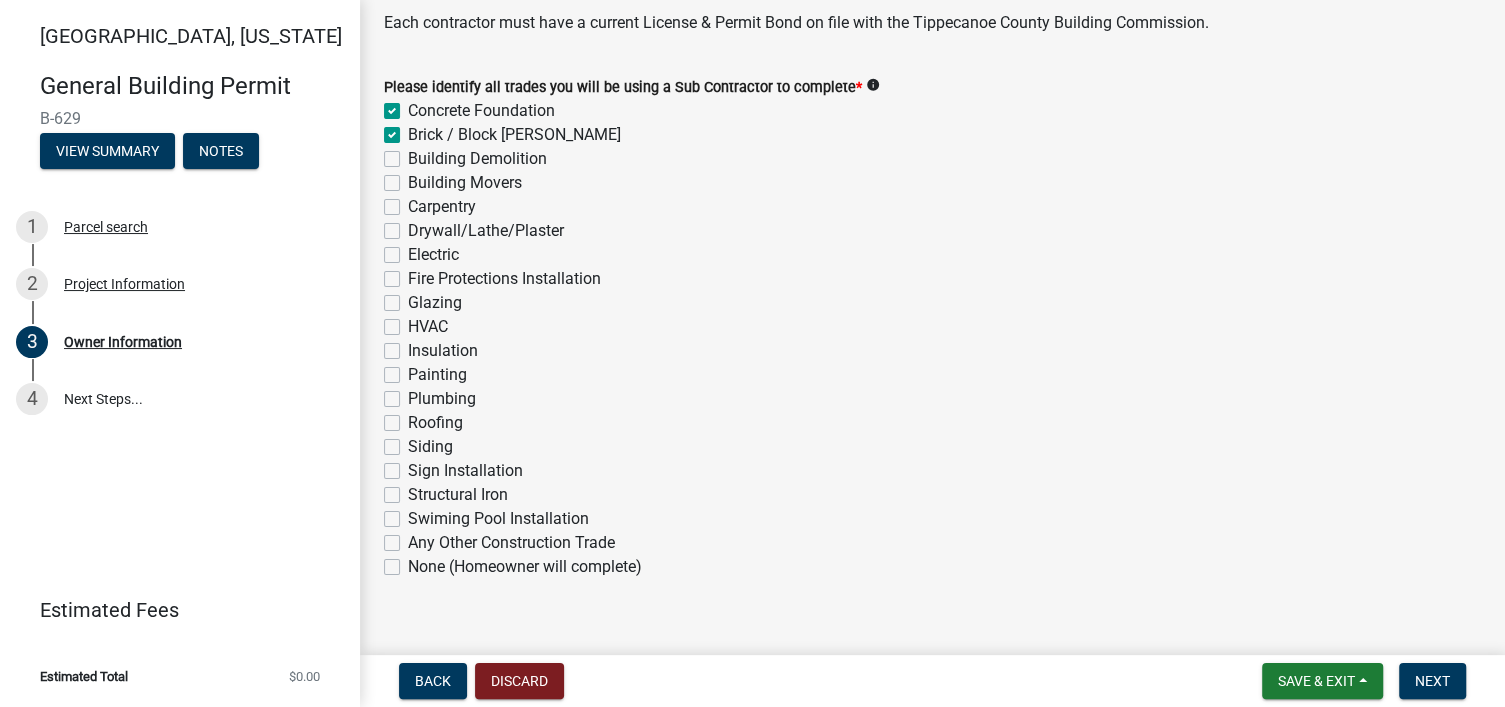 checkbox on "true" 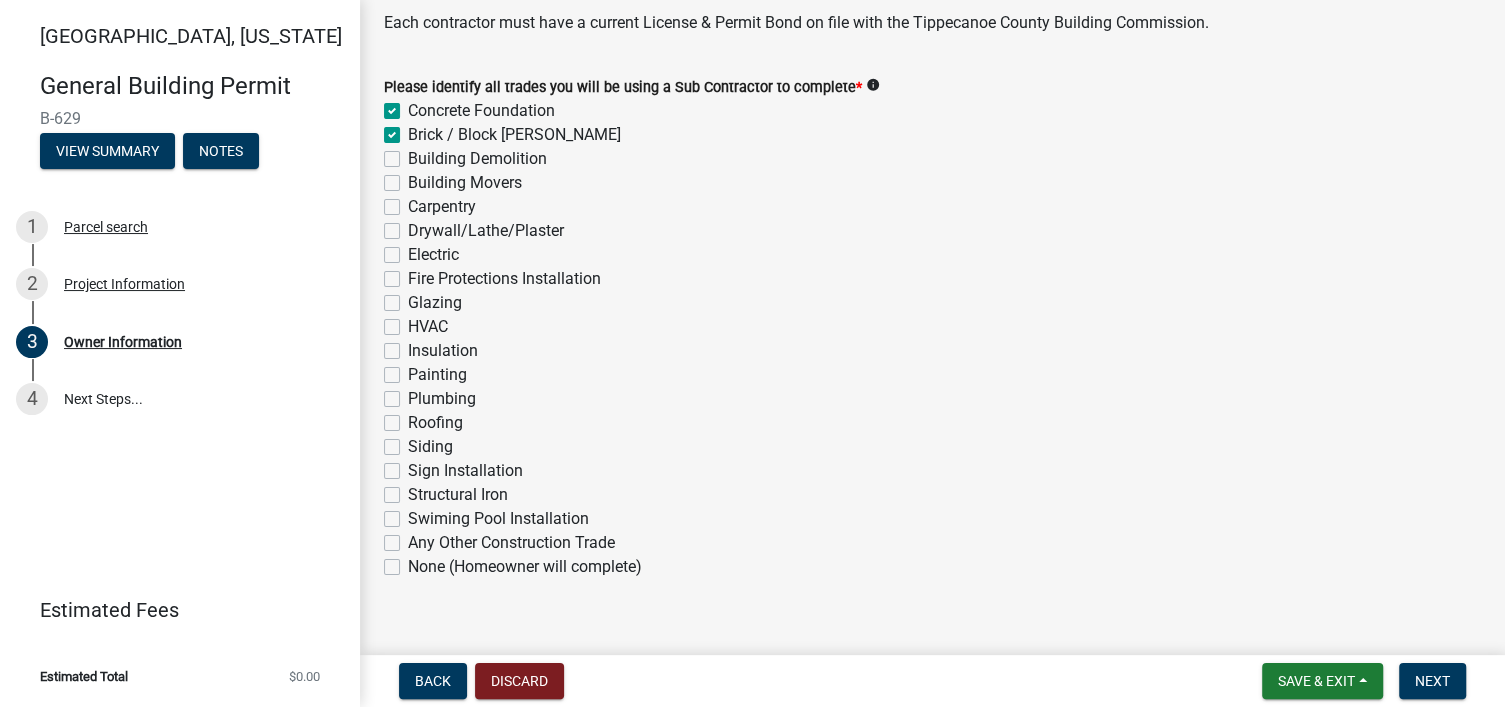 click on "Carpentry" 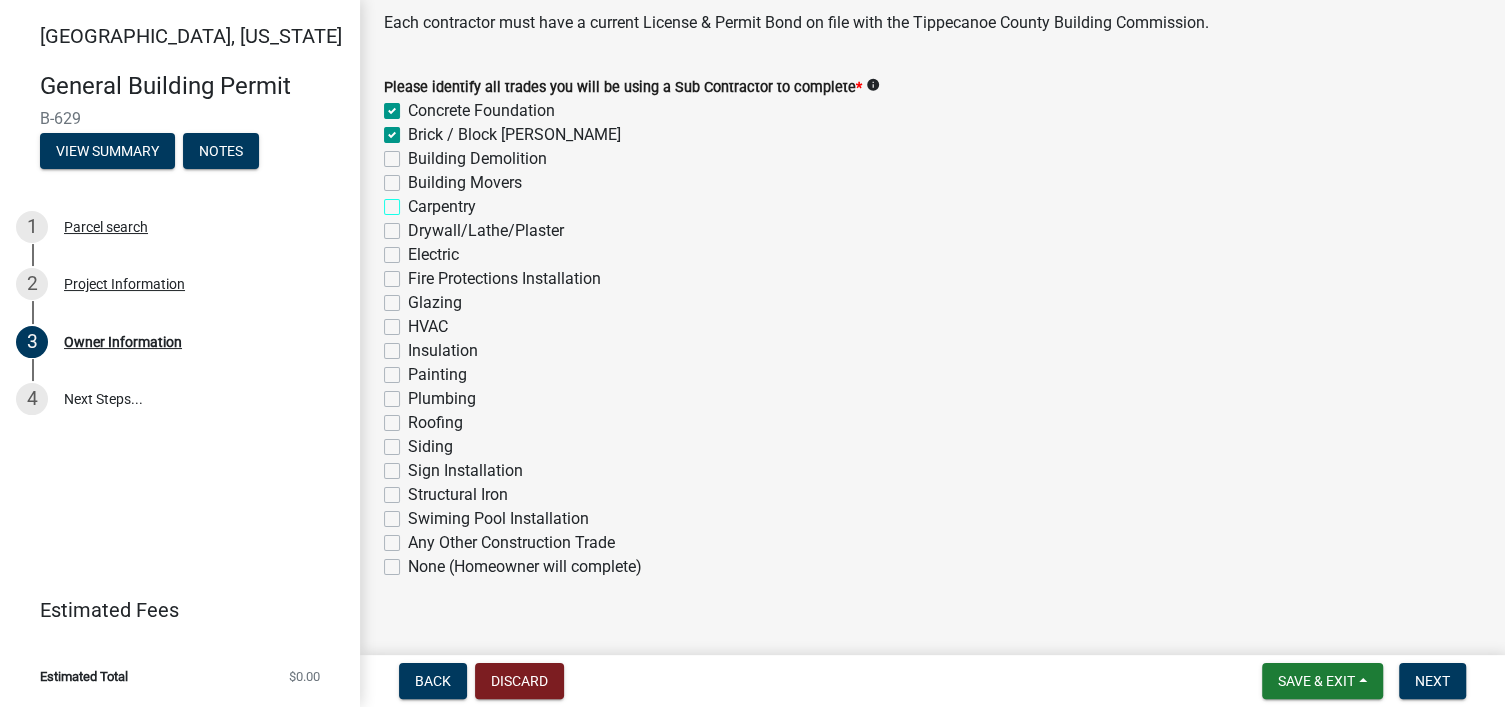 click on "Carpentry" at bounding box center [414, 201] 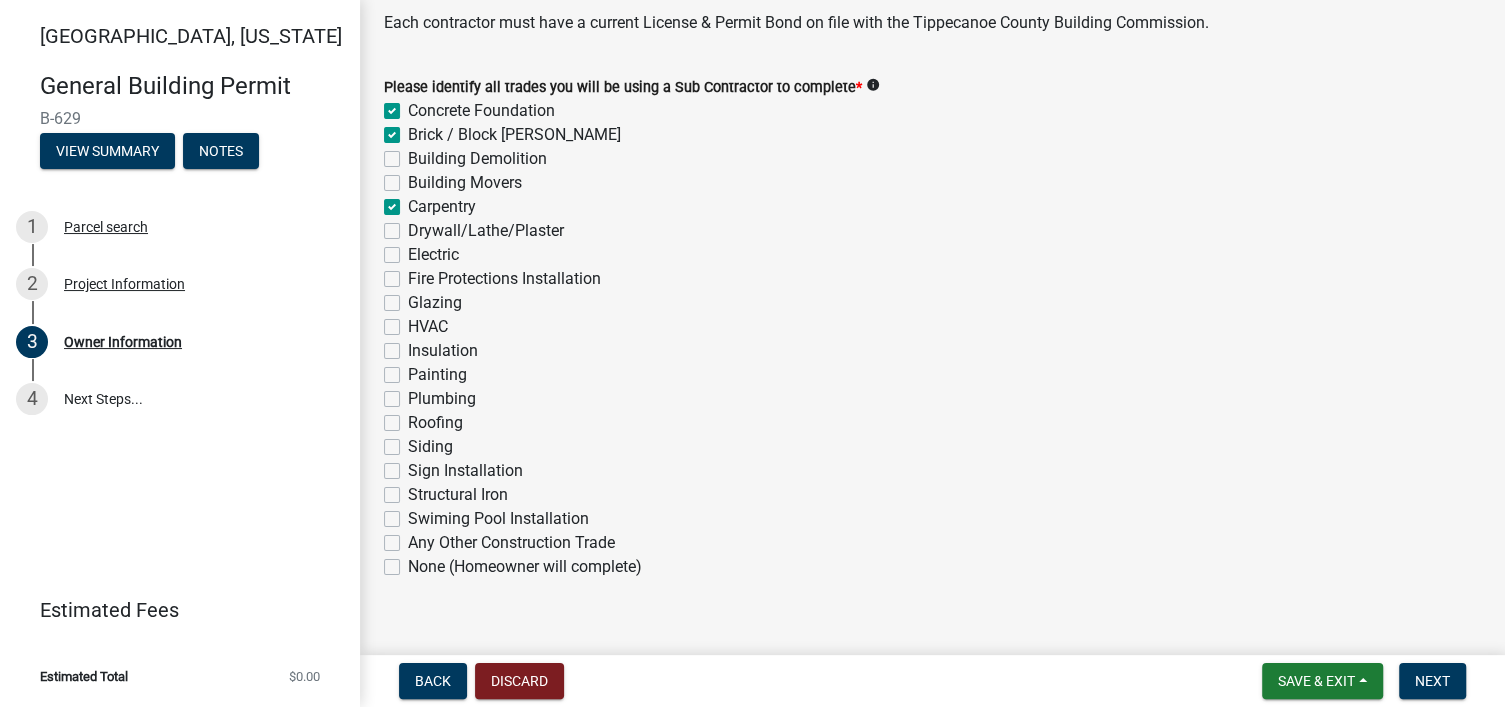checkbox on "true" 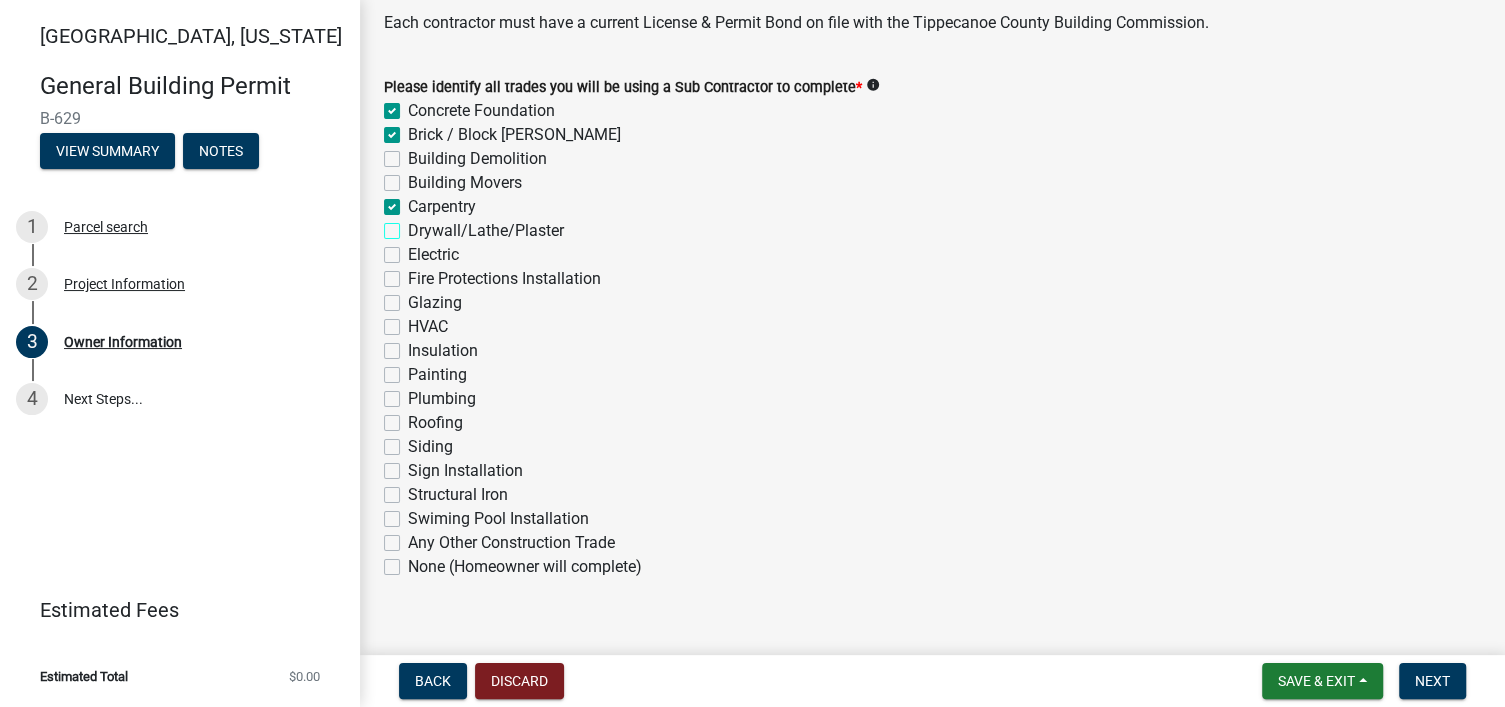 click on "Drywall/Lathe/Plaster" at bounding box center [414, 225] 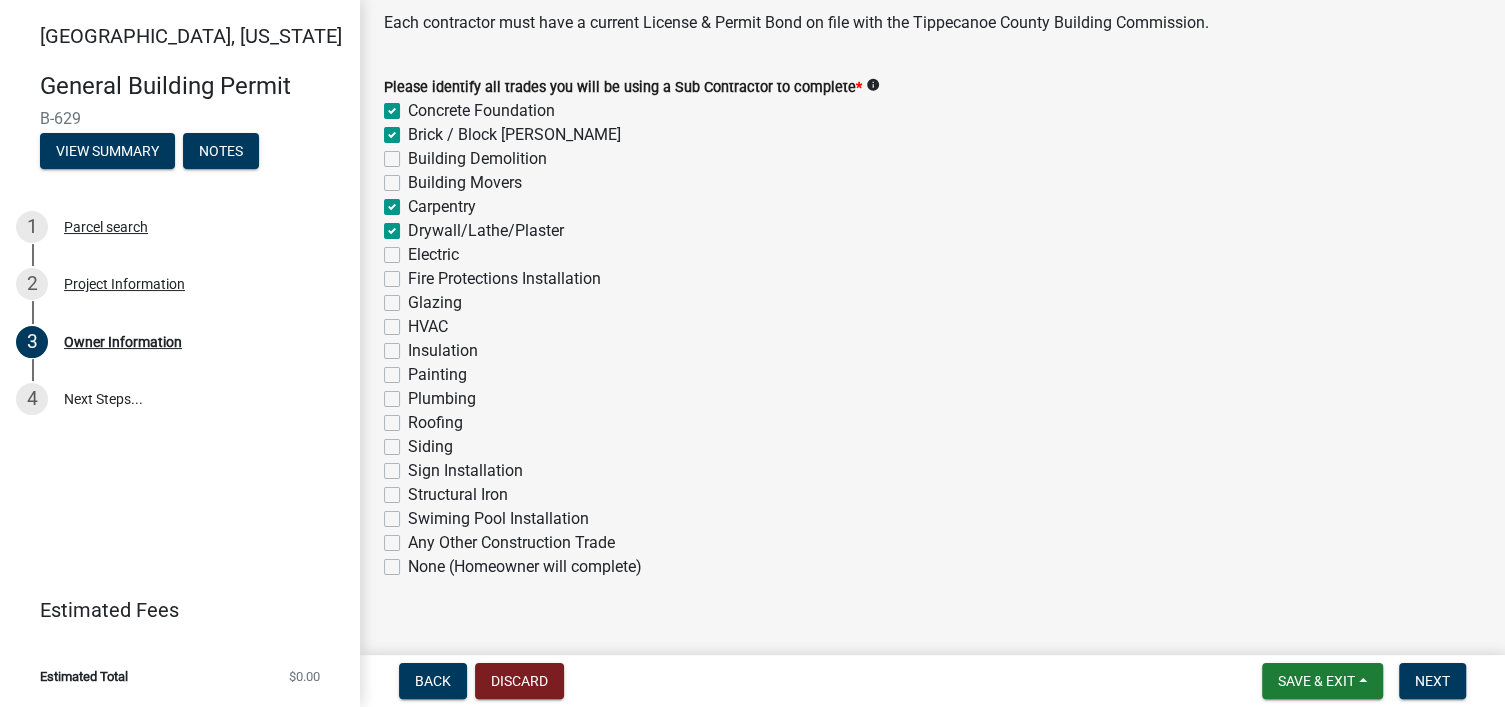 checkbox on "true" 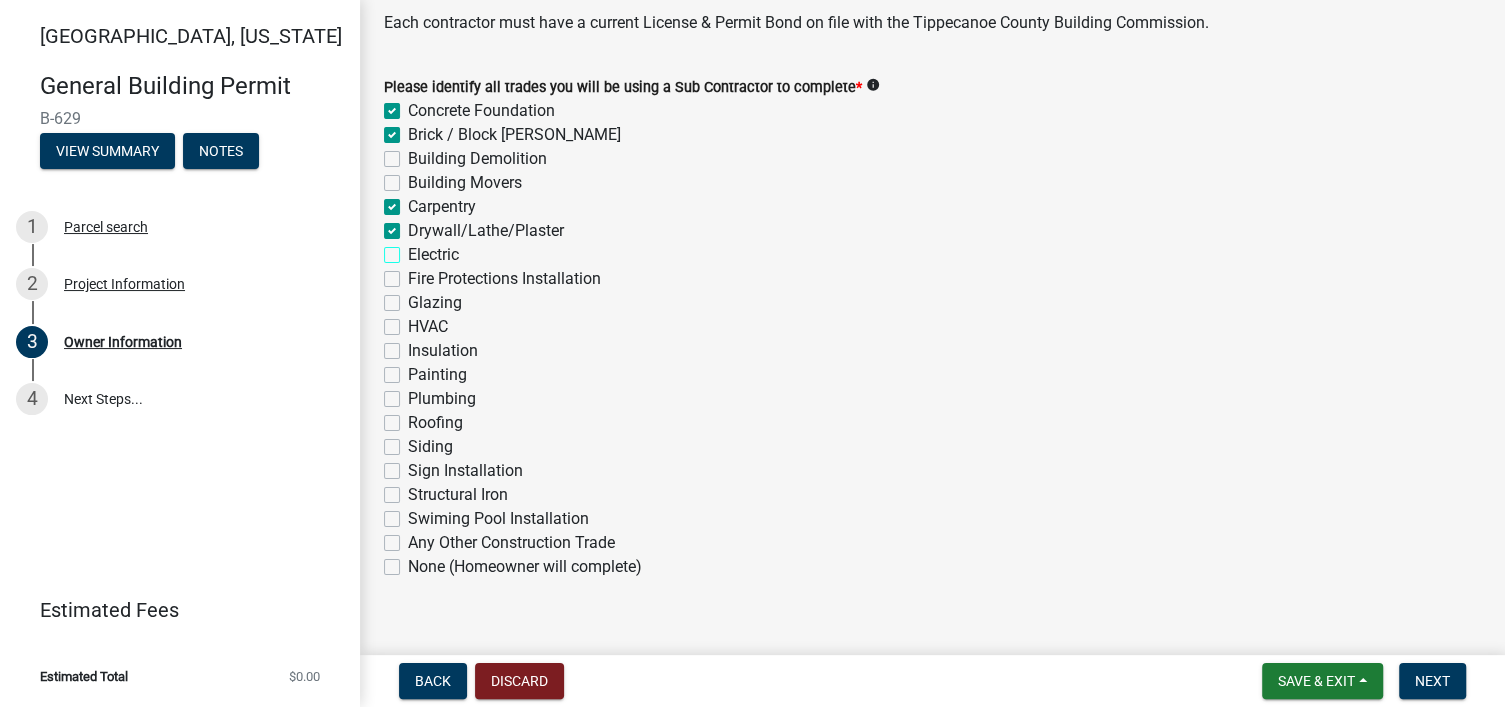 click on "Electric" at bounding box center [414, 249] 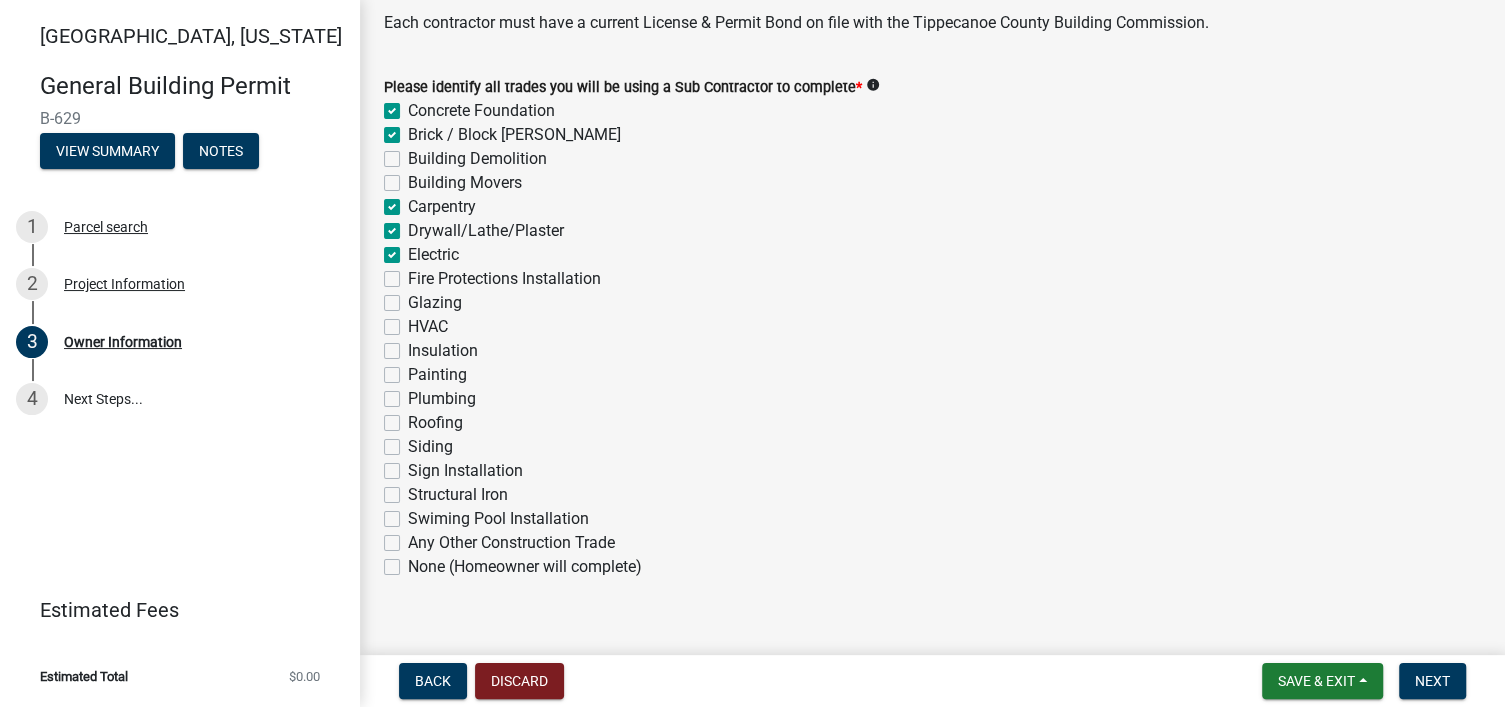 checkbox on "true" 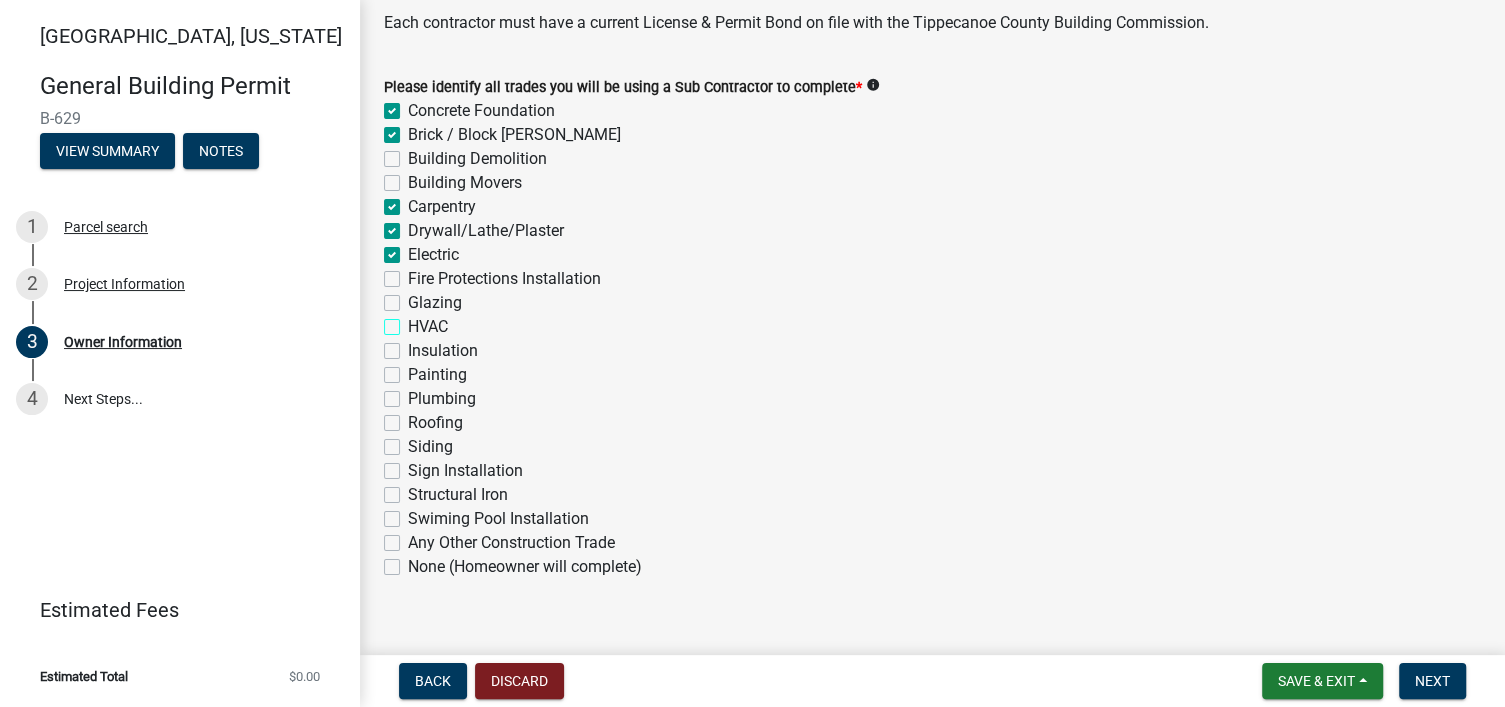 click on "HVAC" at bounding box center [414, 321] 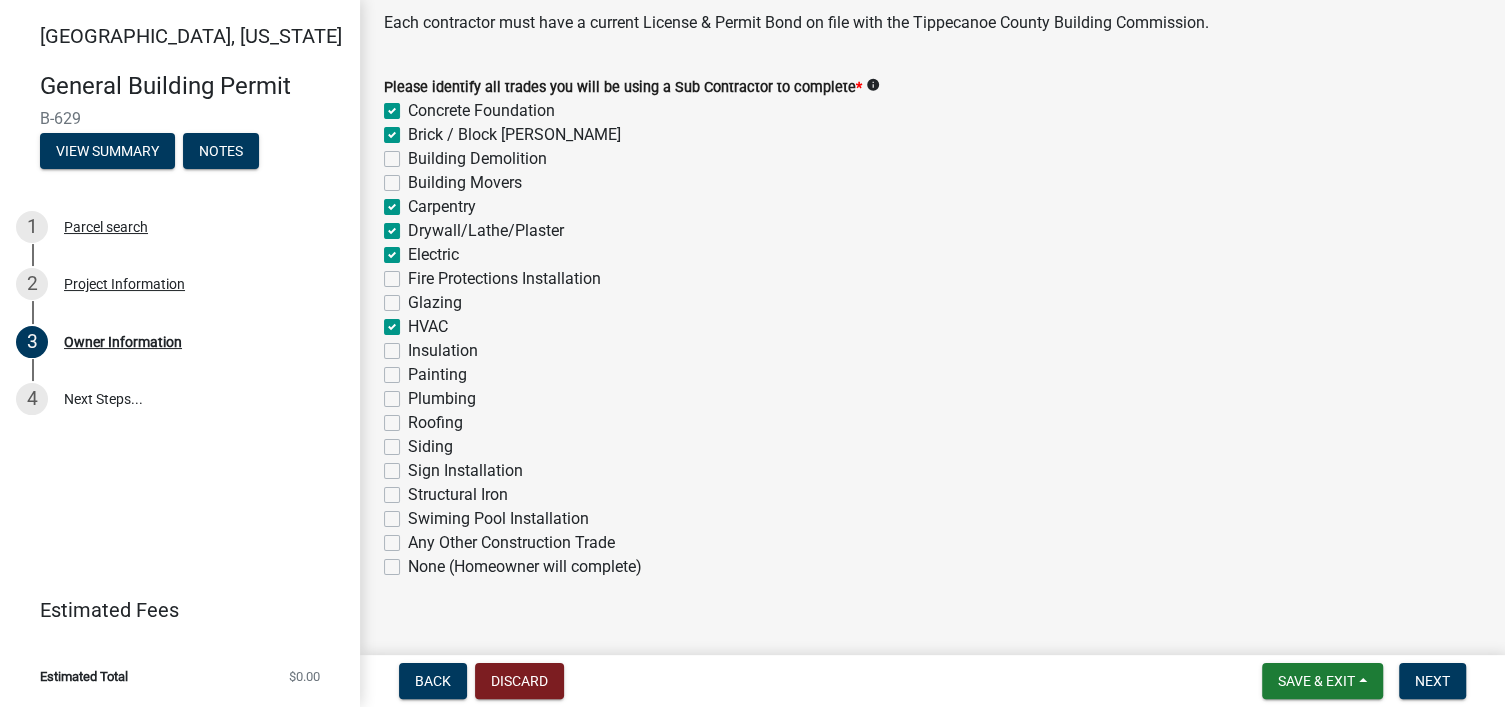 checkbox on "true" 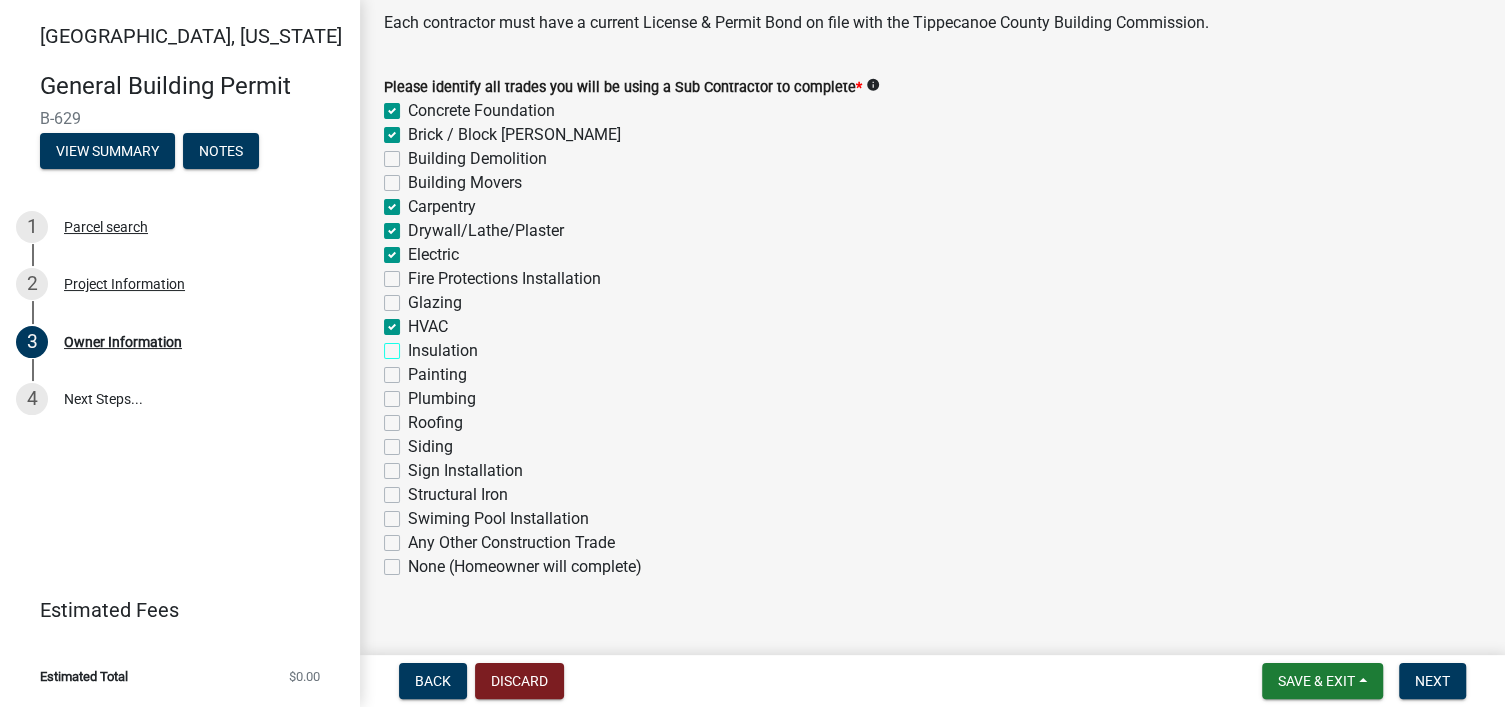 click on "Insulation" at bounding box center (414, 345) 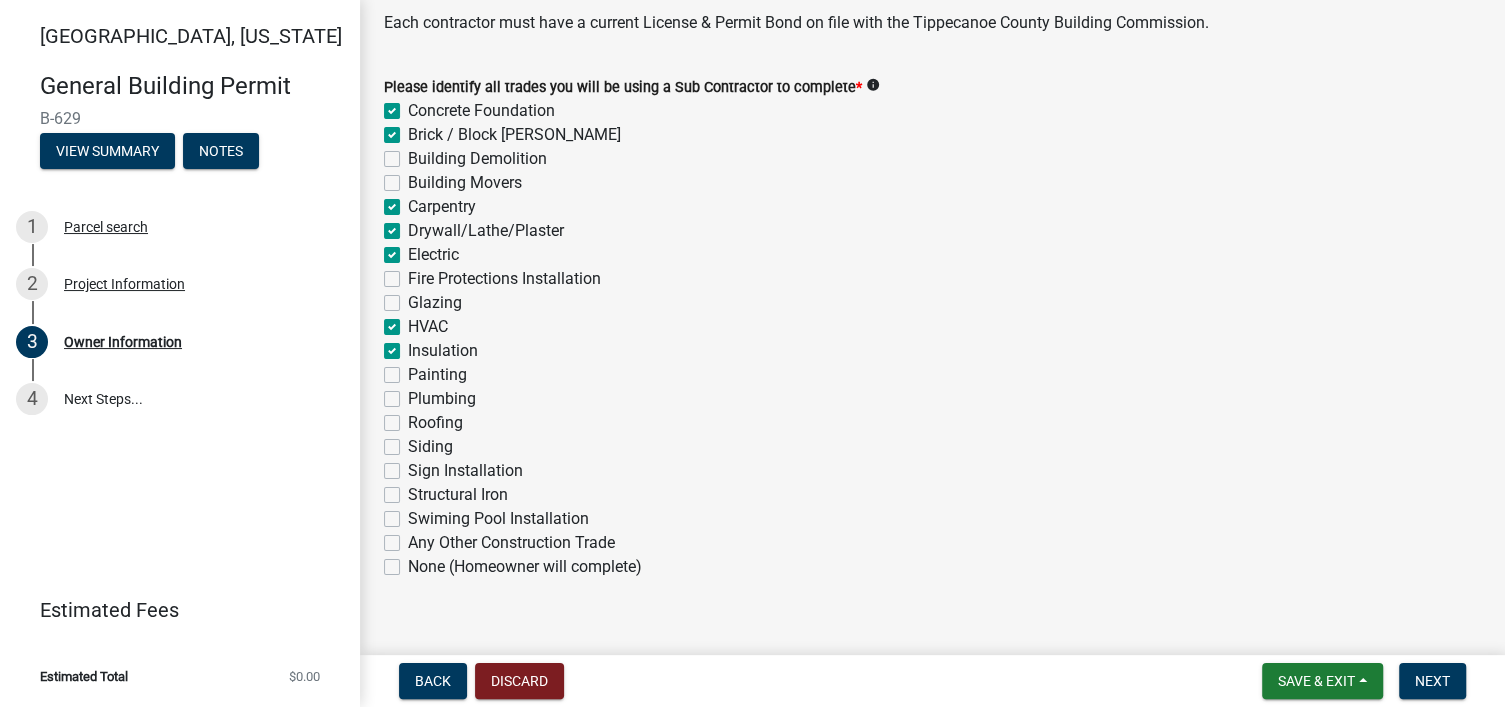 checkbox on "true" 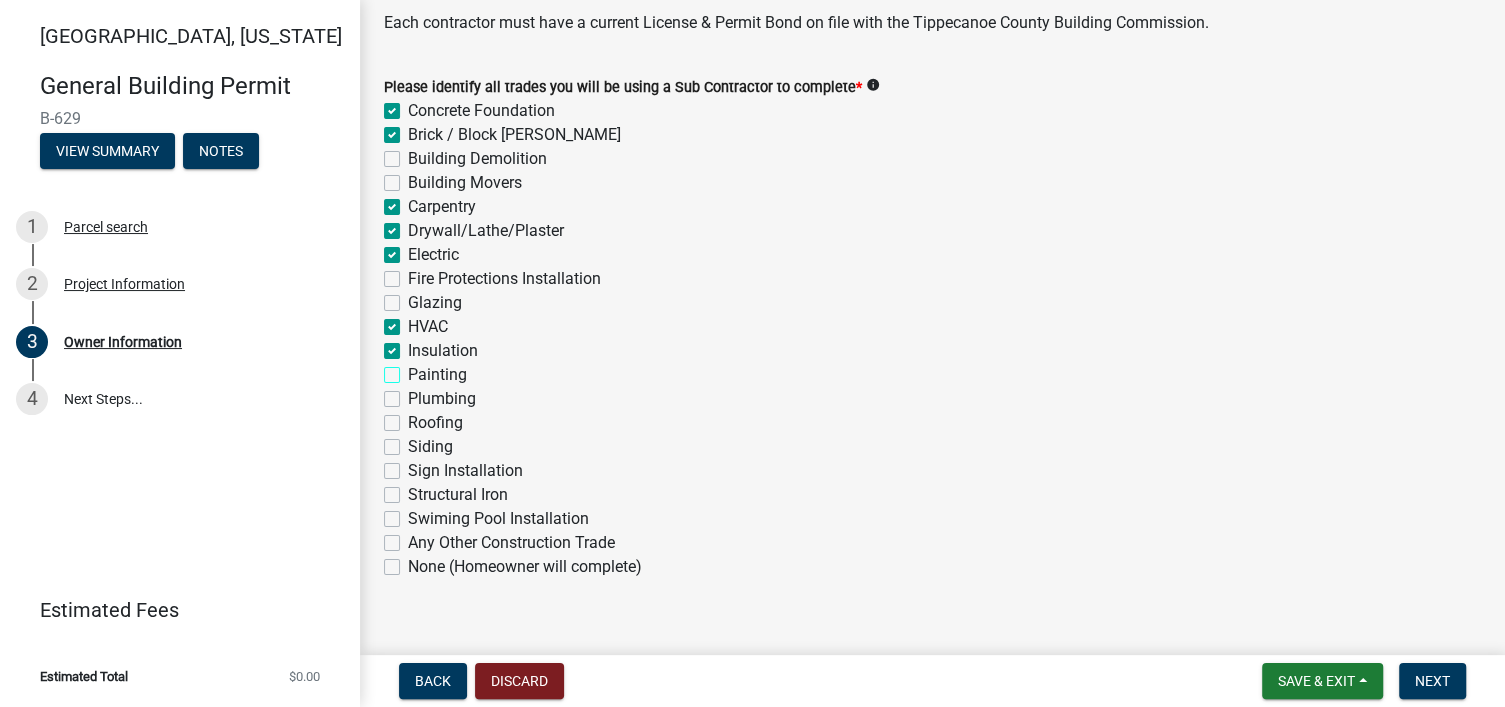 click on "Painting" at bounding box center [414, 369] 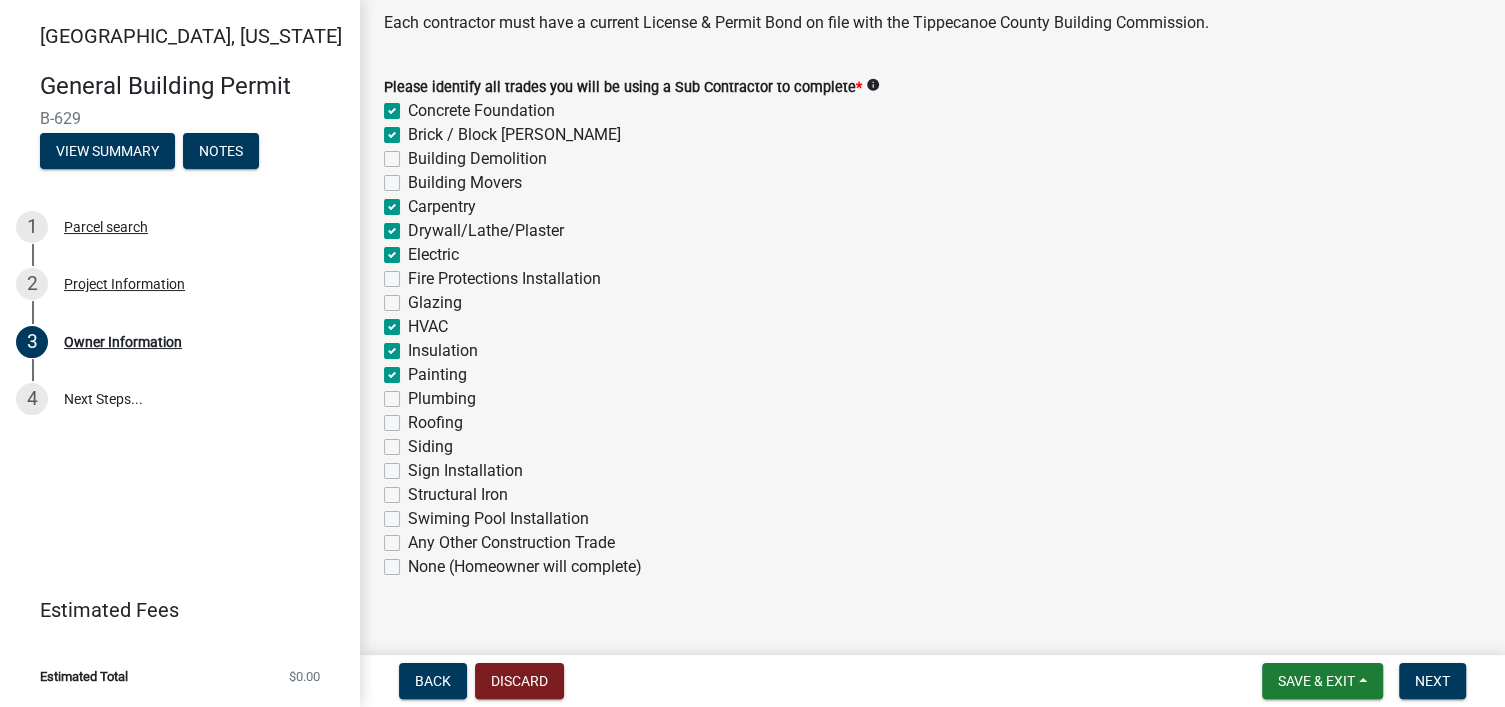 checkbox on "true" 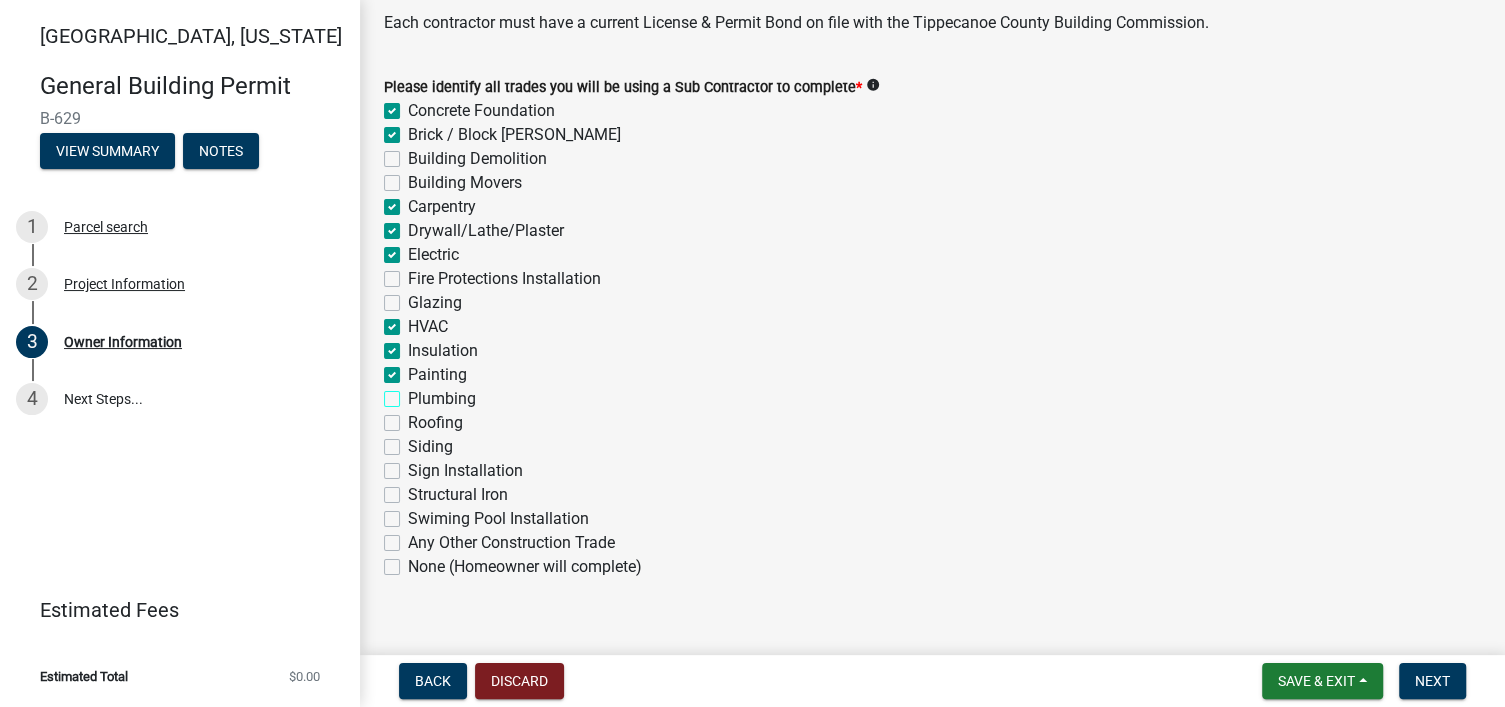 click on "Plumbing" at bounding box center [414, 393] 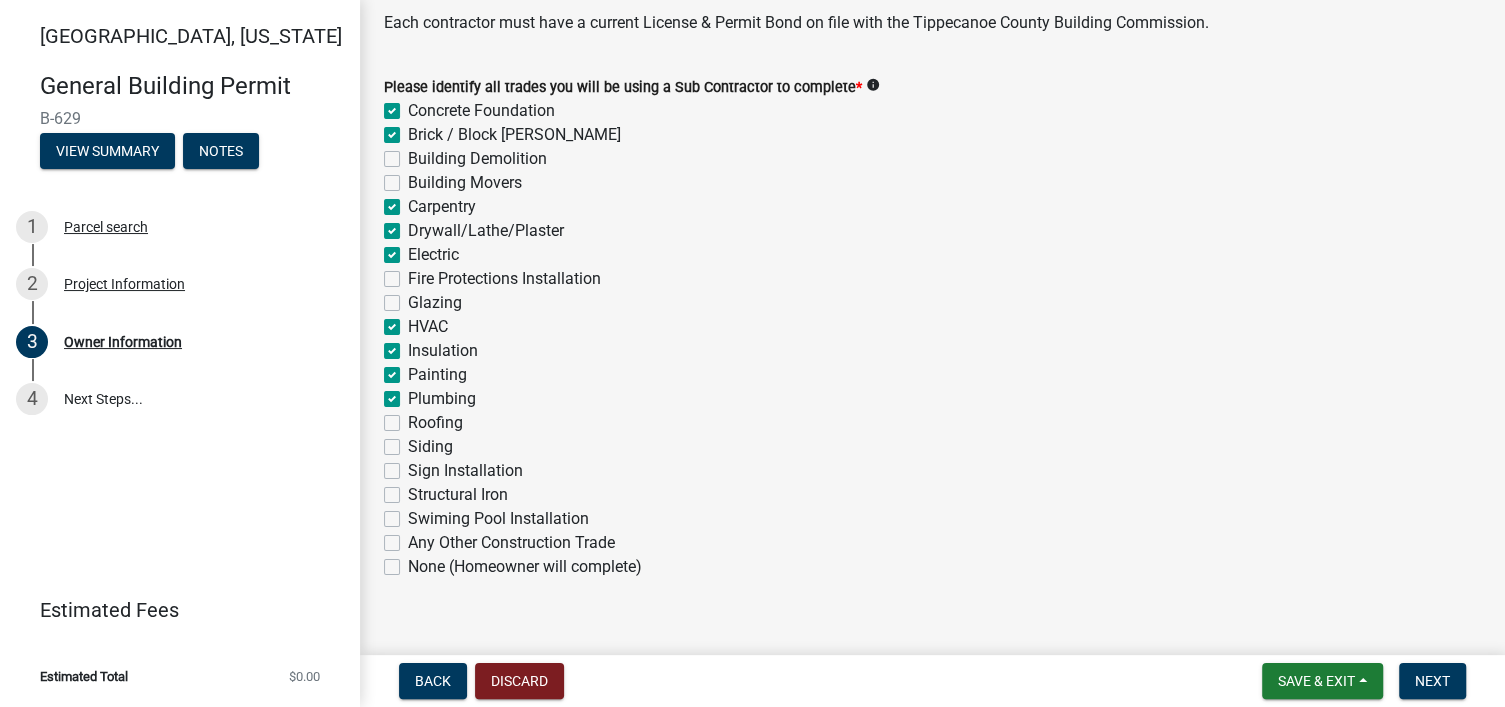checkbox on "true" 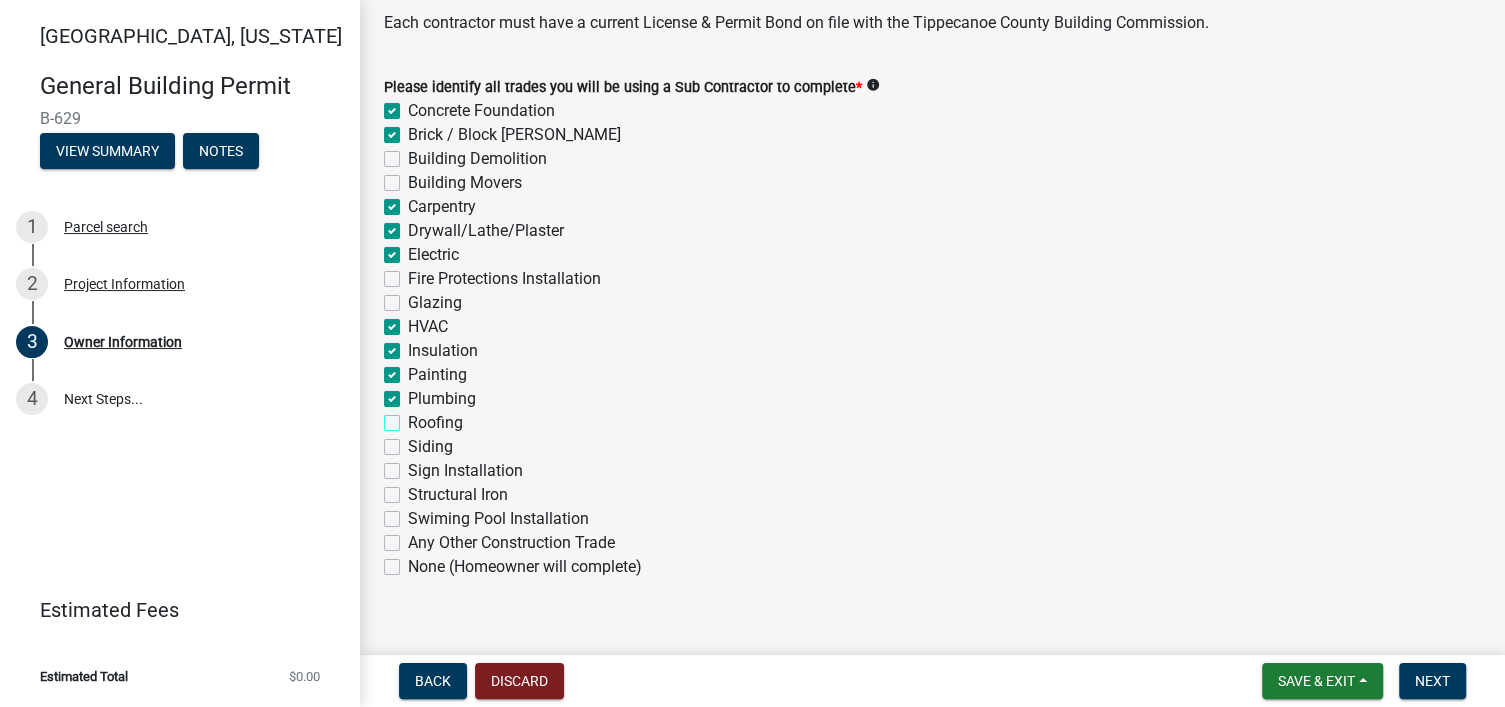 click on "Roofing" at bounding box center [414, 417] 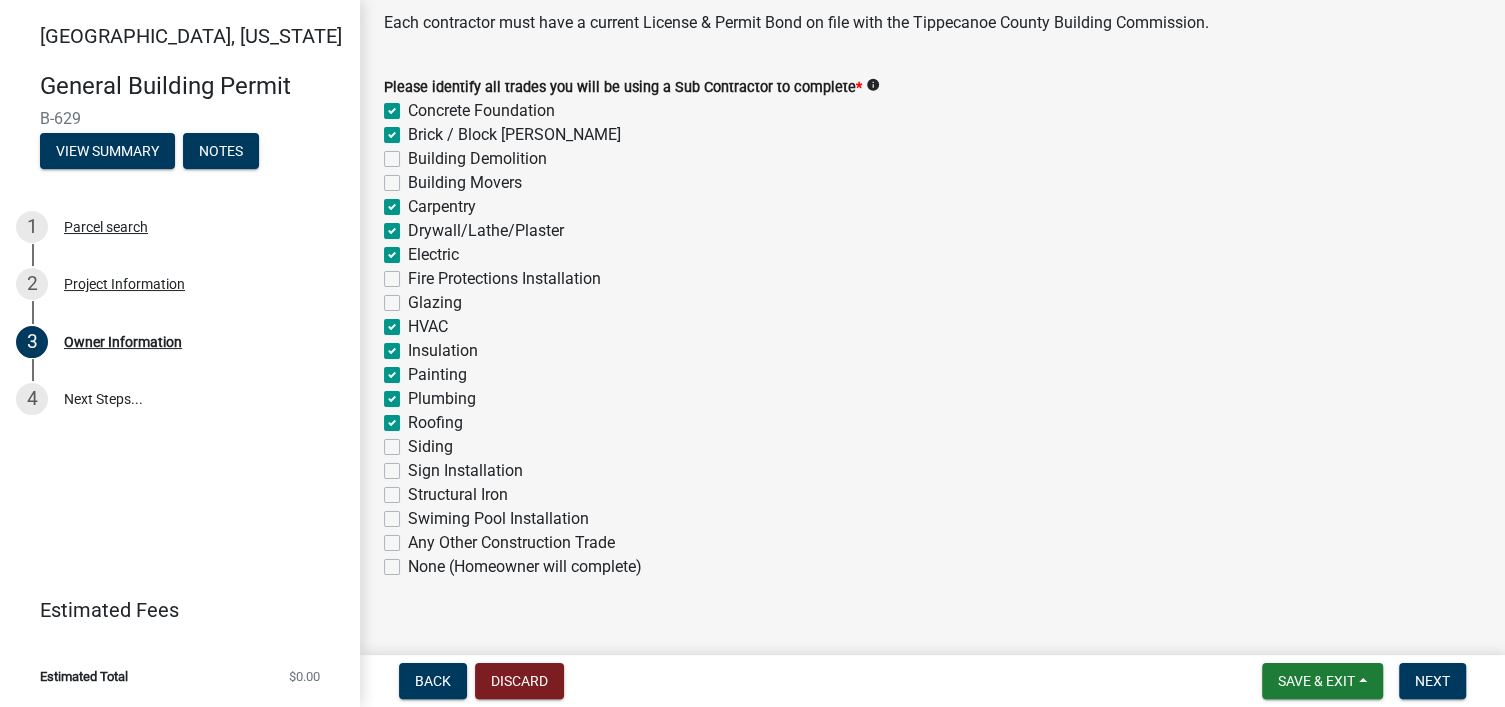 click on "Siding" 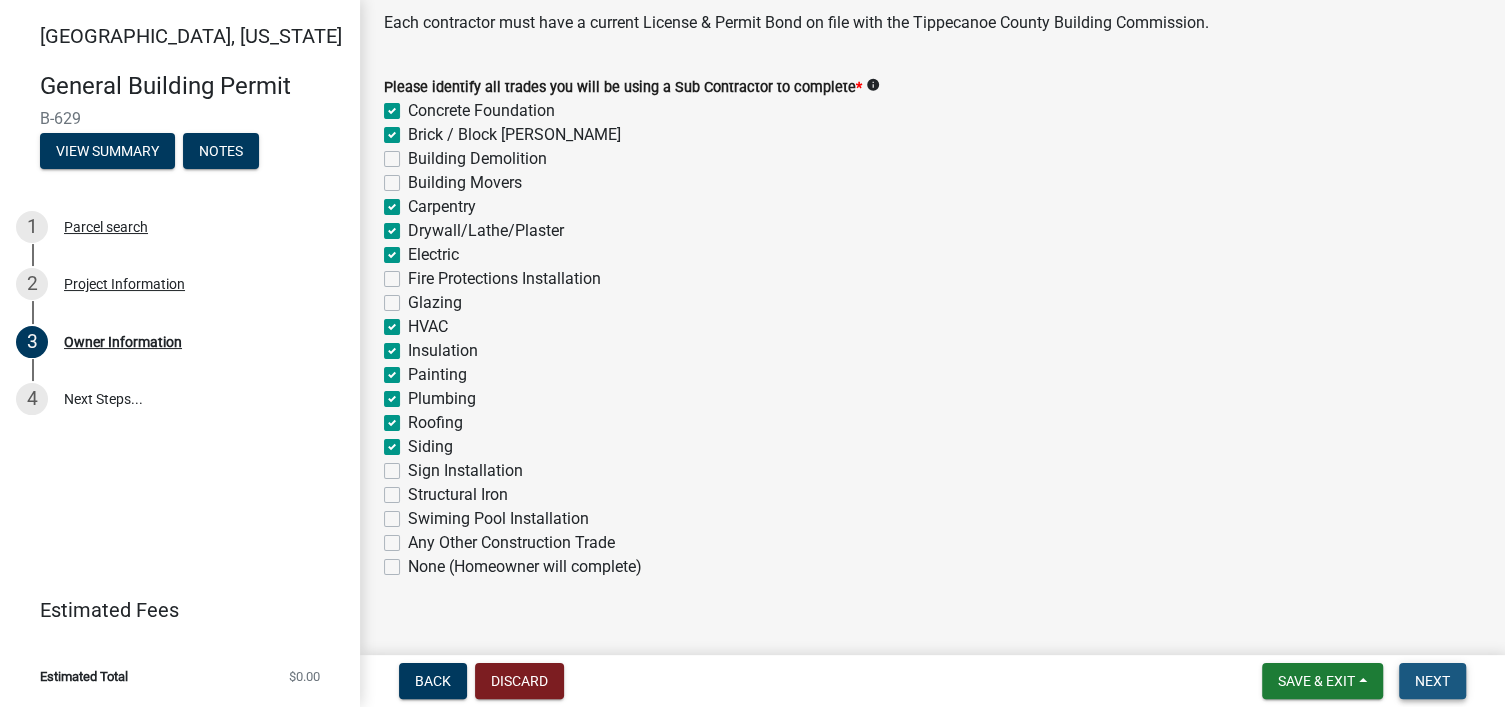 click on "Next" at bounding box center [1432, 681] 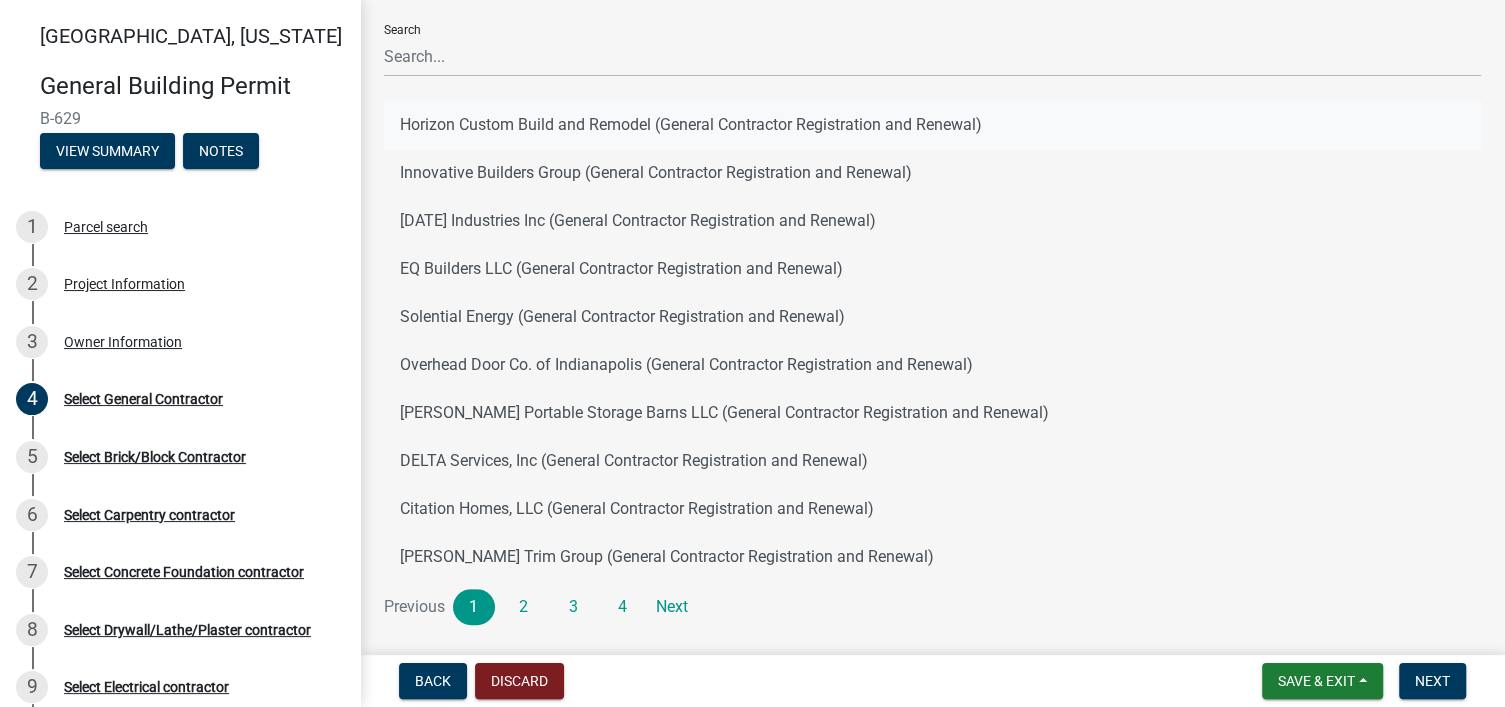 scroll, scrollTop: 191, scrollLeft: 0, axis: vertical 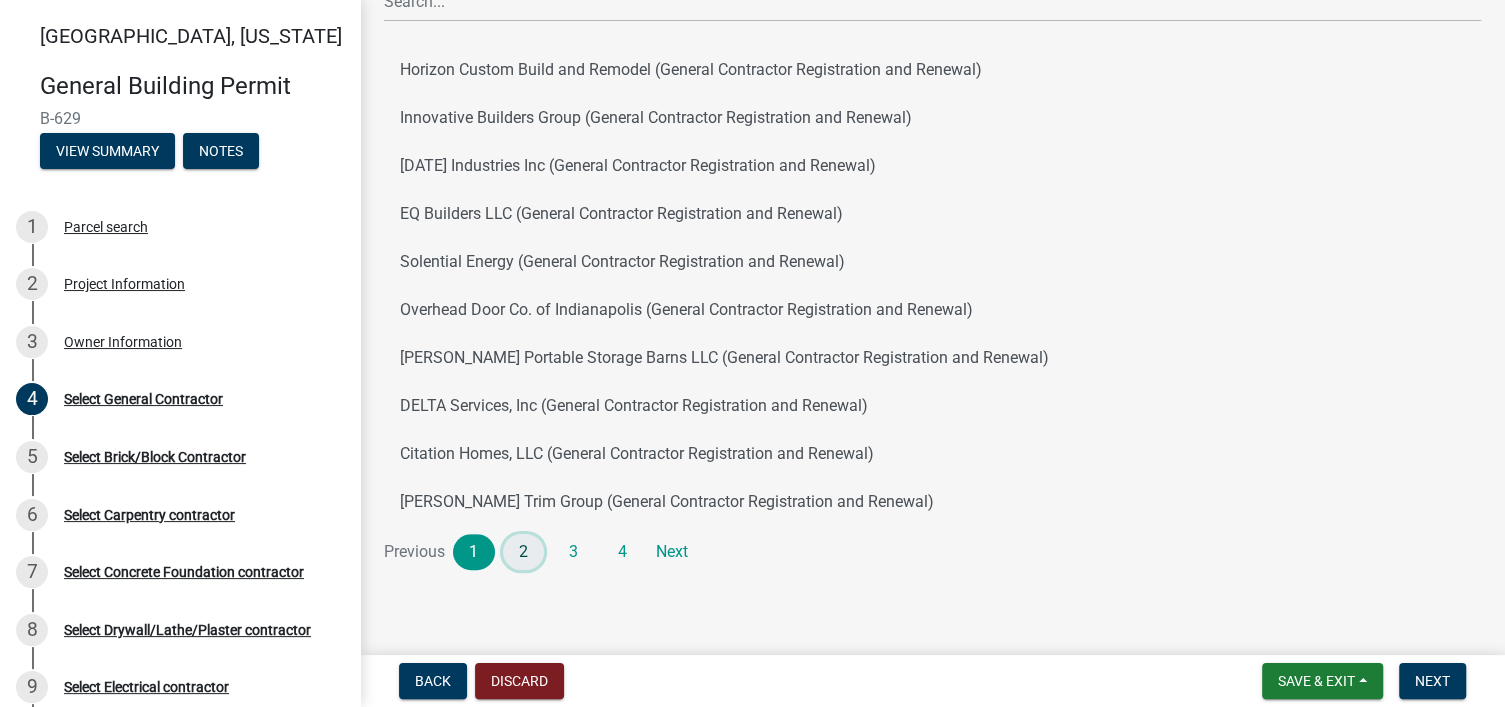 click on "2" 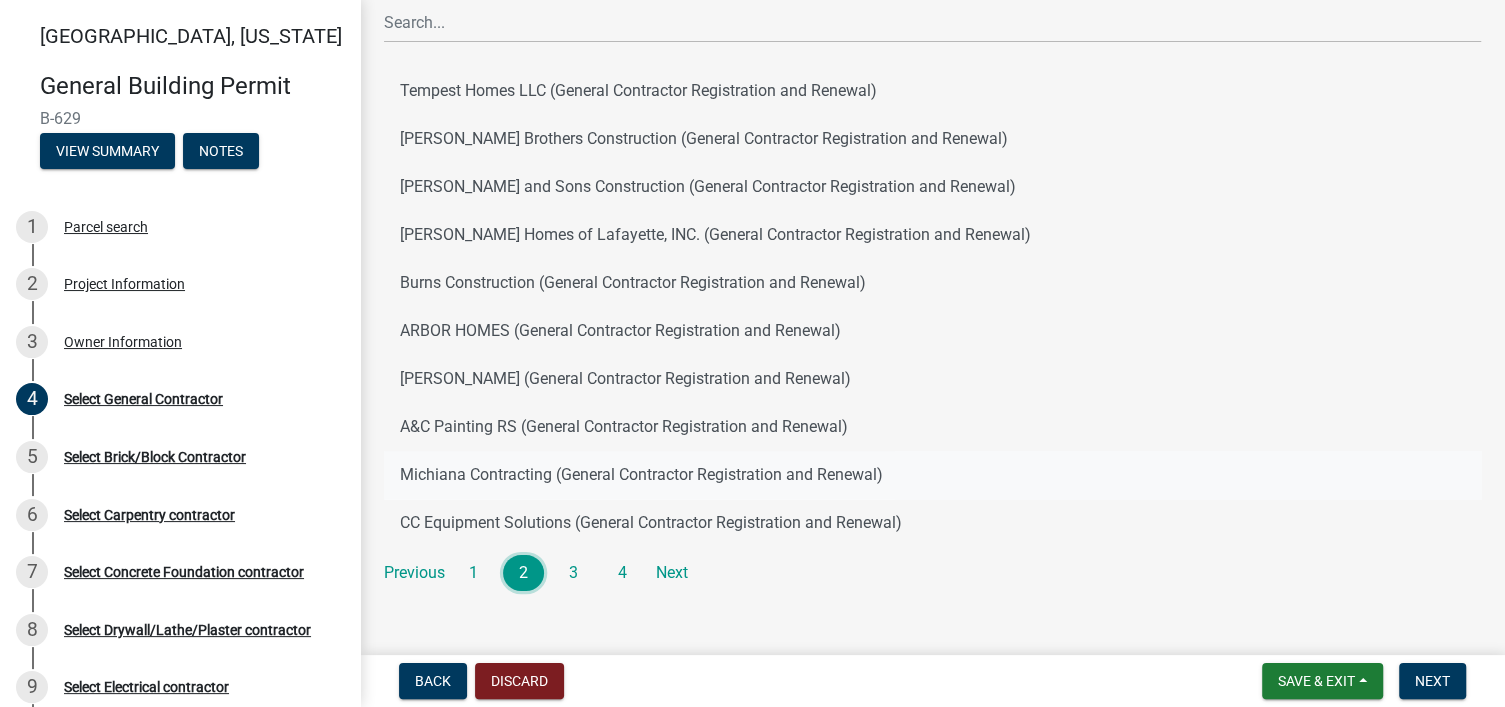 scroll, scrollTop: 191, scrollLeft: 0, axis: vertical 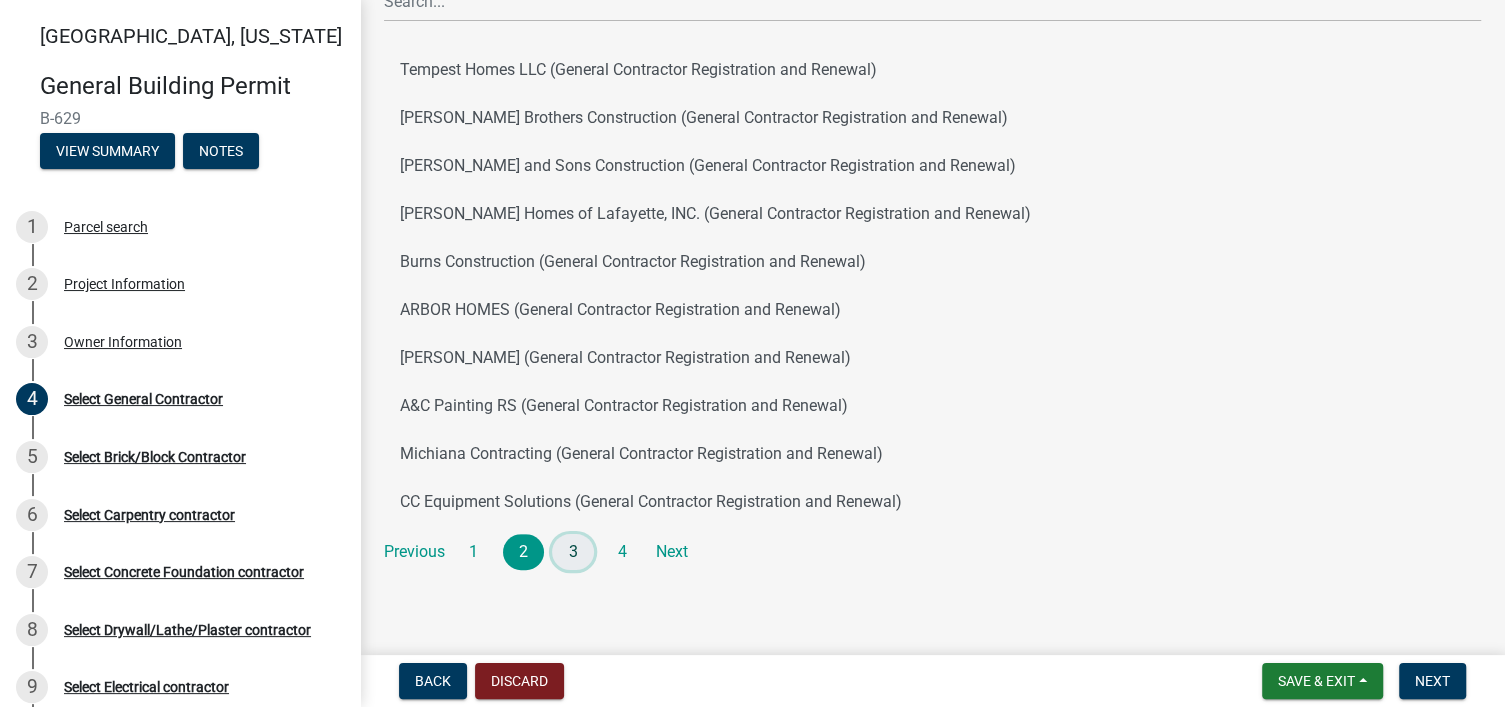 click on "3" 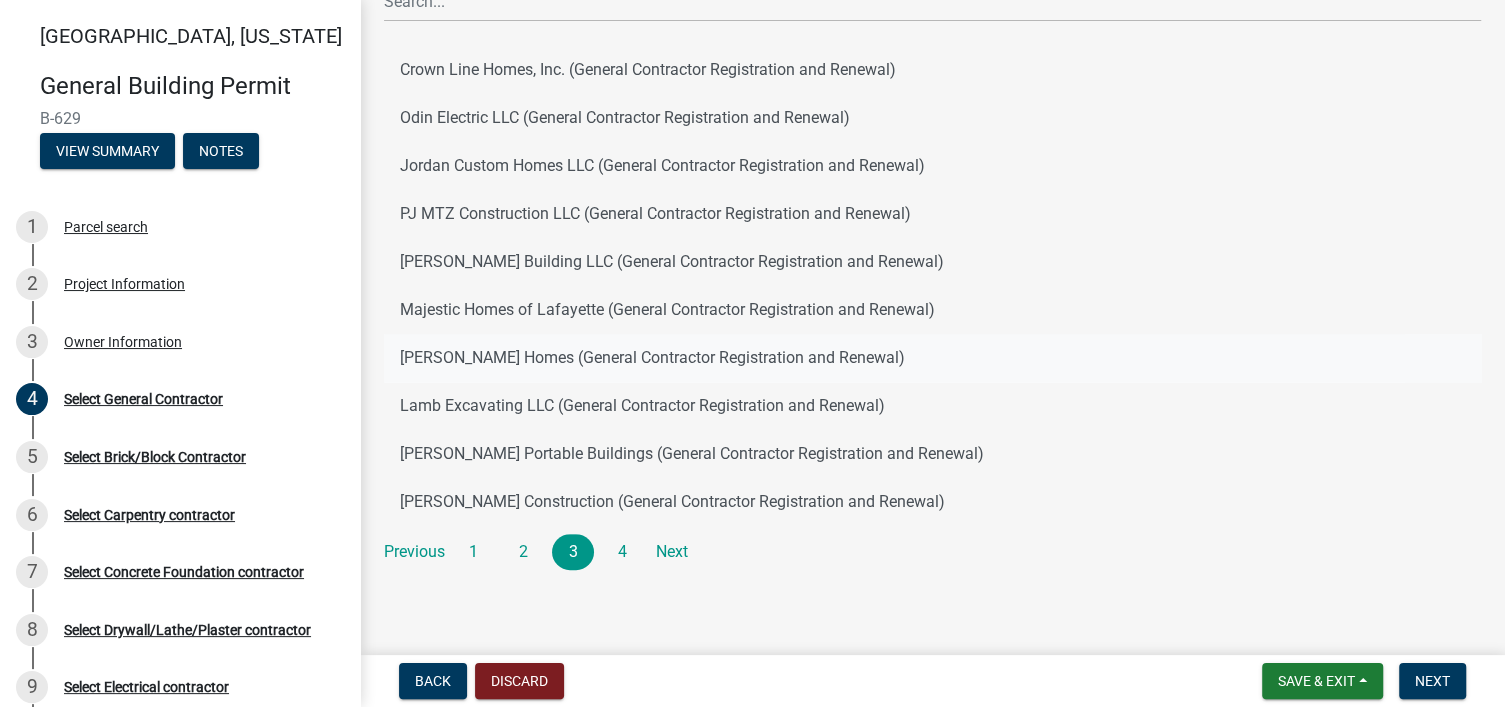 click on "[PERSON_NAME] Homes (General Contractor Registration and Renewal)" 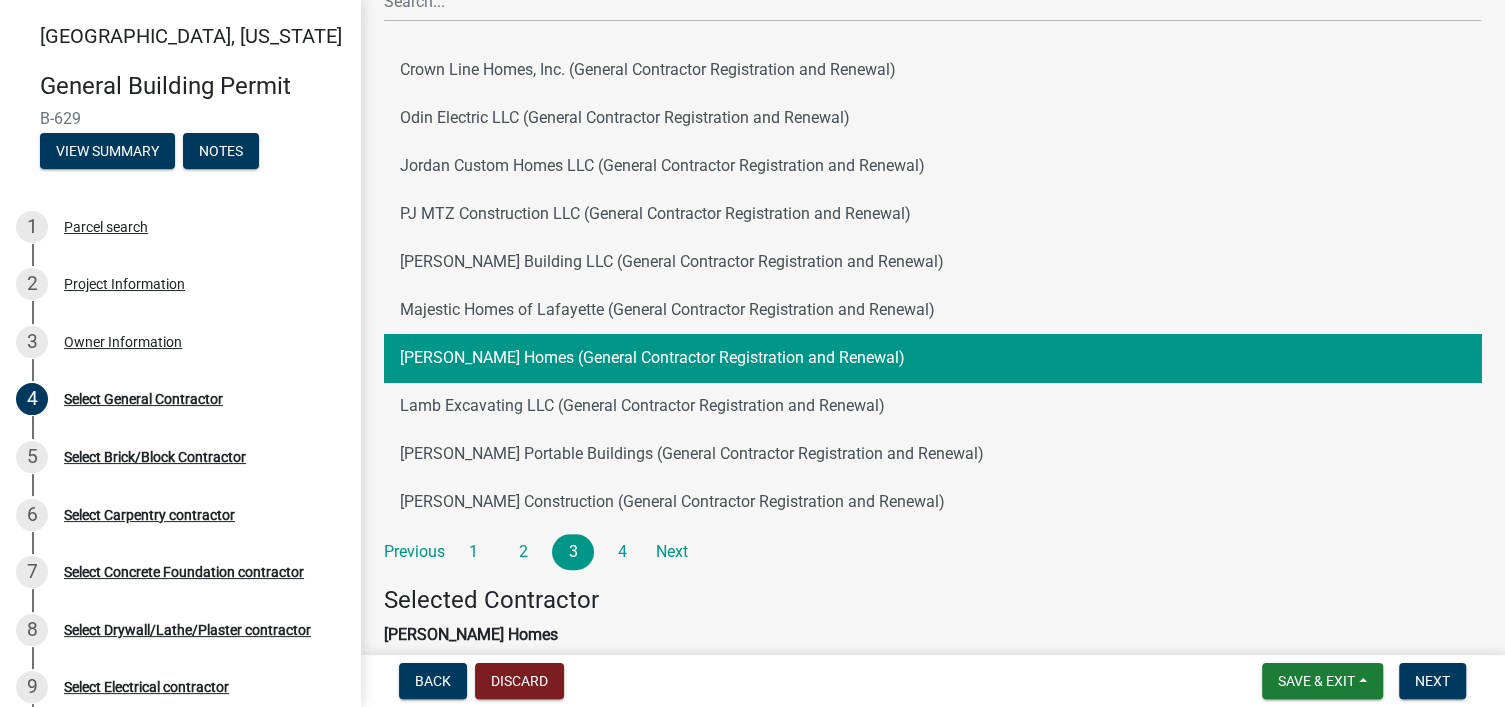click on "Save & Exit  Save  Save & Exit   Next" at bounding box center [1364, 681] 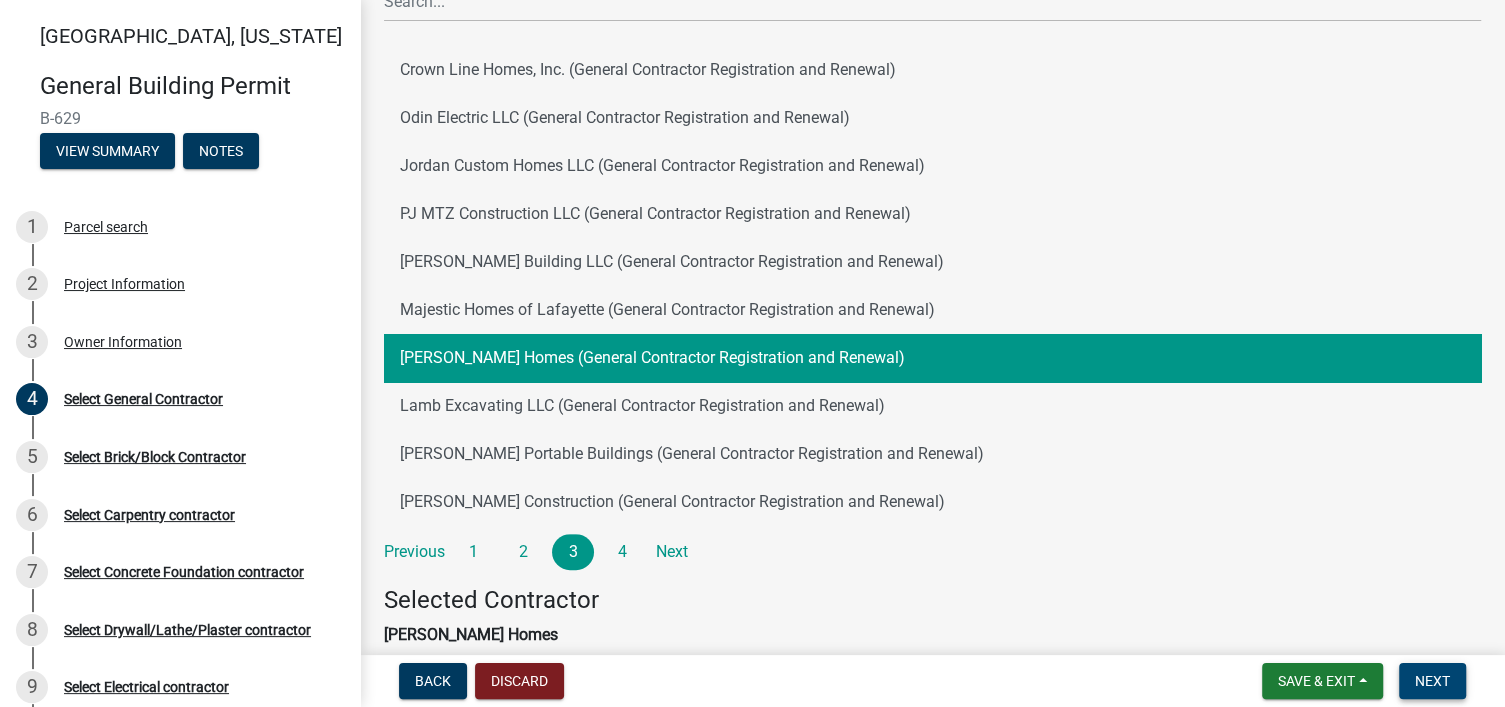 click on "Next" at bounding box center [1432, 681] 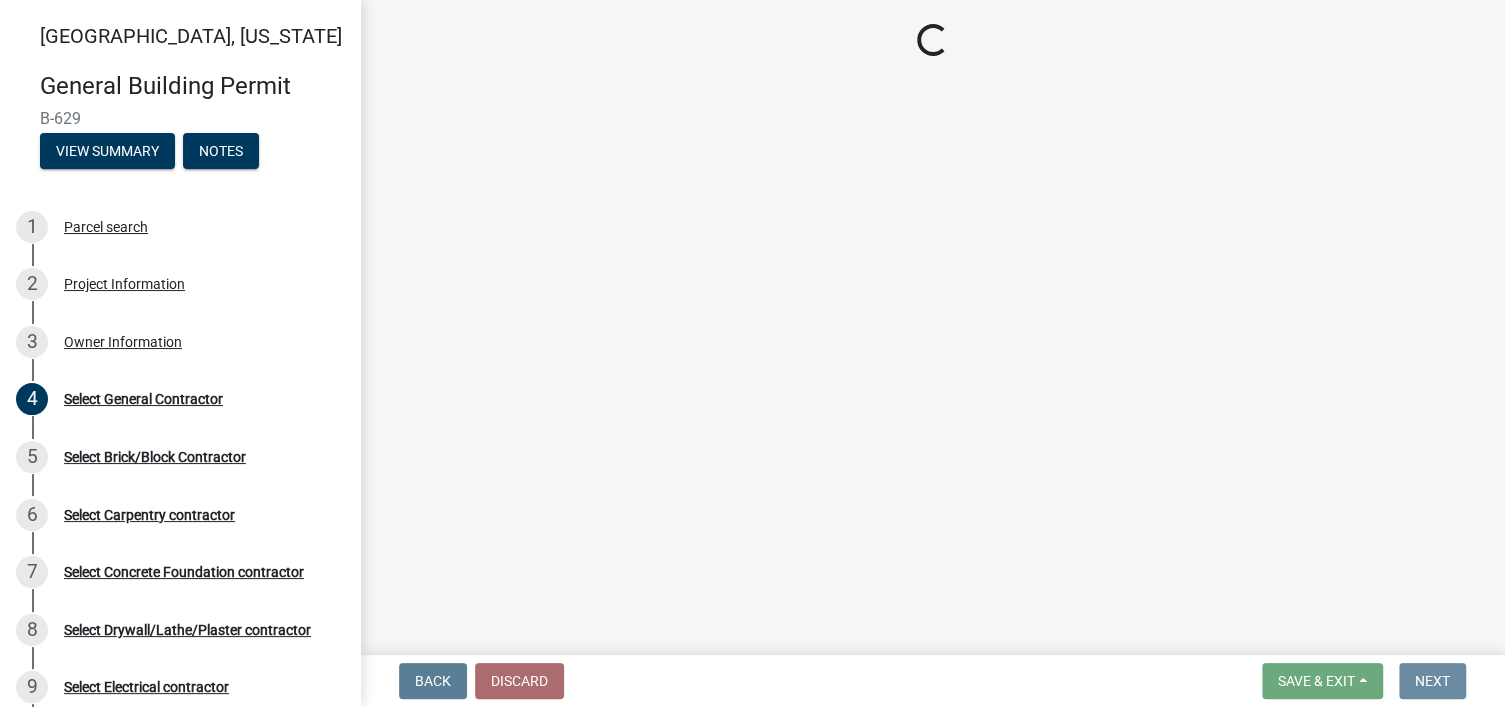 scroll, scrollTop: 0, scrollLeft: 0, axis: both 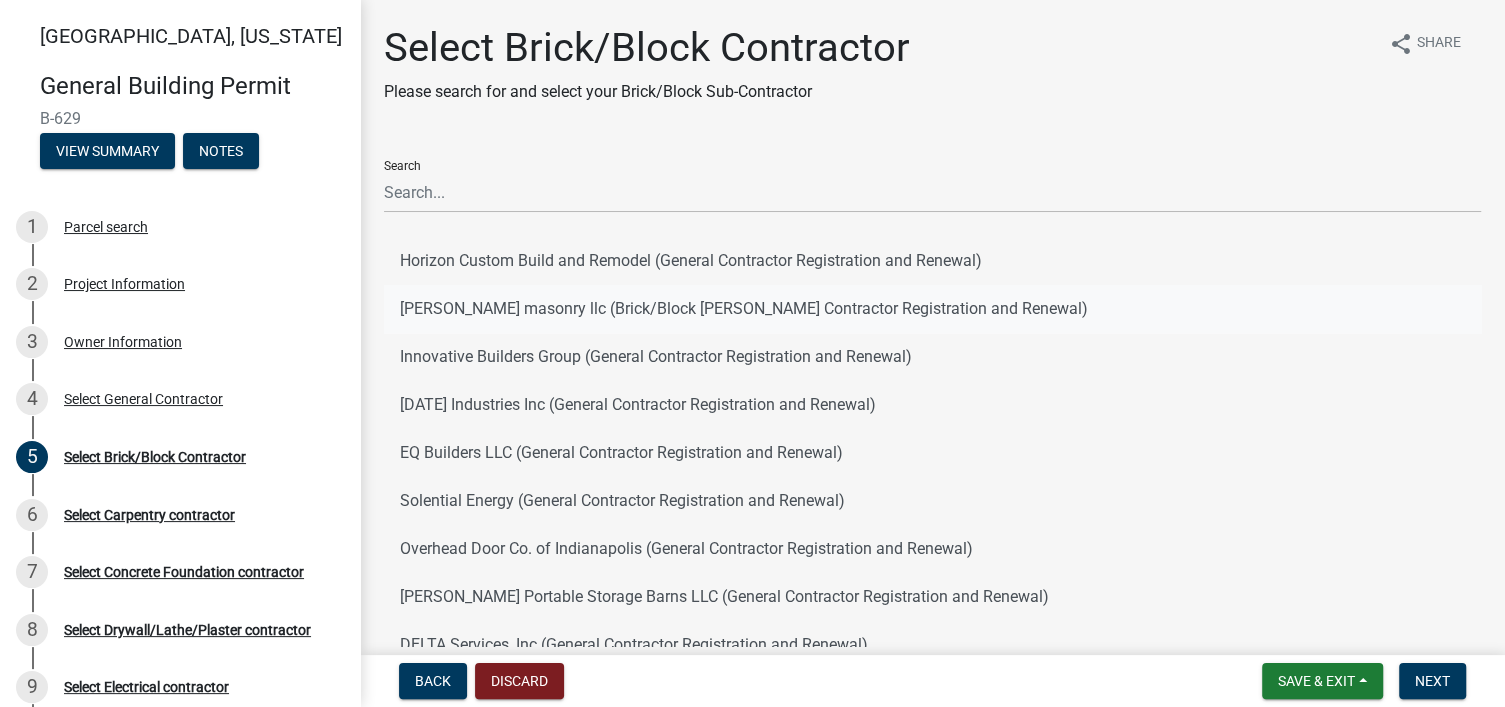 click on "[PERSON_NAME] masonry llc (Brick/Block [PERSON_NAME] Contractor Registration and Renewal)" 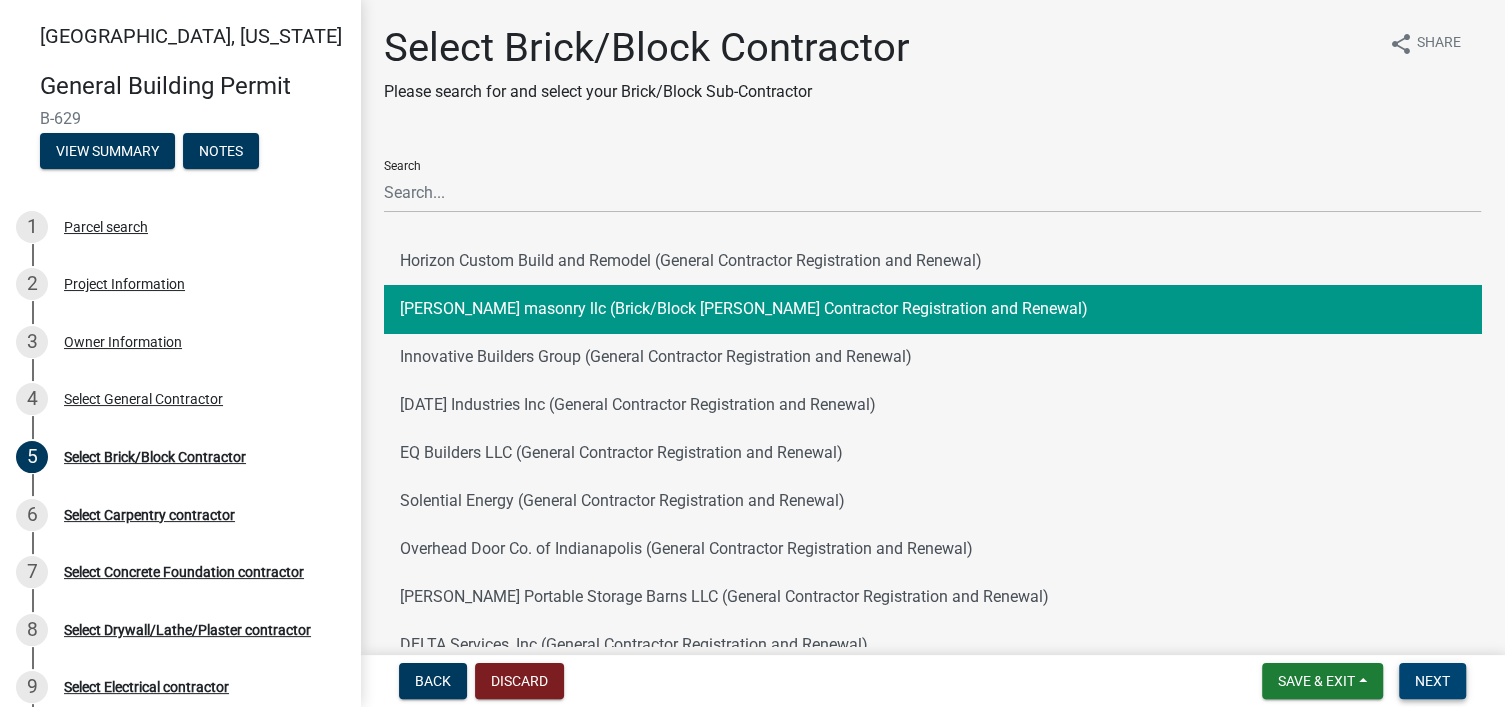 click on "Next" at bounding box center (1432, 681) 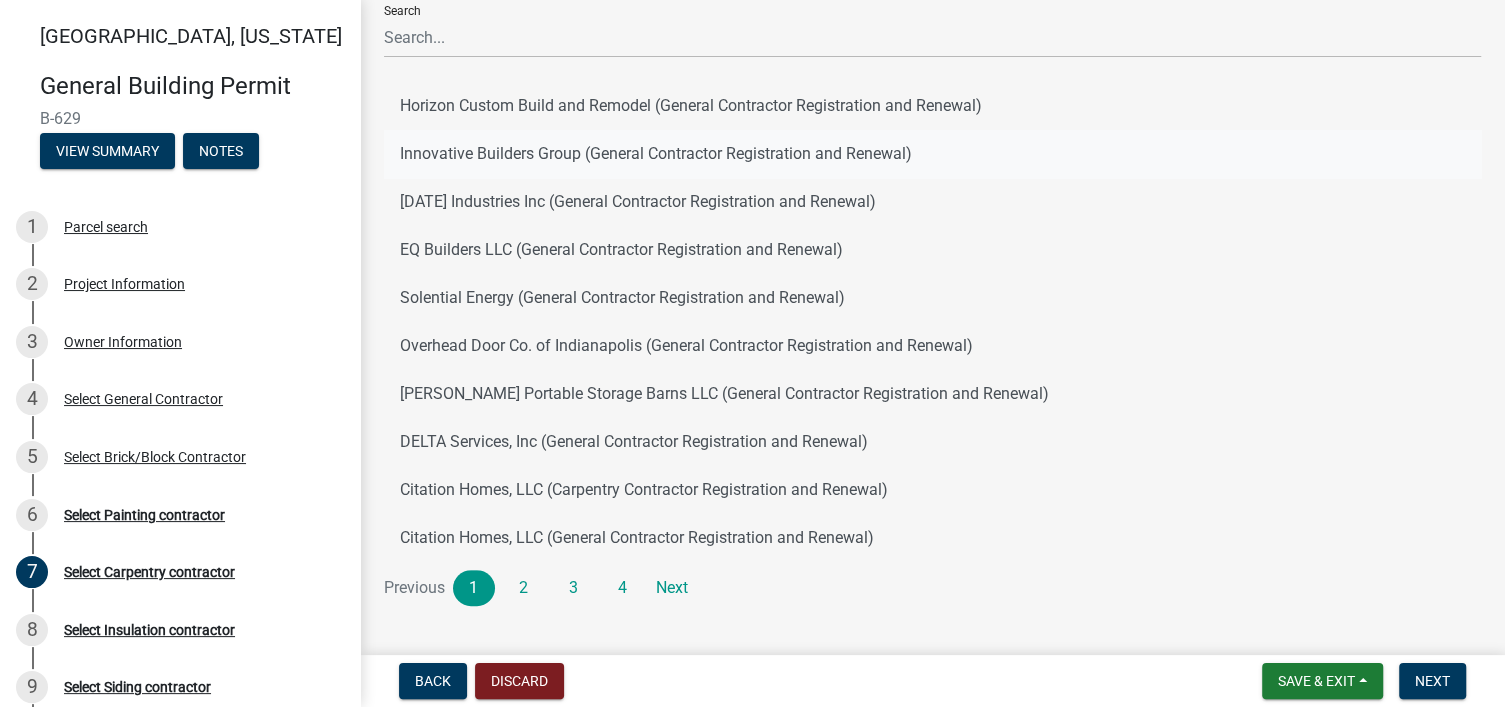scroll, scrollTop: 159, scrollLeft: 0, axis: vertical 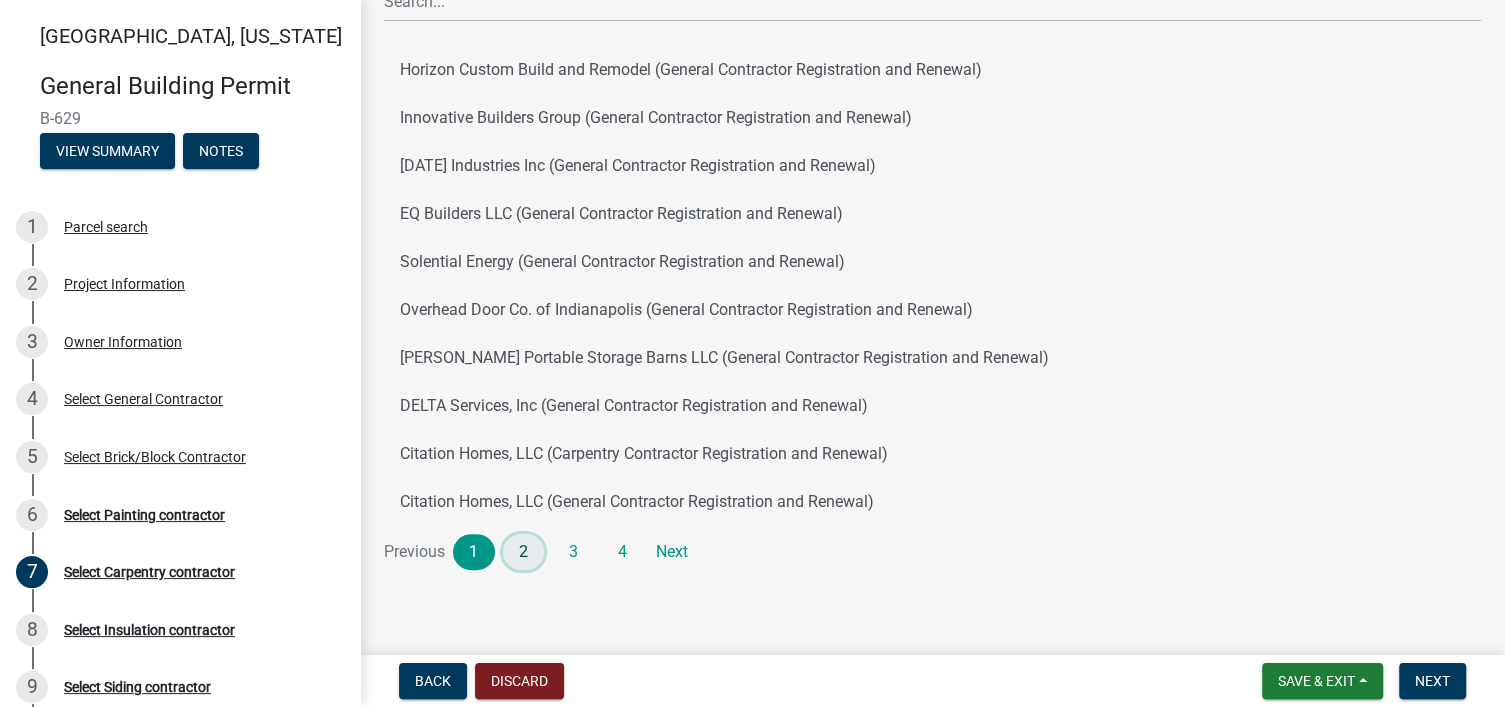 click on "2" 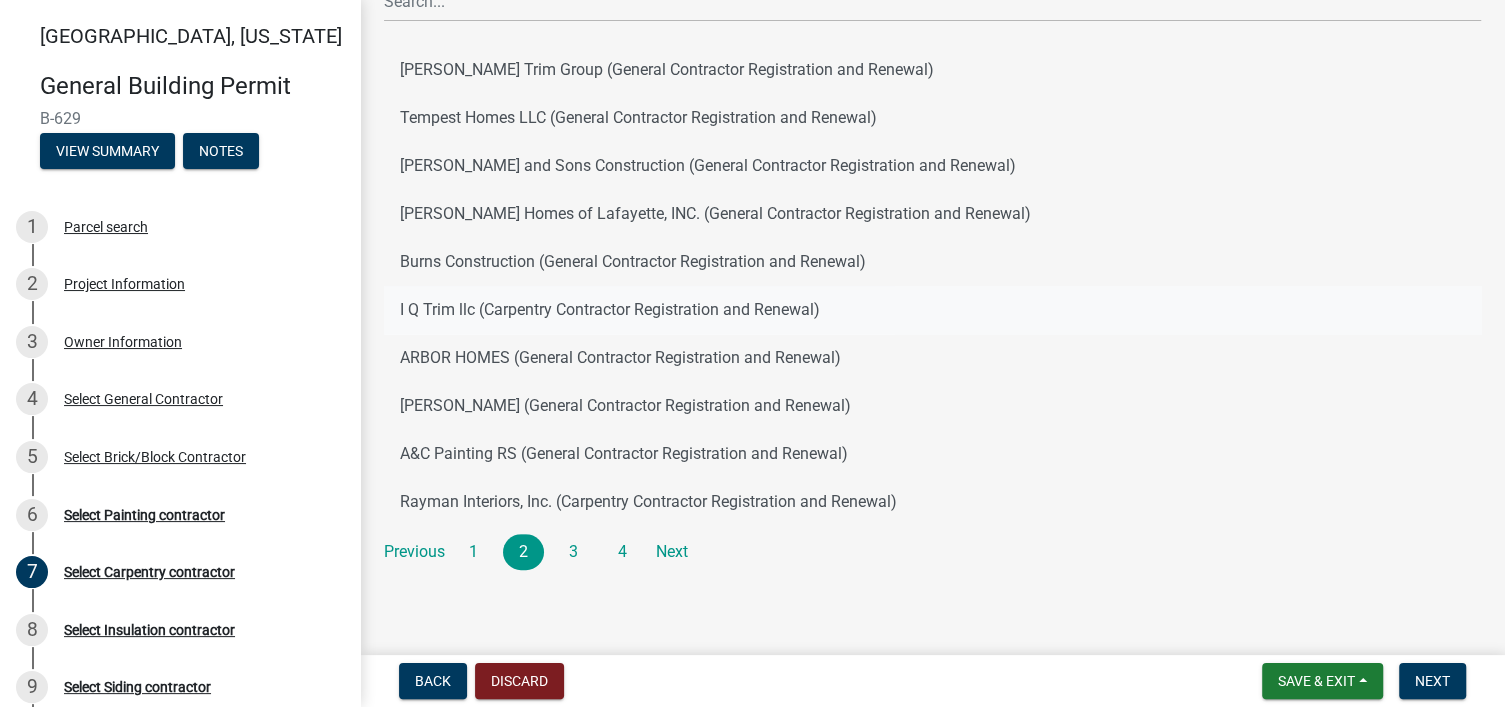 click on "I Q Trim llc (Carpentry Contractor Registration and Renewal)" 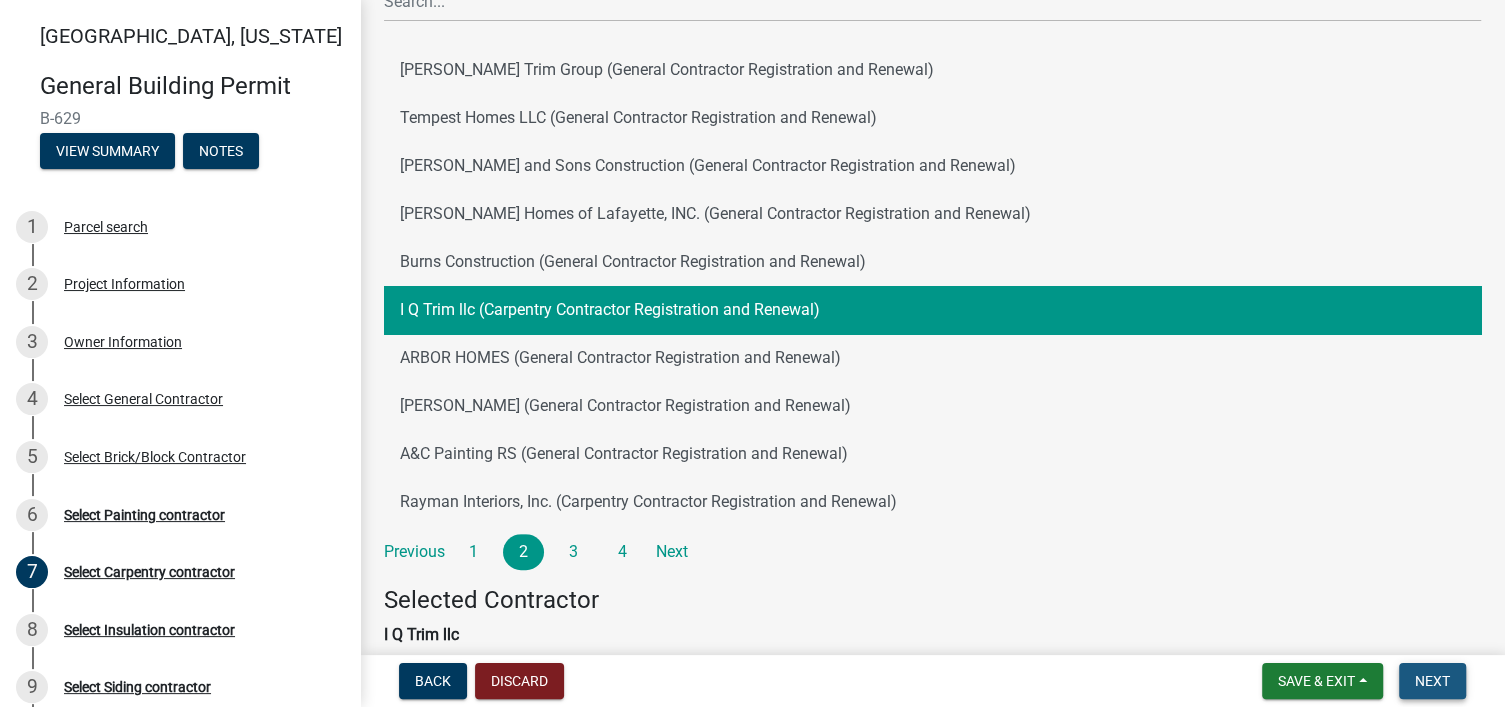 click on "Next" at bounding box center (1432, 681) 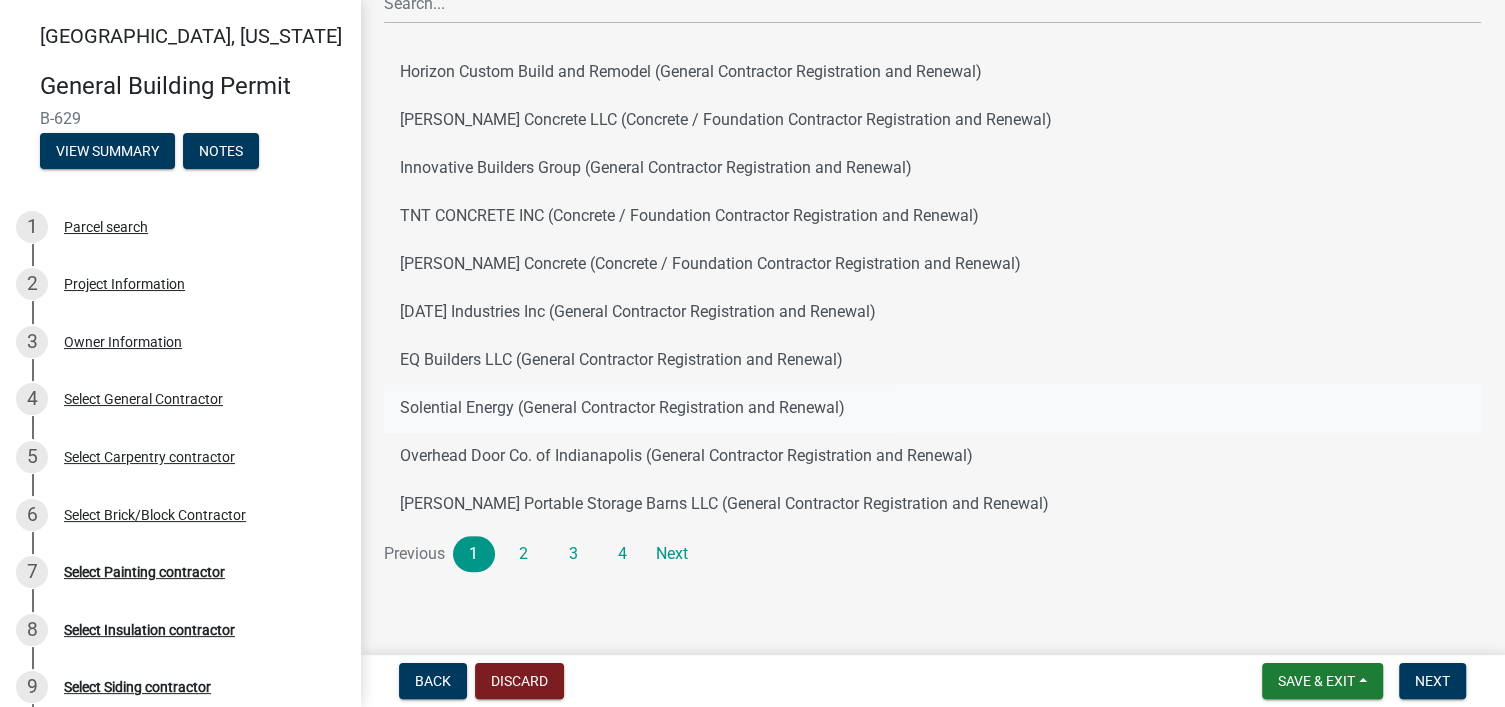 scroll, scrollTop: 159, scrollLeft: 0, axis: vertical 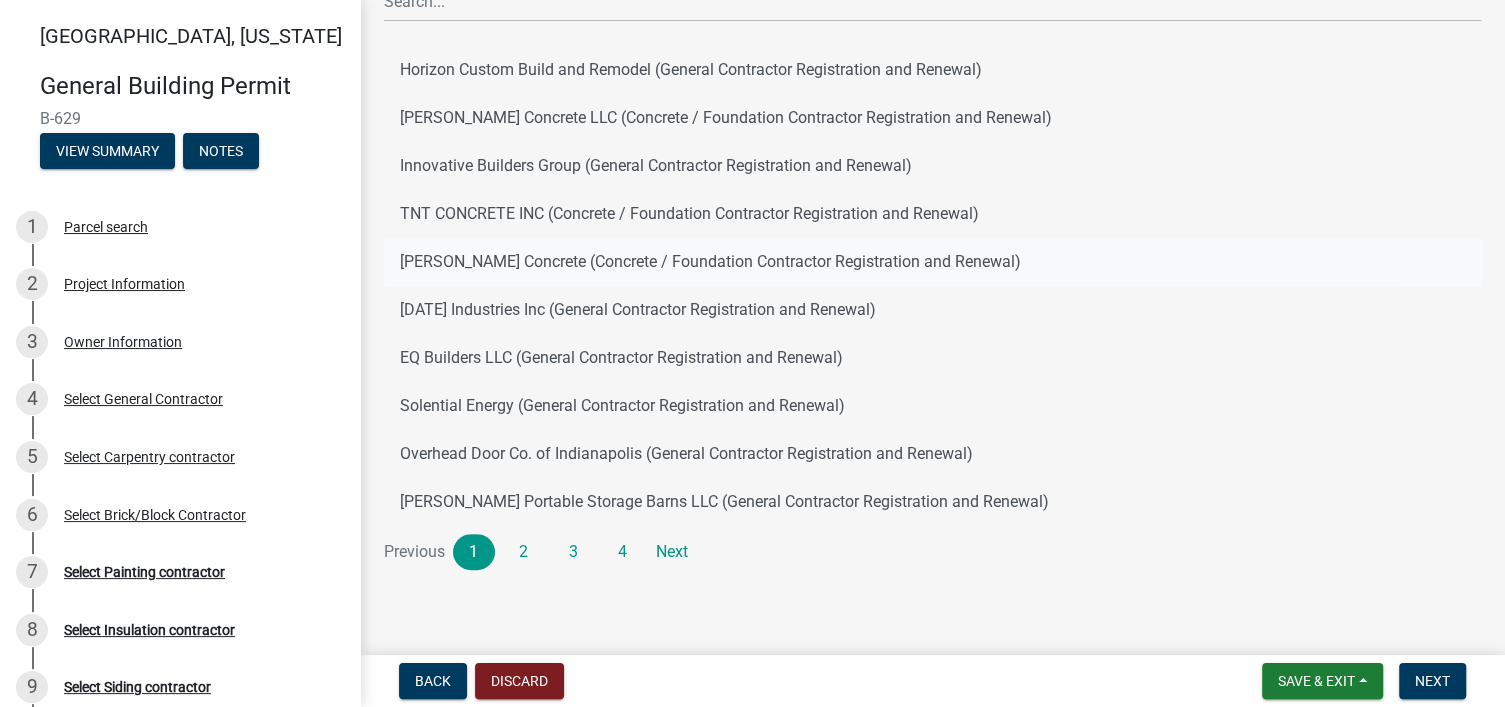 click on "[PERSON_NAME] Concrete (Concrete / Foundation Contractor Registration and Renewal)" 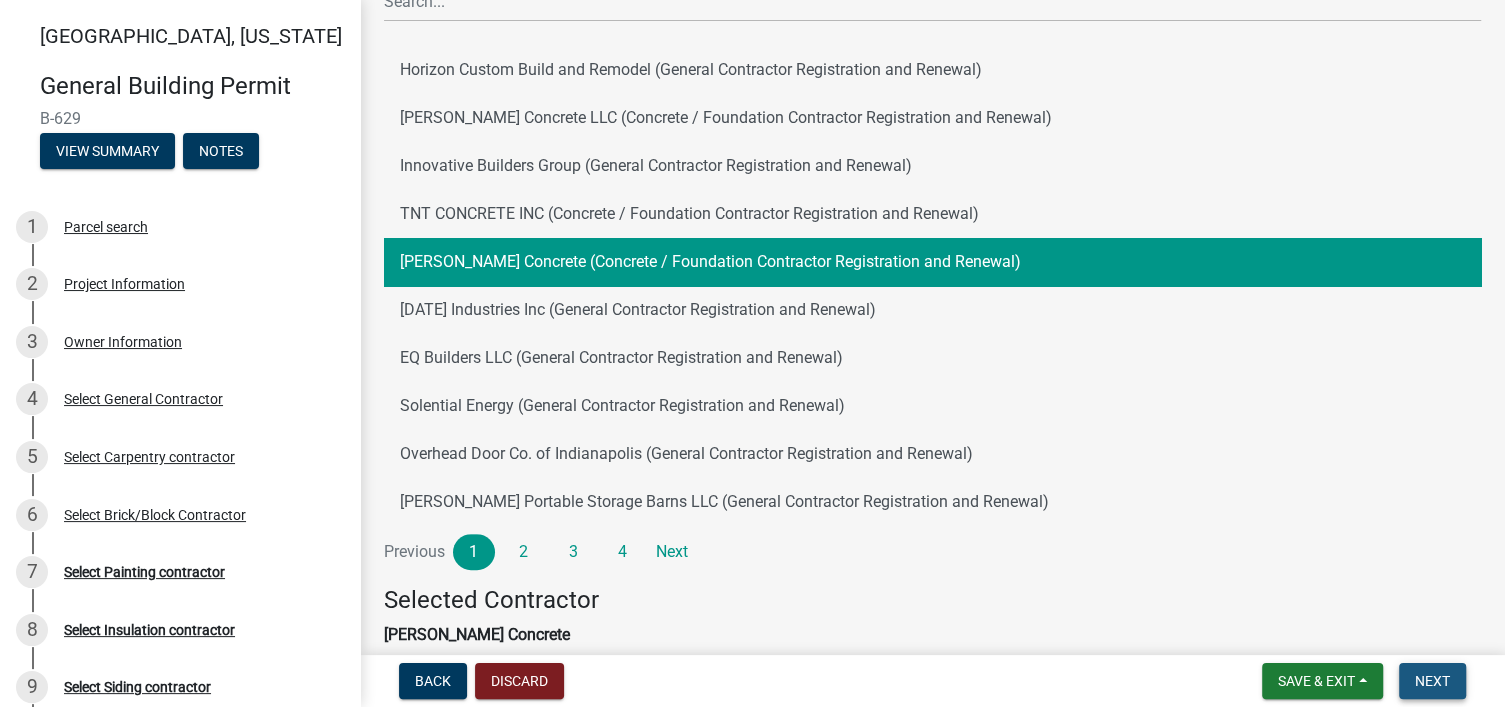 click on "Next" at bounding box center [1432, 681] 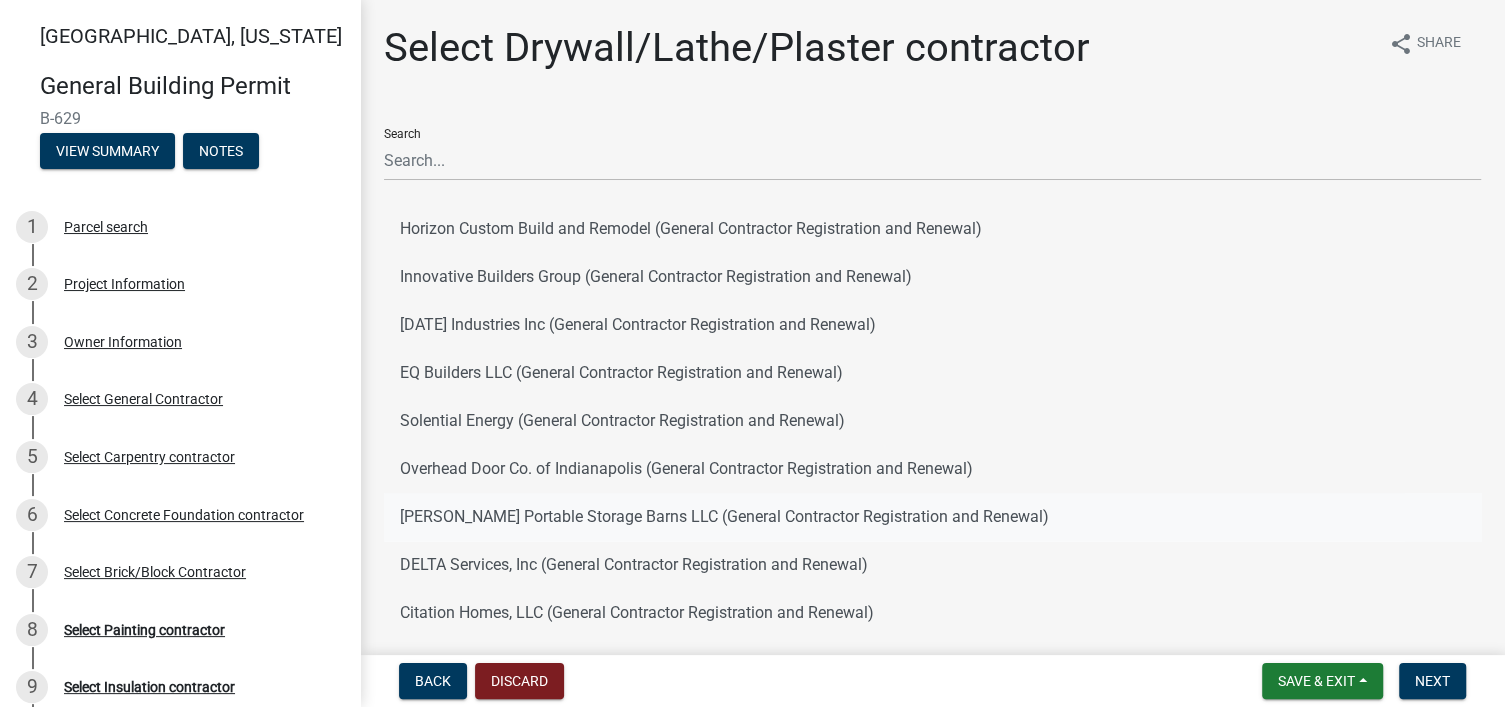 scroll, scrollTop: 100, scrollLeft: 0, axis: vertical 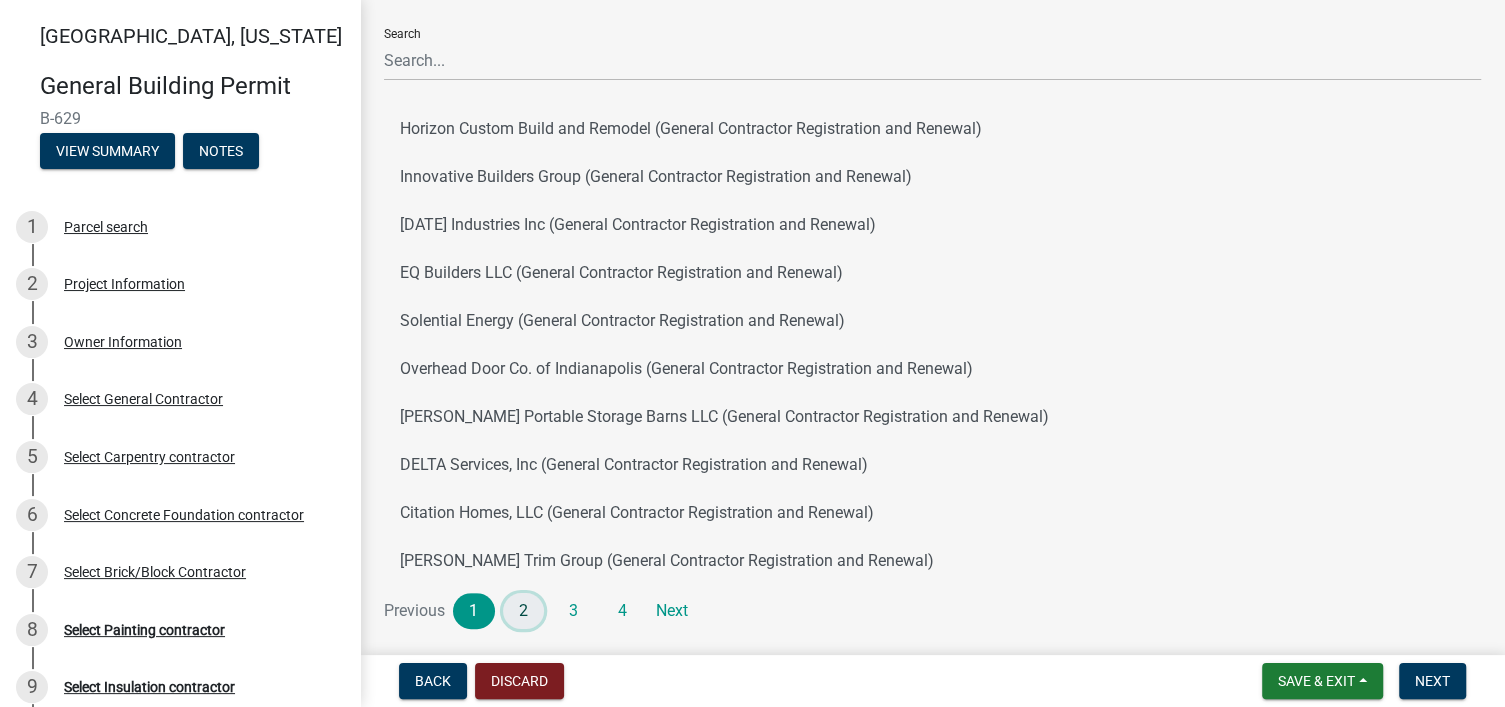 click on "2" 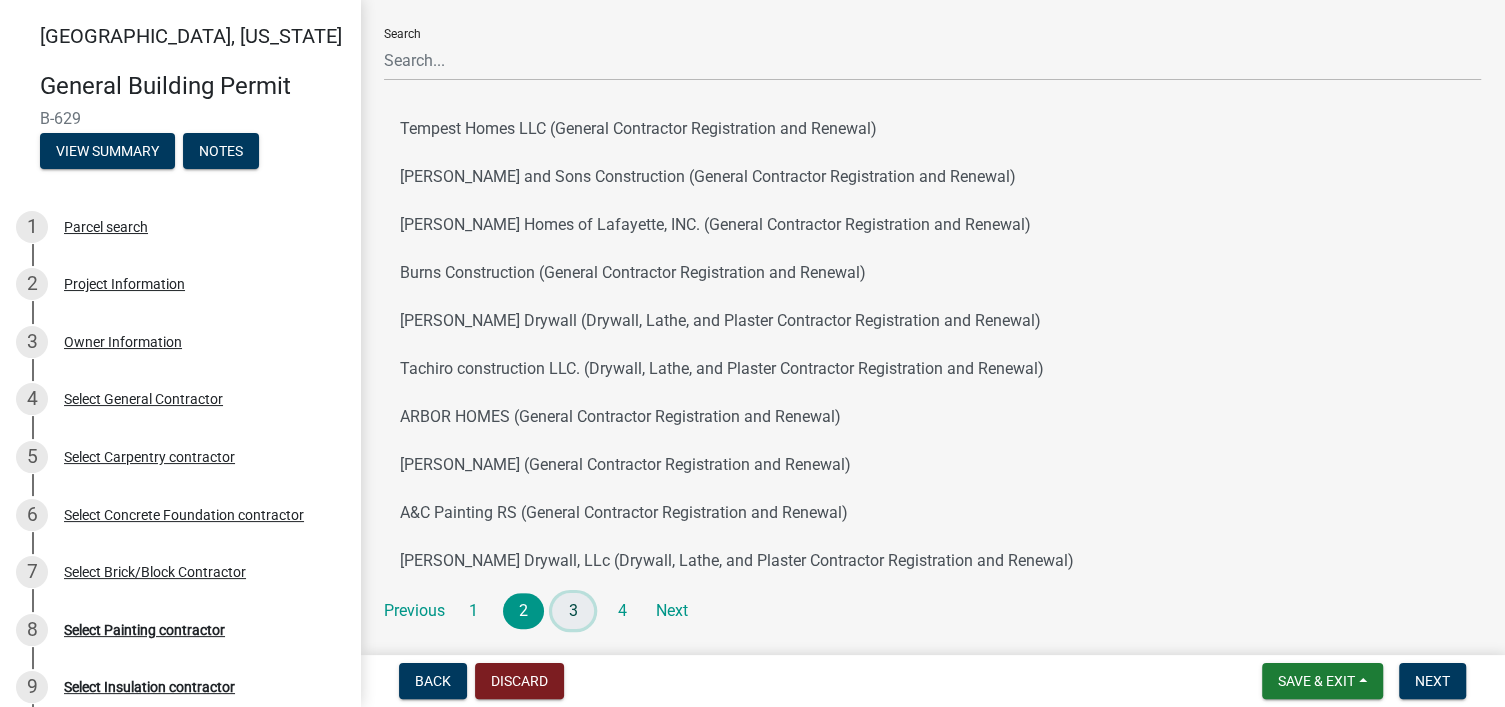 click on "3" 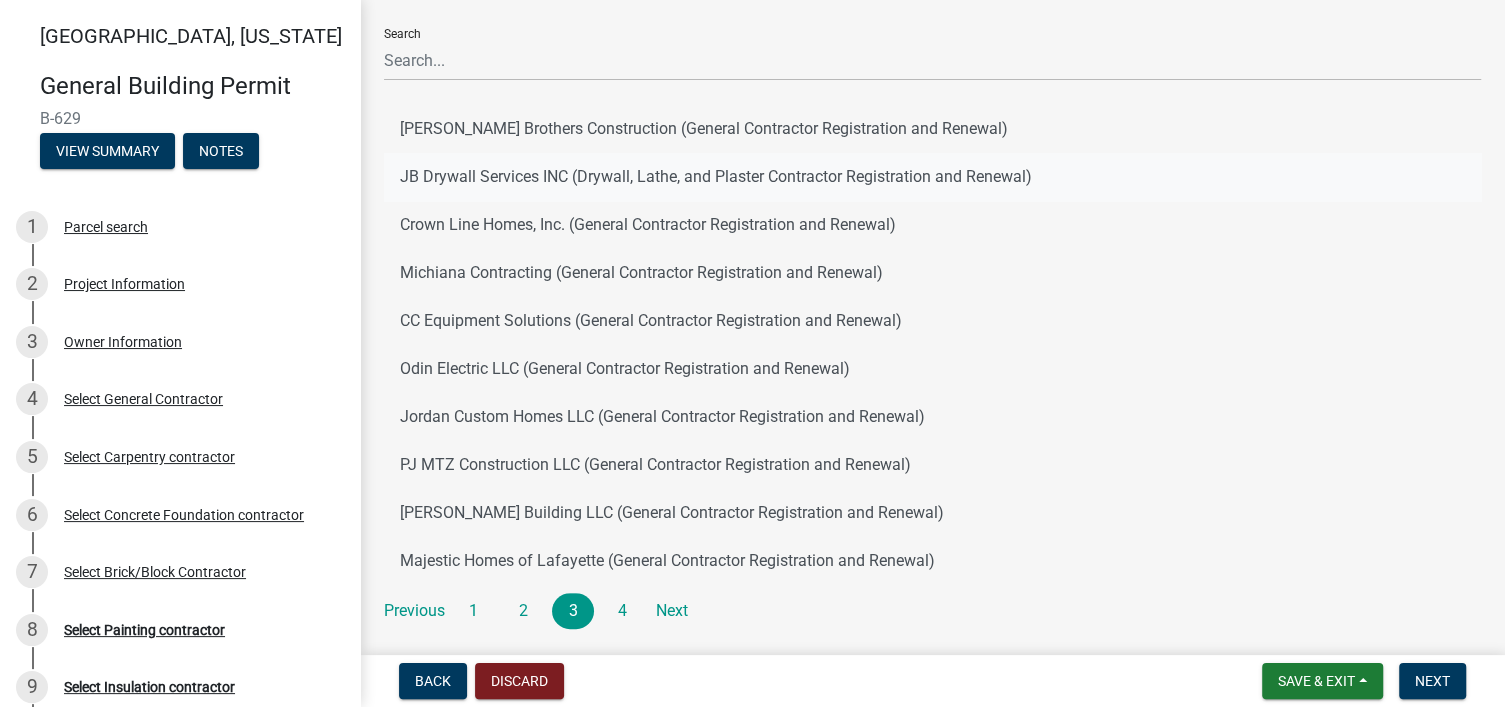 click on "JB Drywall Services INC (Drywall, Lathe, and Plaster Contractor Registration and Renewal)" 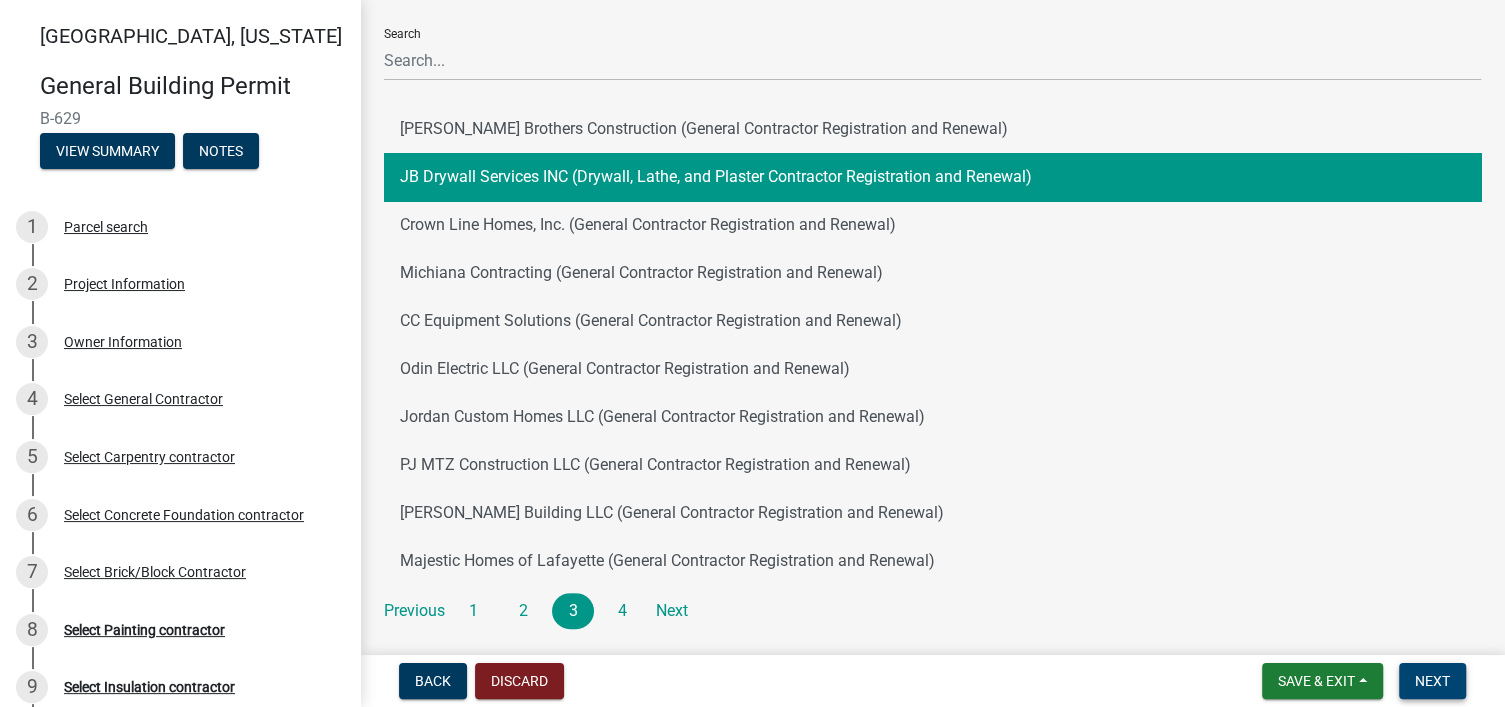 click on "Next" at bounding box center (1432, 681) 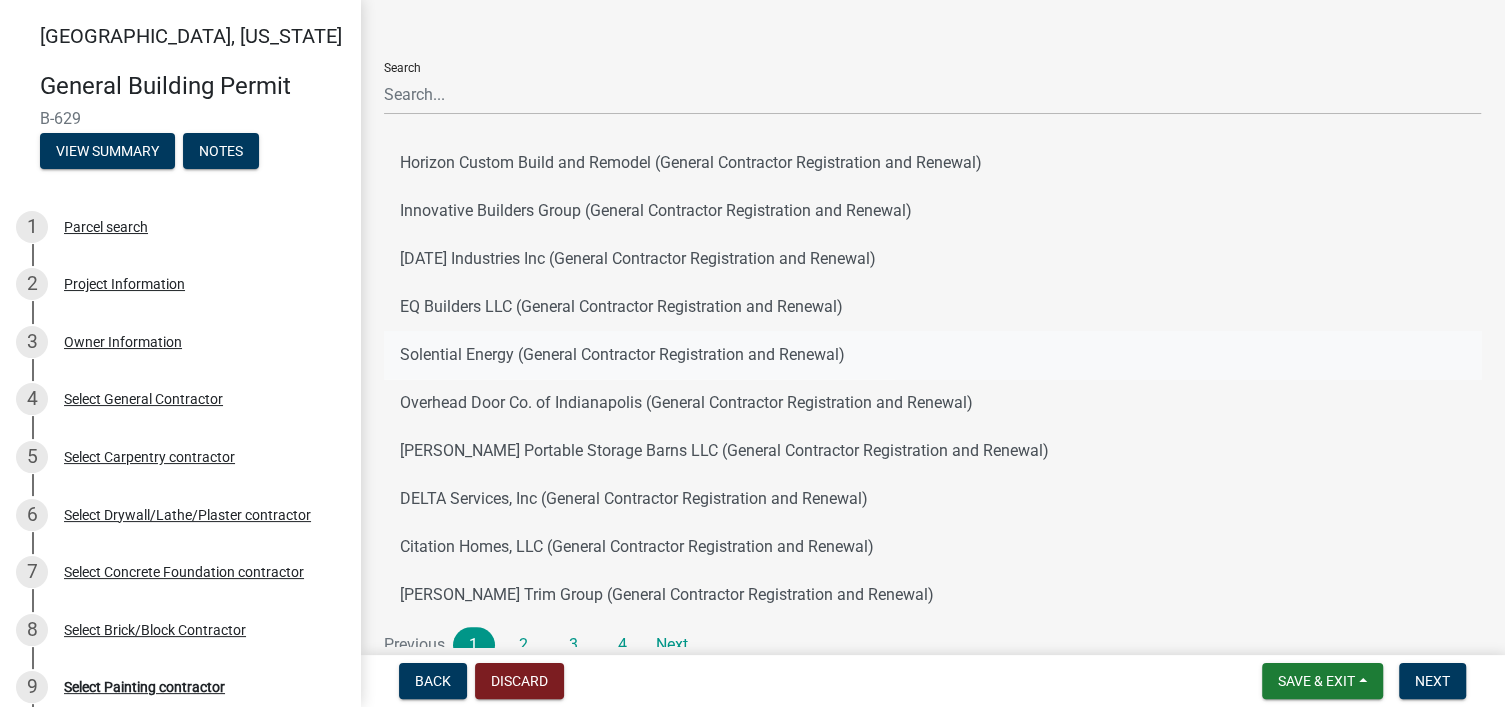 scroll, scrollTop: 100, scrollLeft: 0, axis: vertical 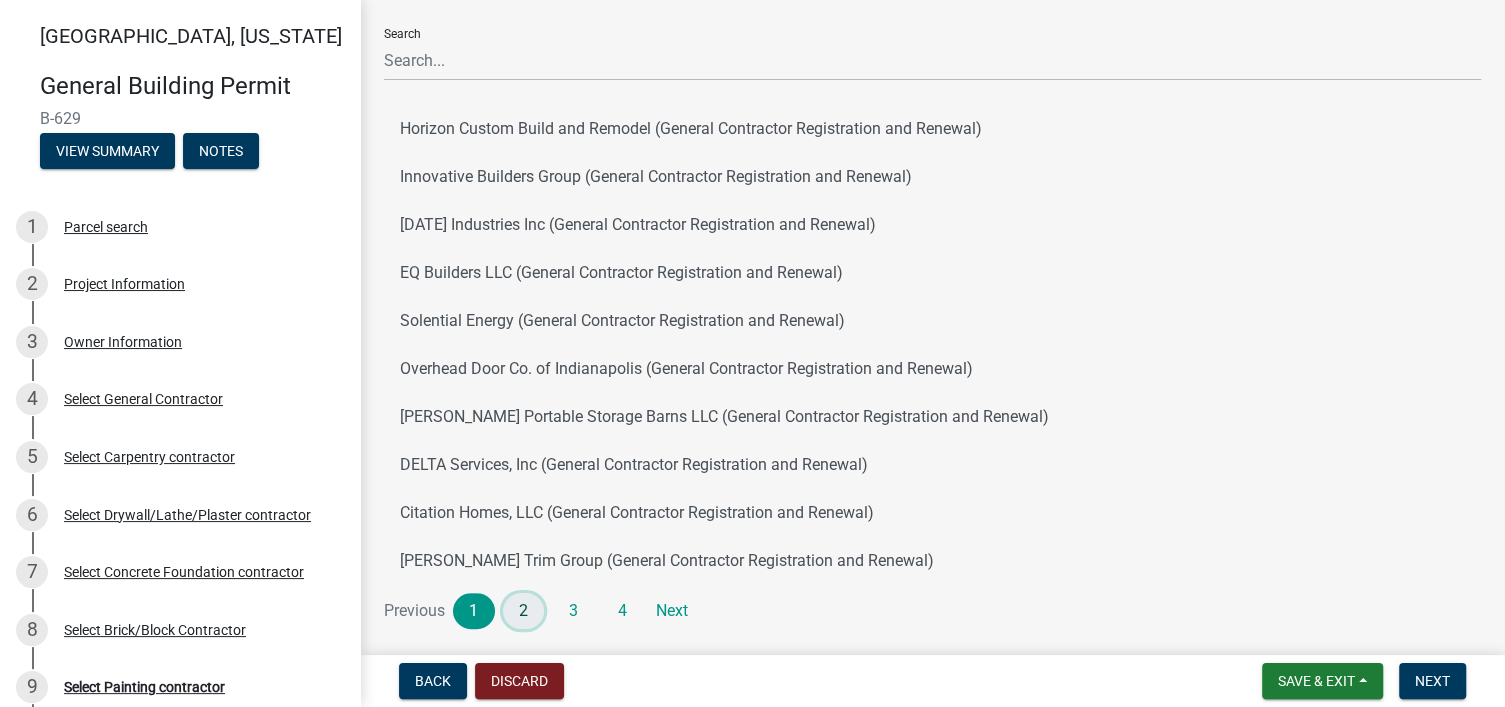 click on "2" 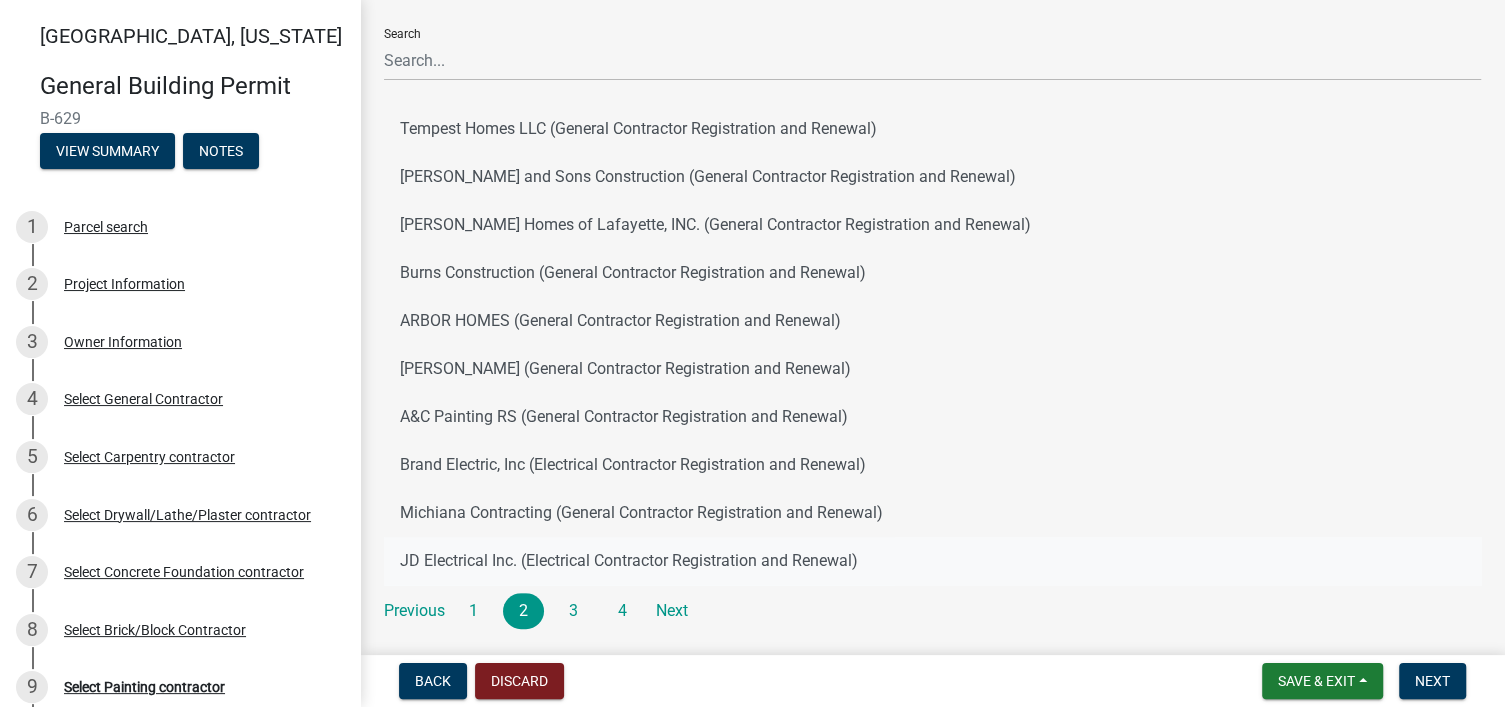 click on "JD Electrical Inc. (Electrical Contractor Registration and Renewal)" 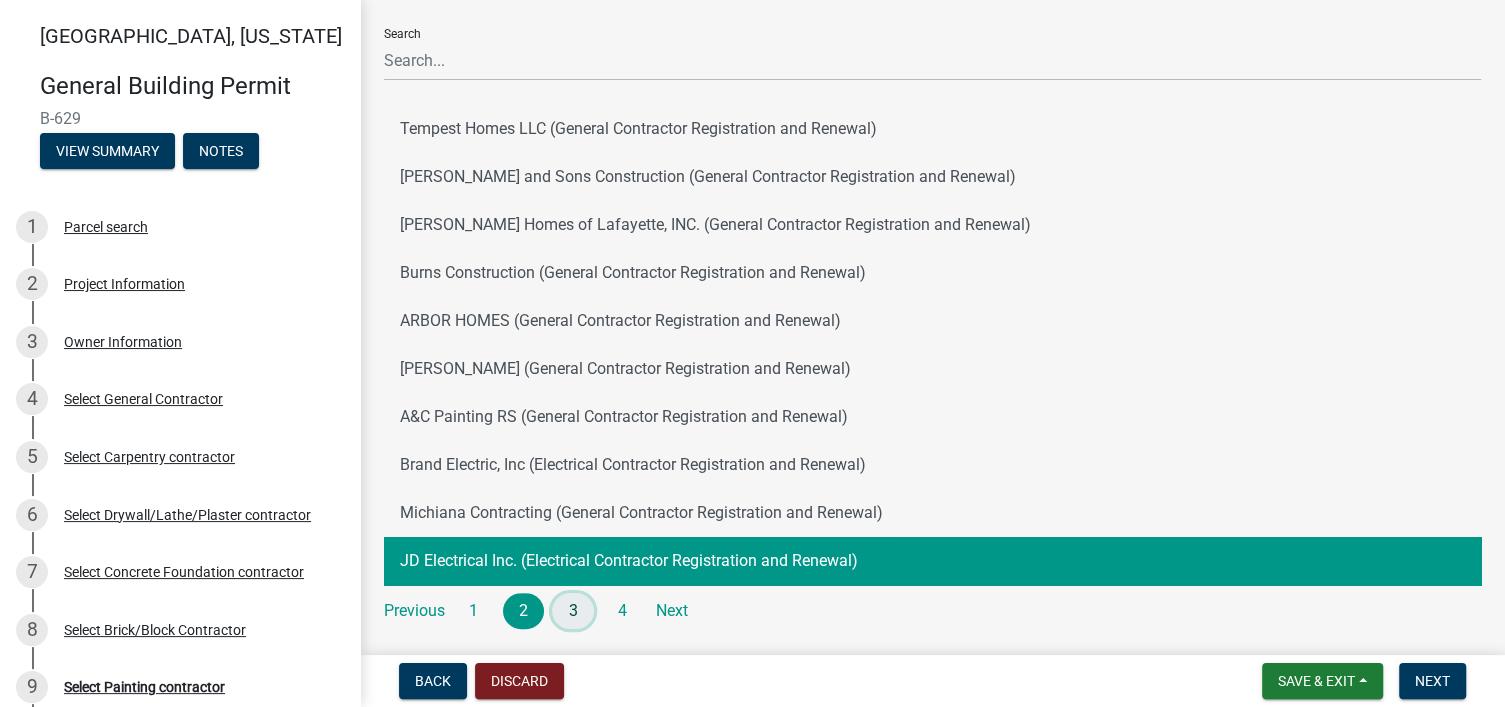 click on "3" 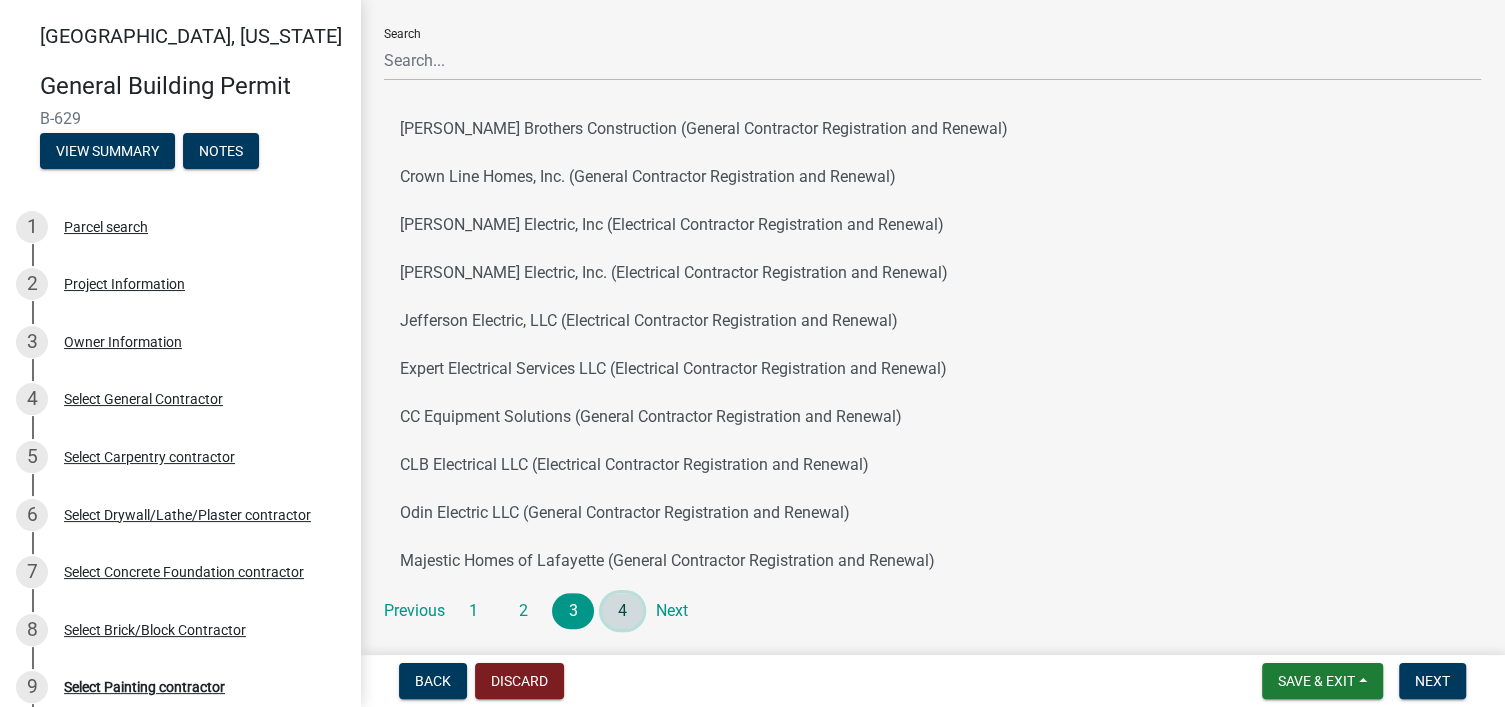 click on "4" 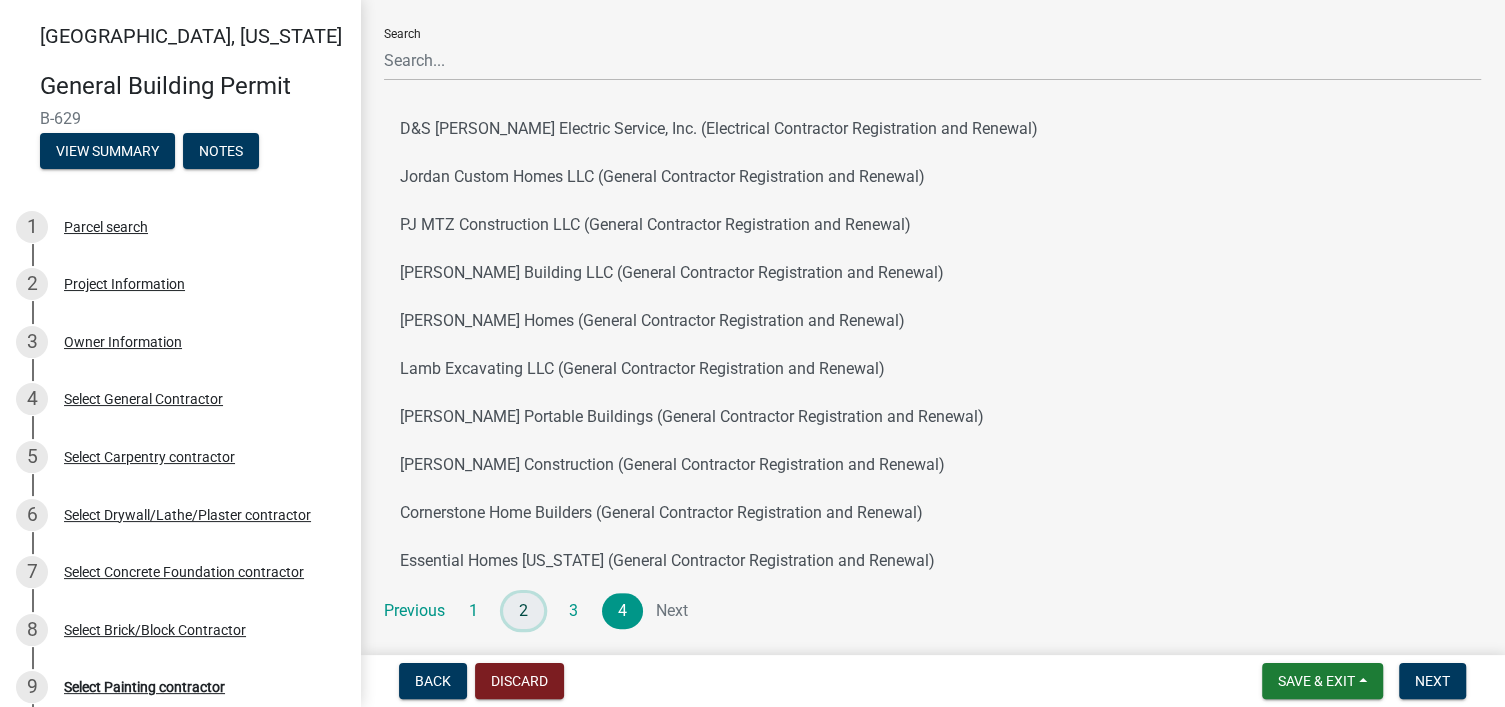 click on "2" 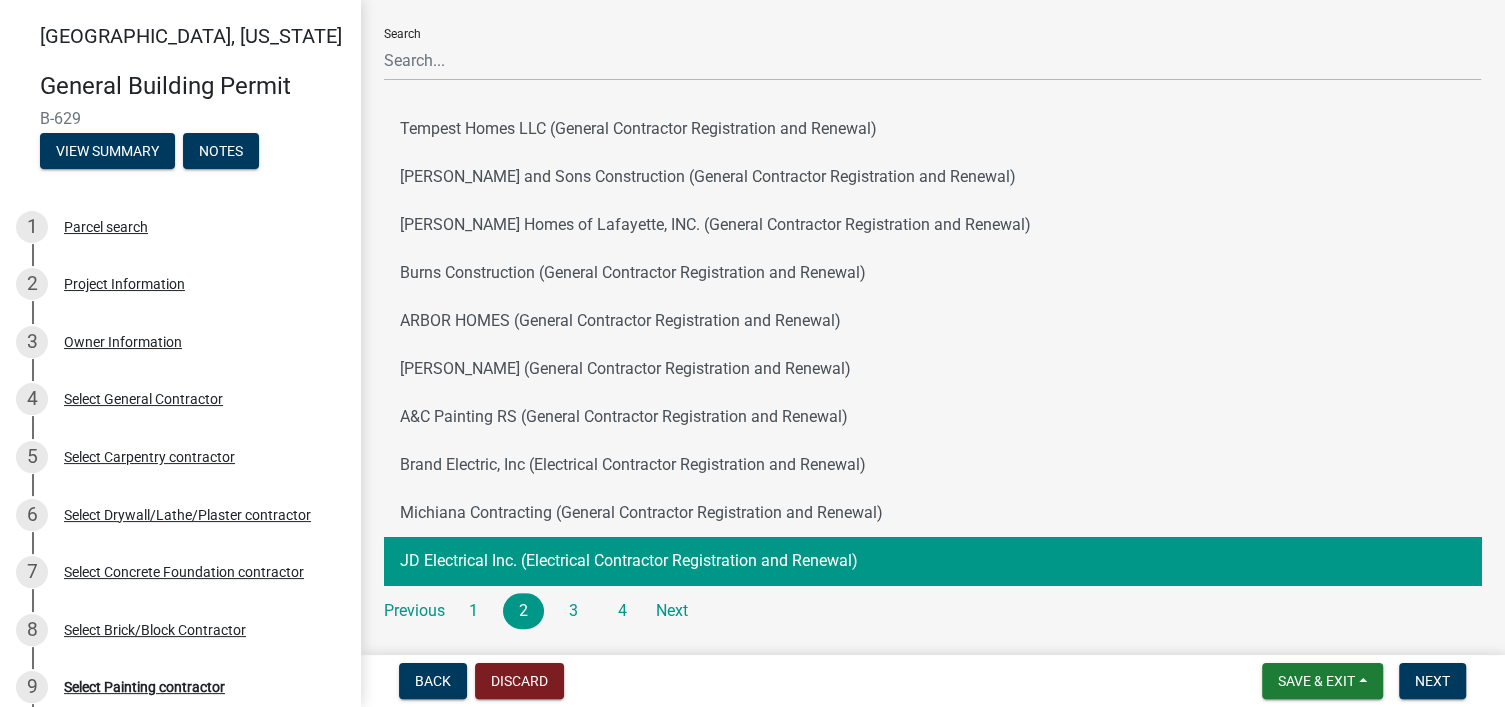 click on "JD Electrical Inc. (Electrical Contractor Registration and Renewal)" 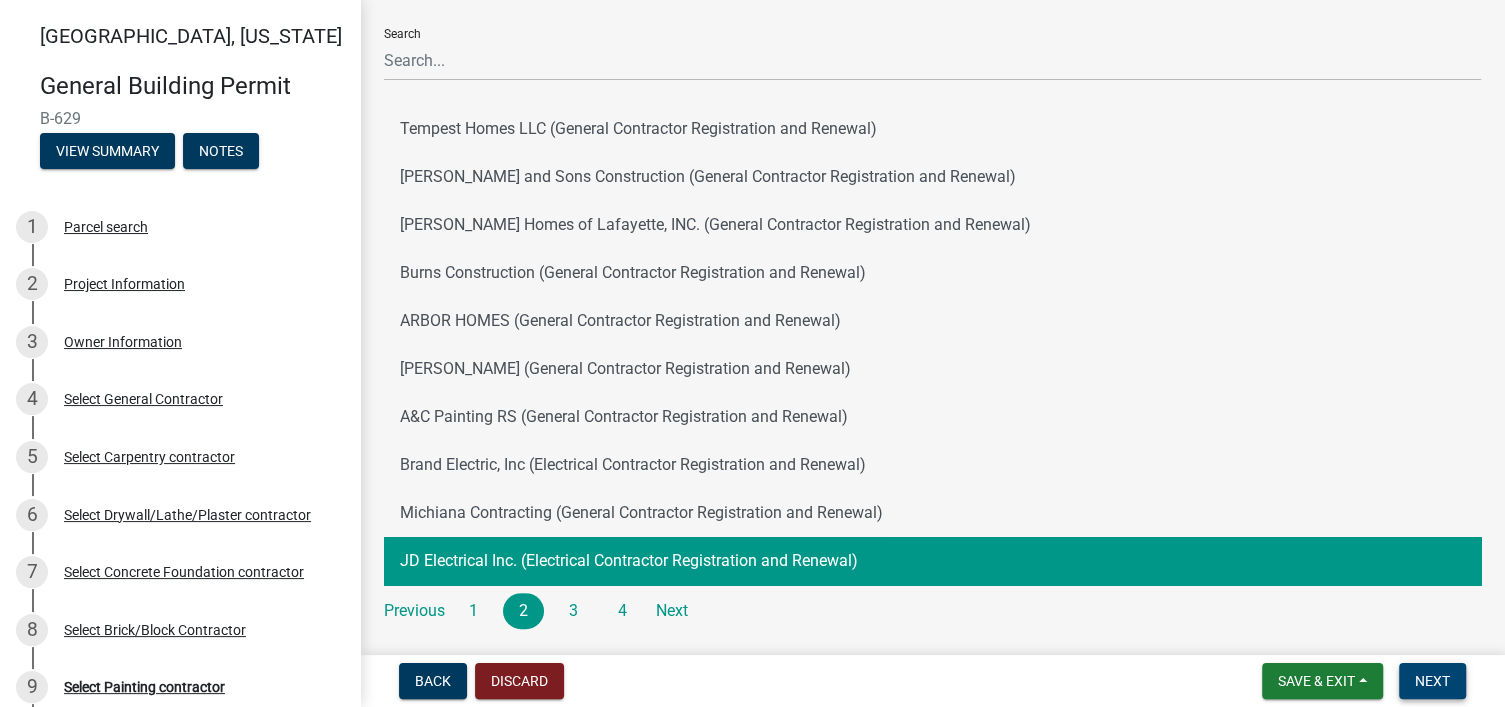 click on "Next" at bounding box center (1432, 681) 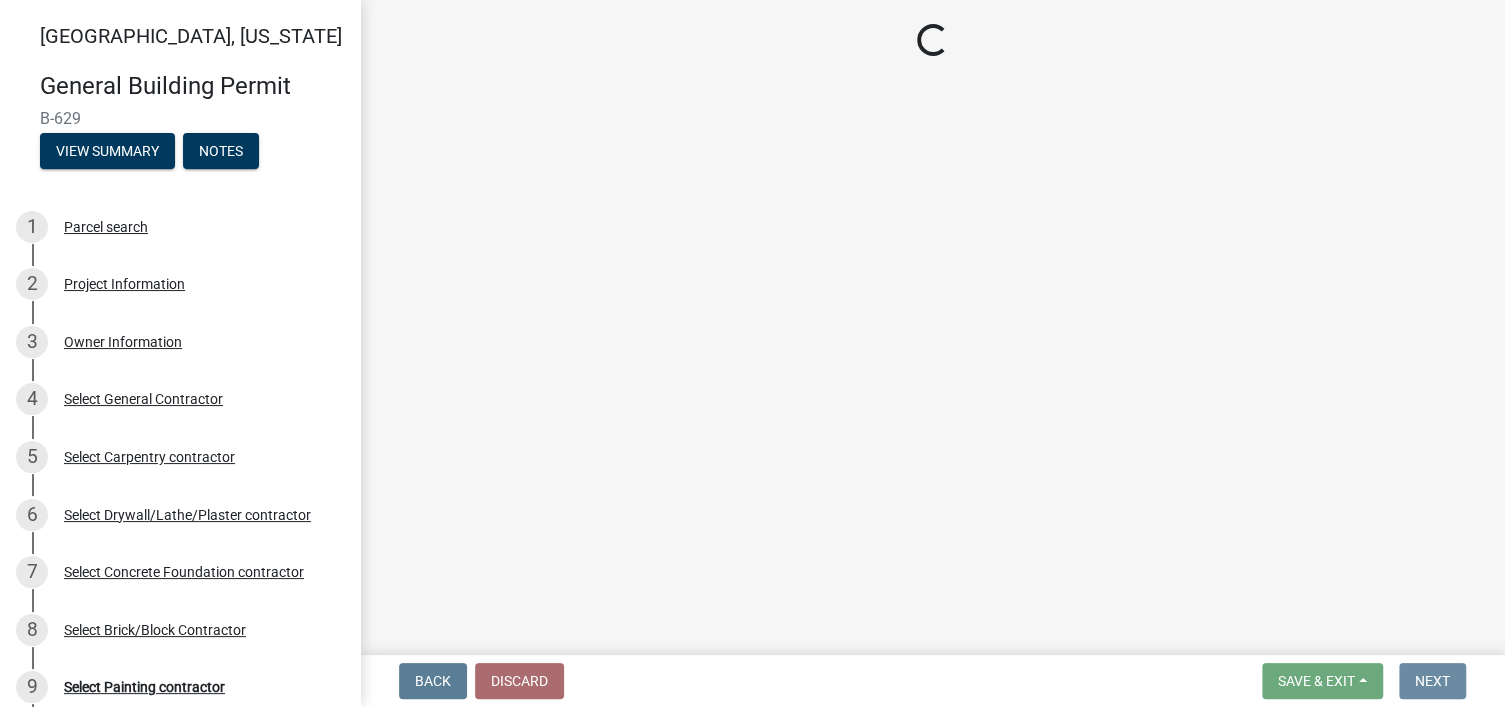 scroll, scrollTop: 0, scrollLeft: 0, axis: both 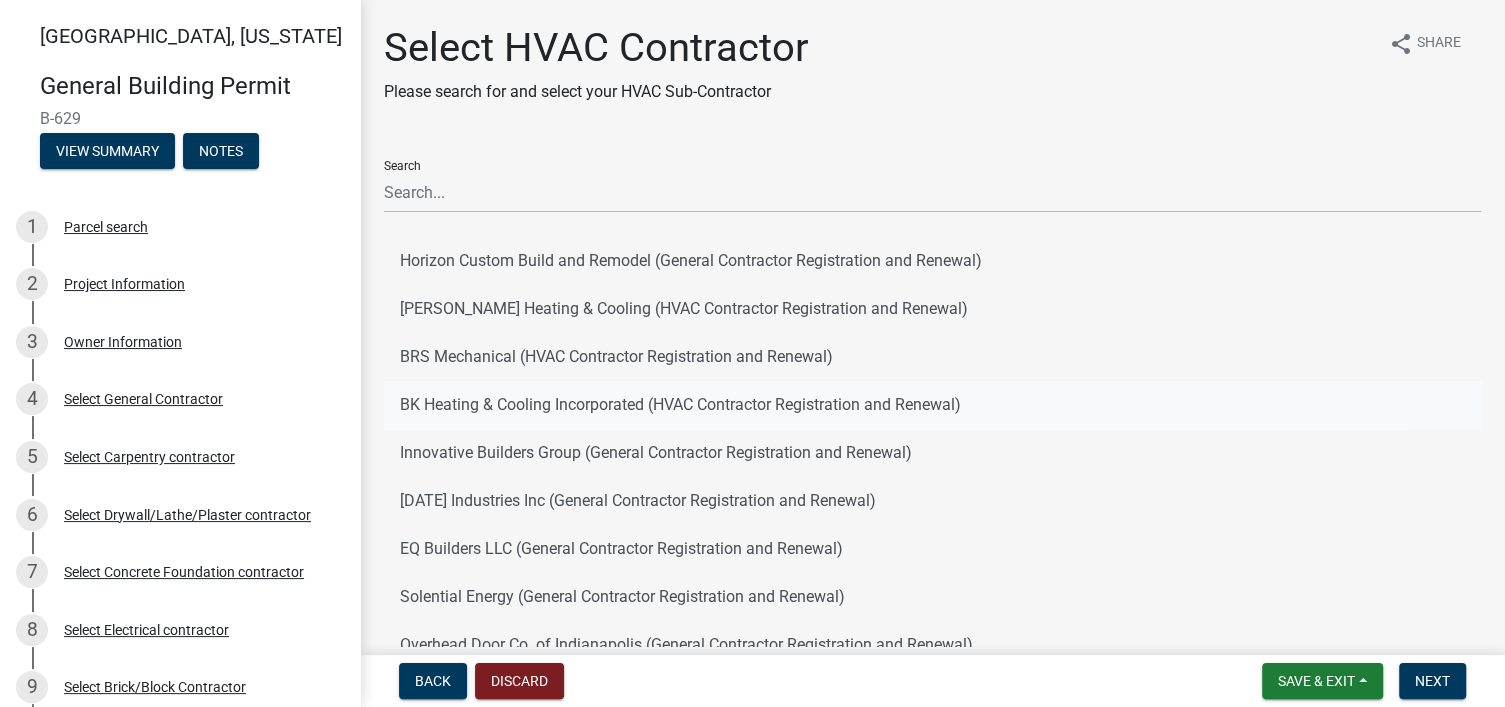click on "BK Heating & Cooling Incorporated (HVAC Contractor Registration and Renewal)" 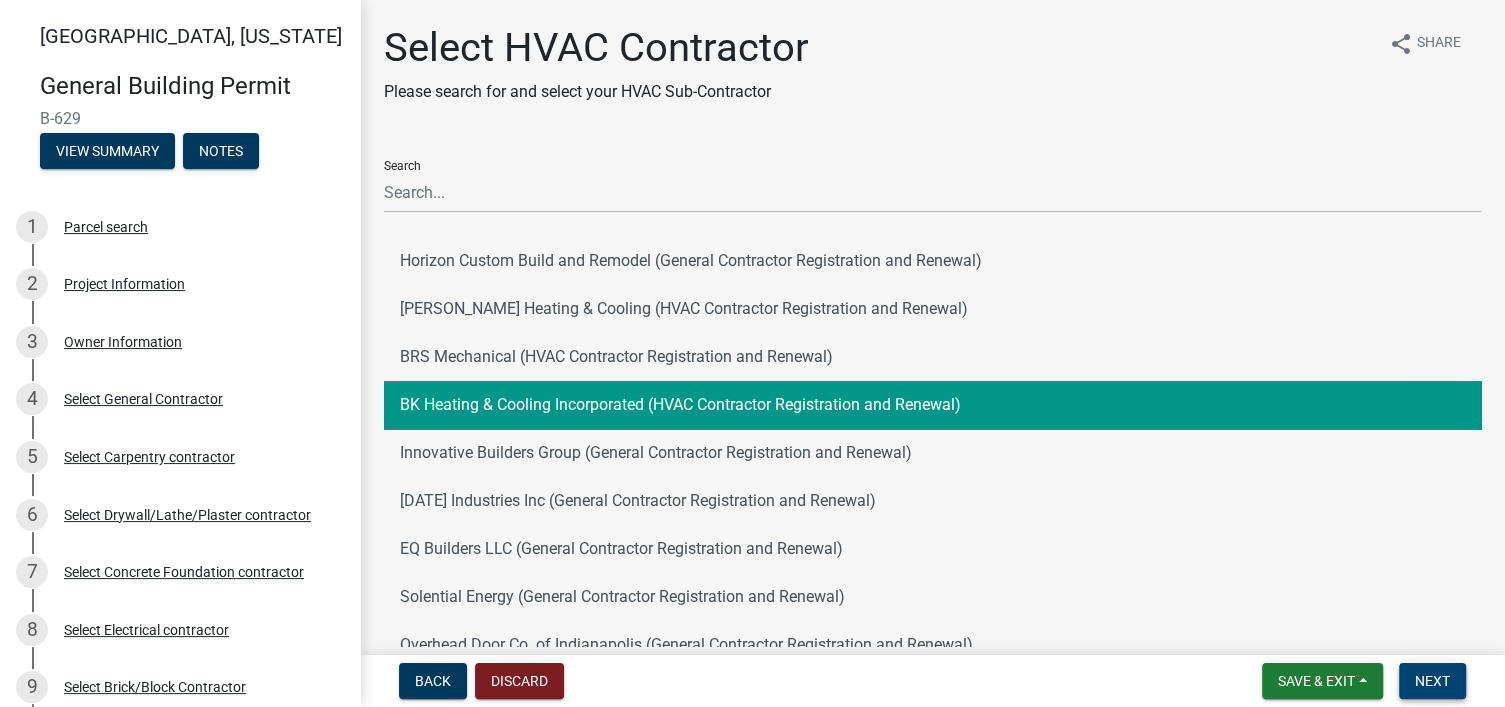 click on "Next" at bounding box center [1432, 681] 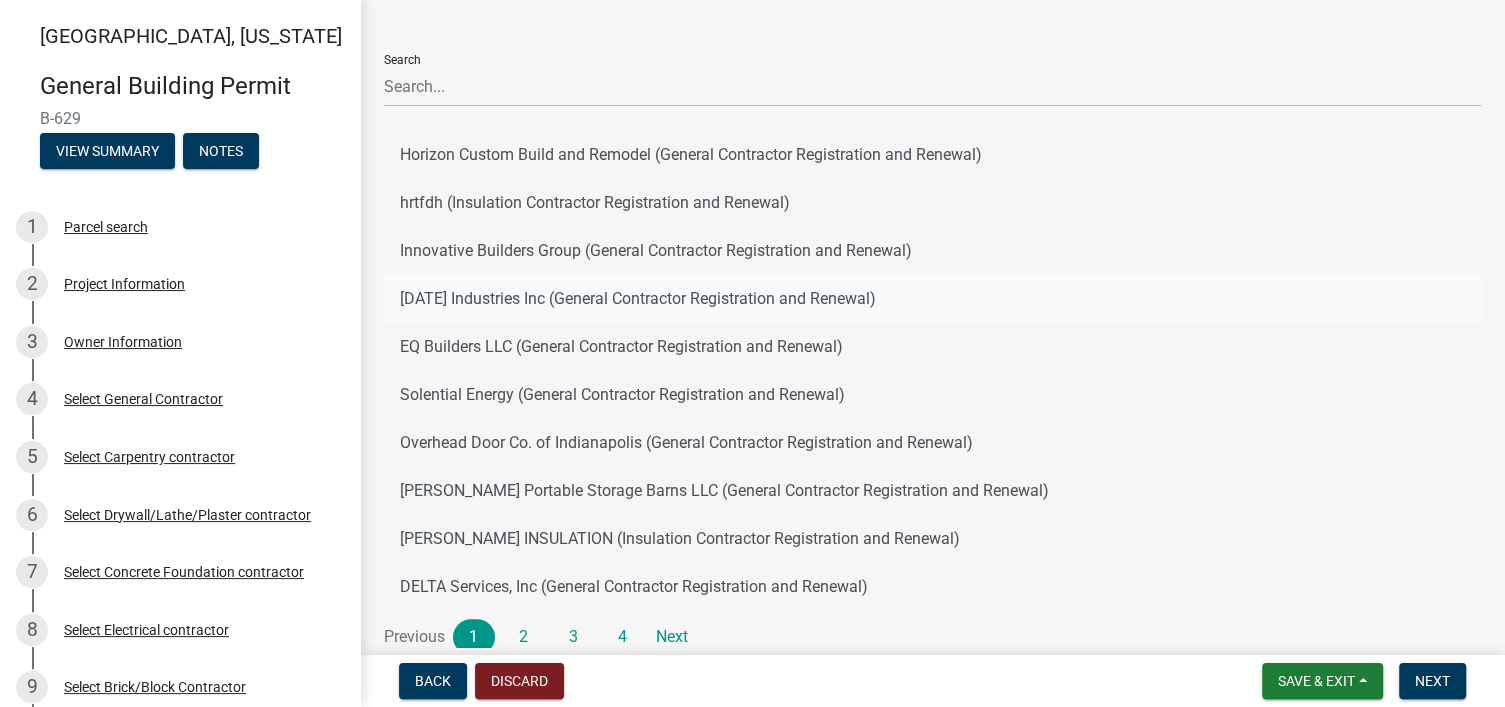 scroll, scrollTop: 159, scrollLeft: 0, axis: vertical 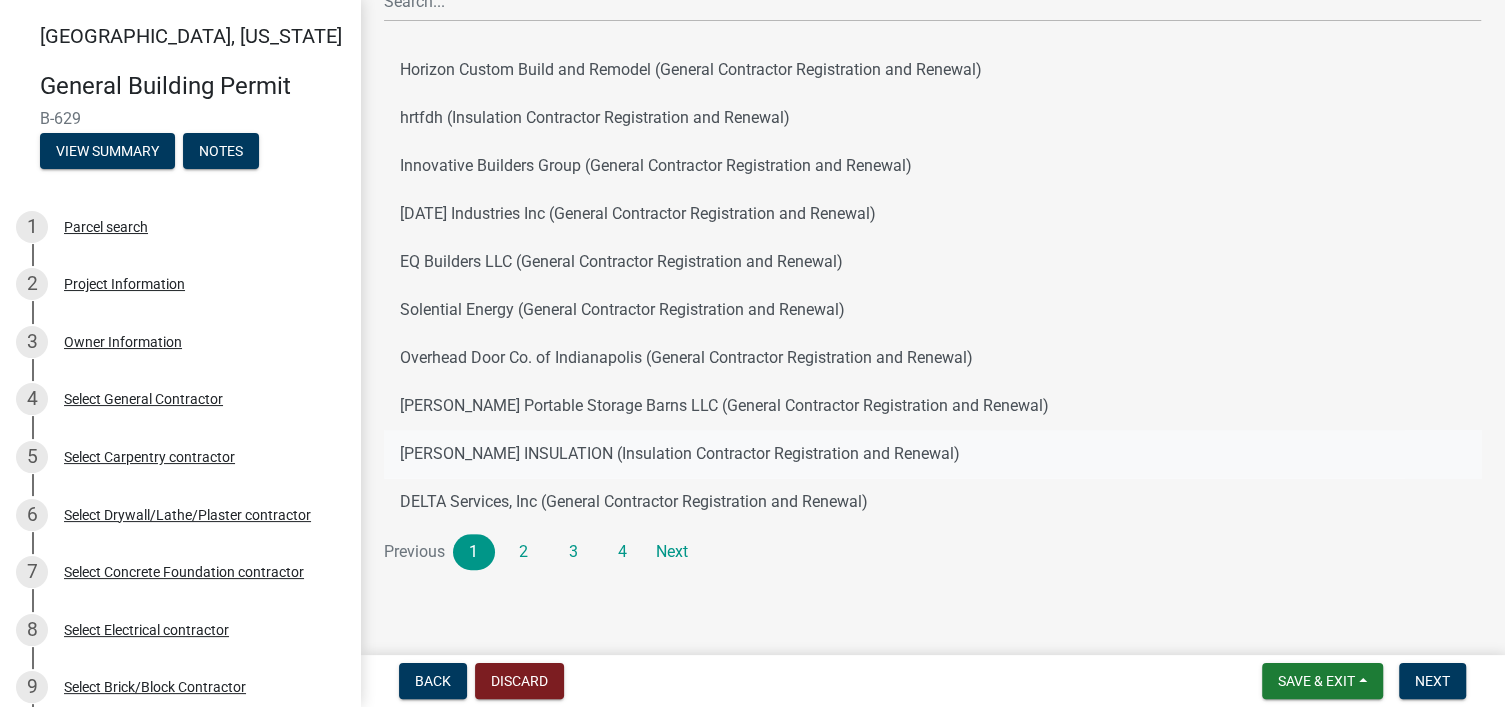 click on "[PERSON_NAME] INSULATION (Insulation Contractor Registration and Renewal)" 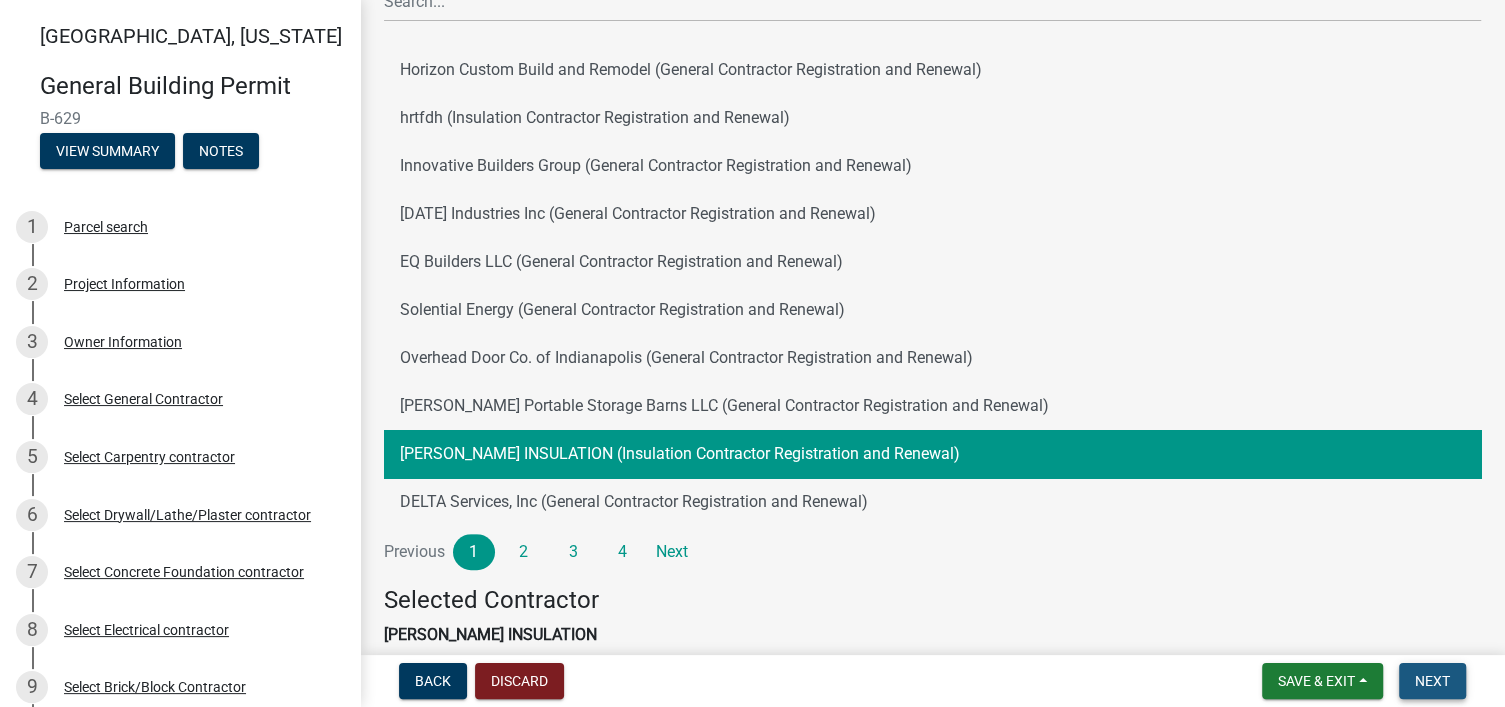 click on "Next" at bounding box center (1432, 681) 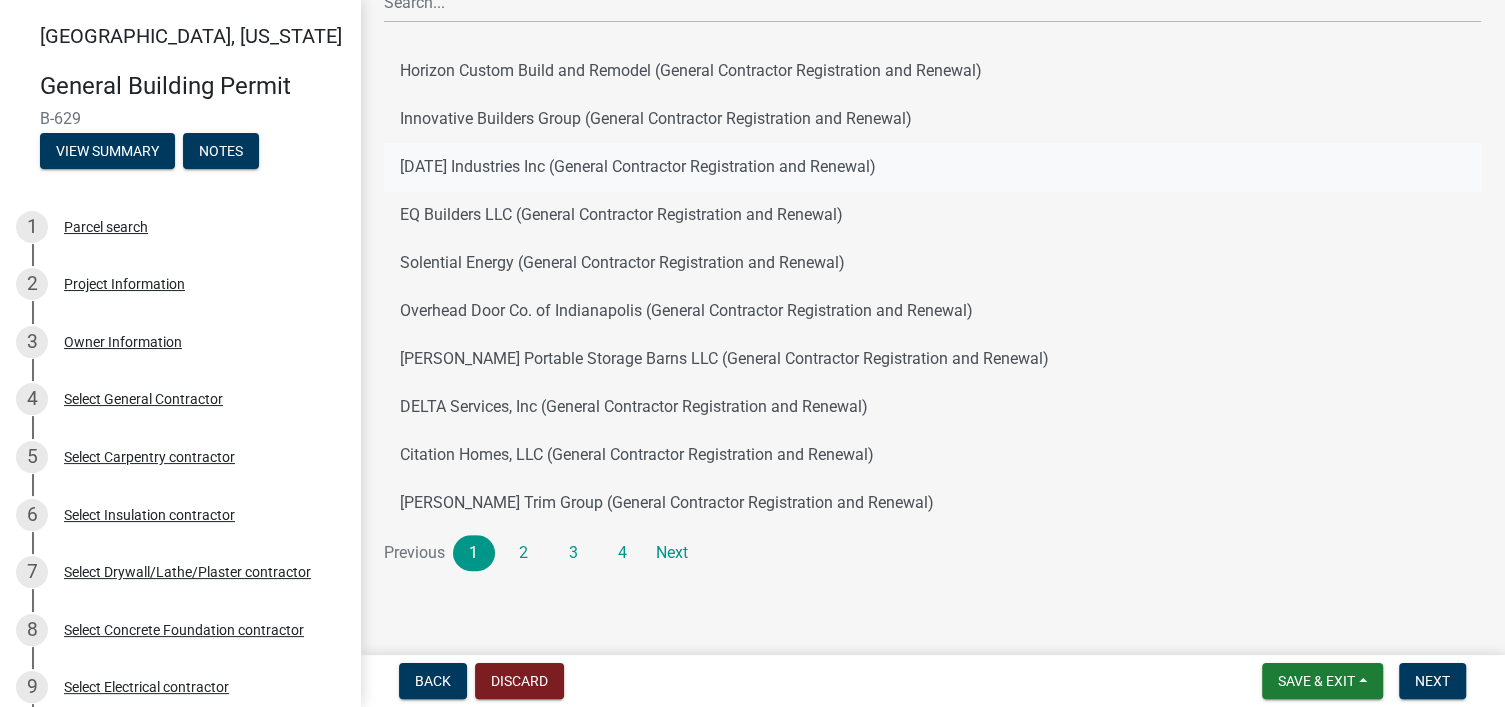 scroll, scrollTop: 159, scrollLeft: 0, axis: vertical 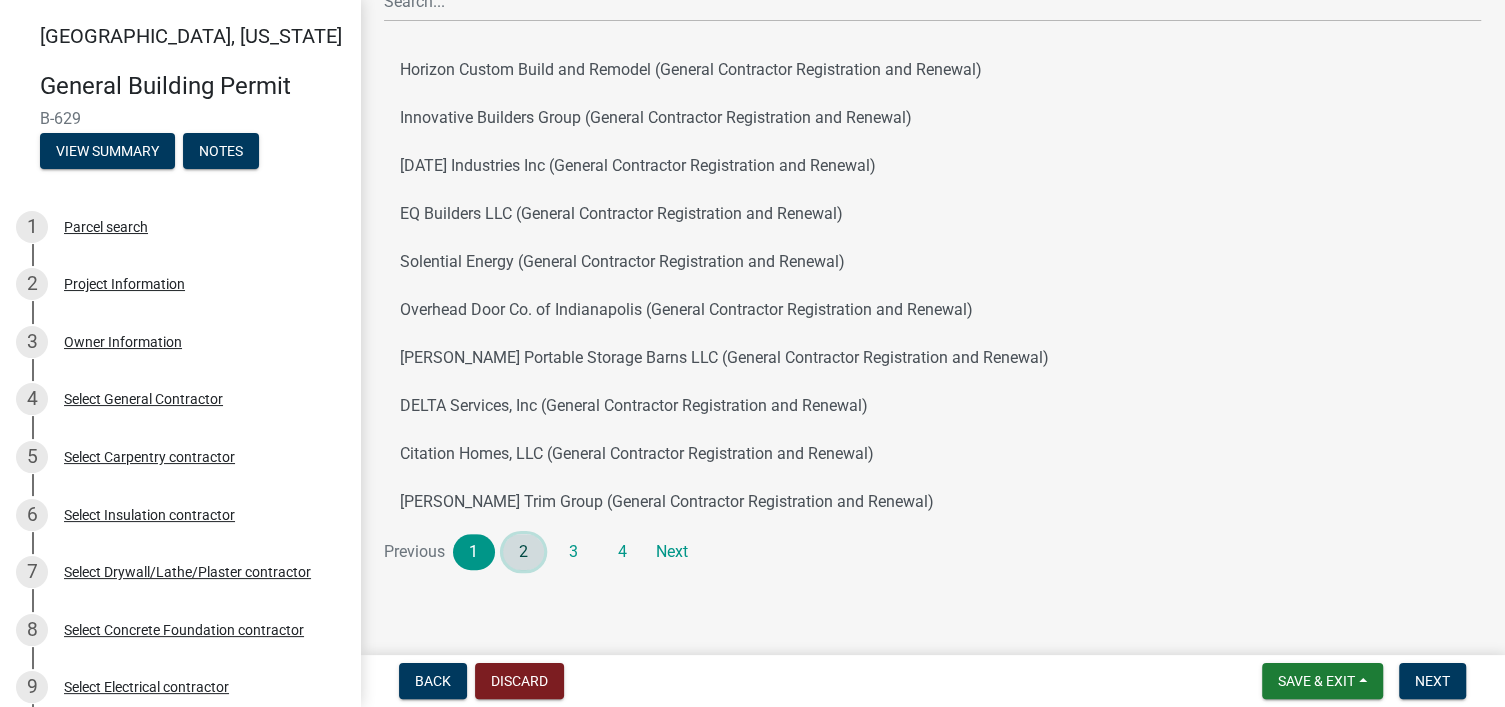 click on "2" 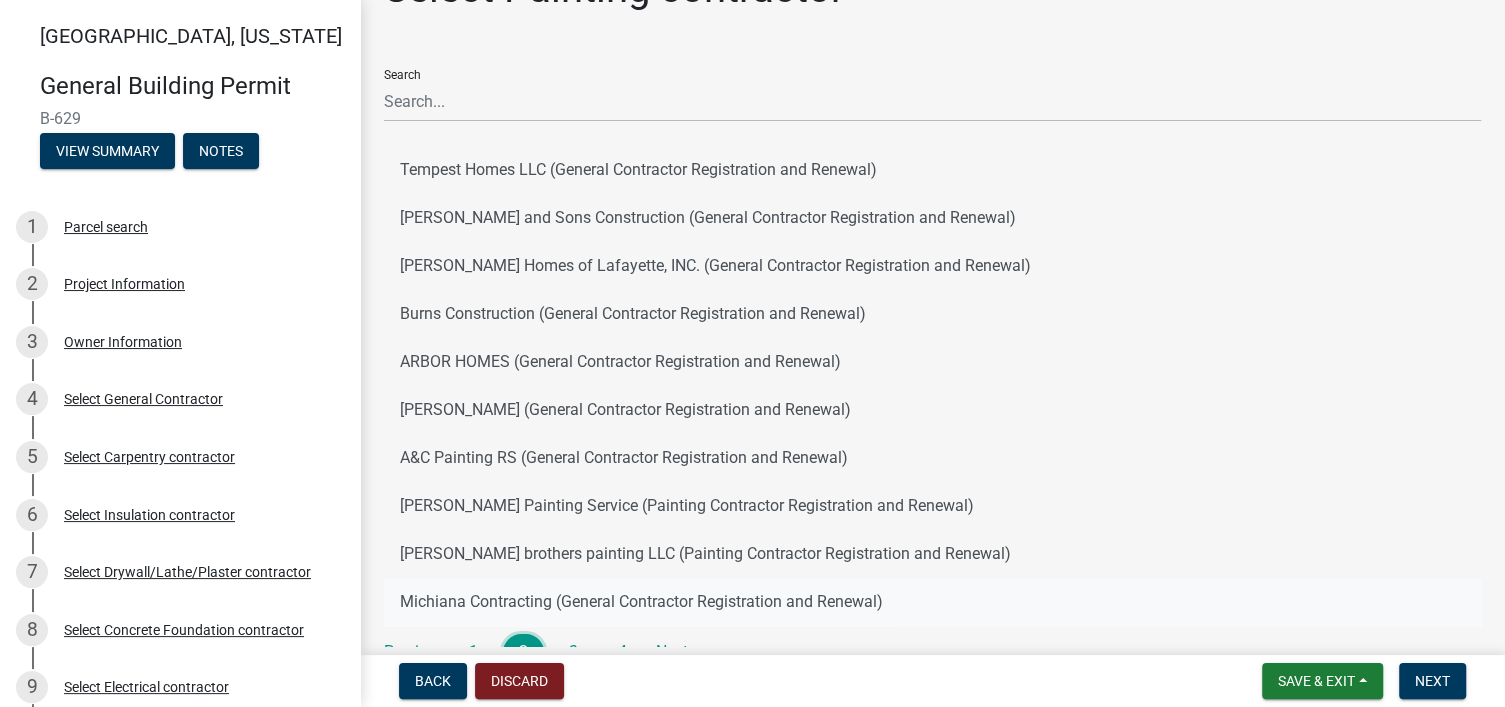 scroll, scrollTop: 159, scrollLeft: 0, axis: vertical 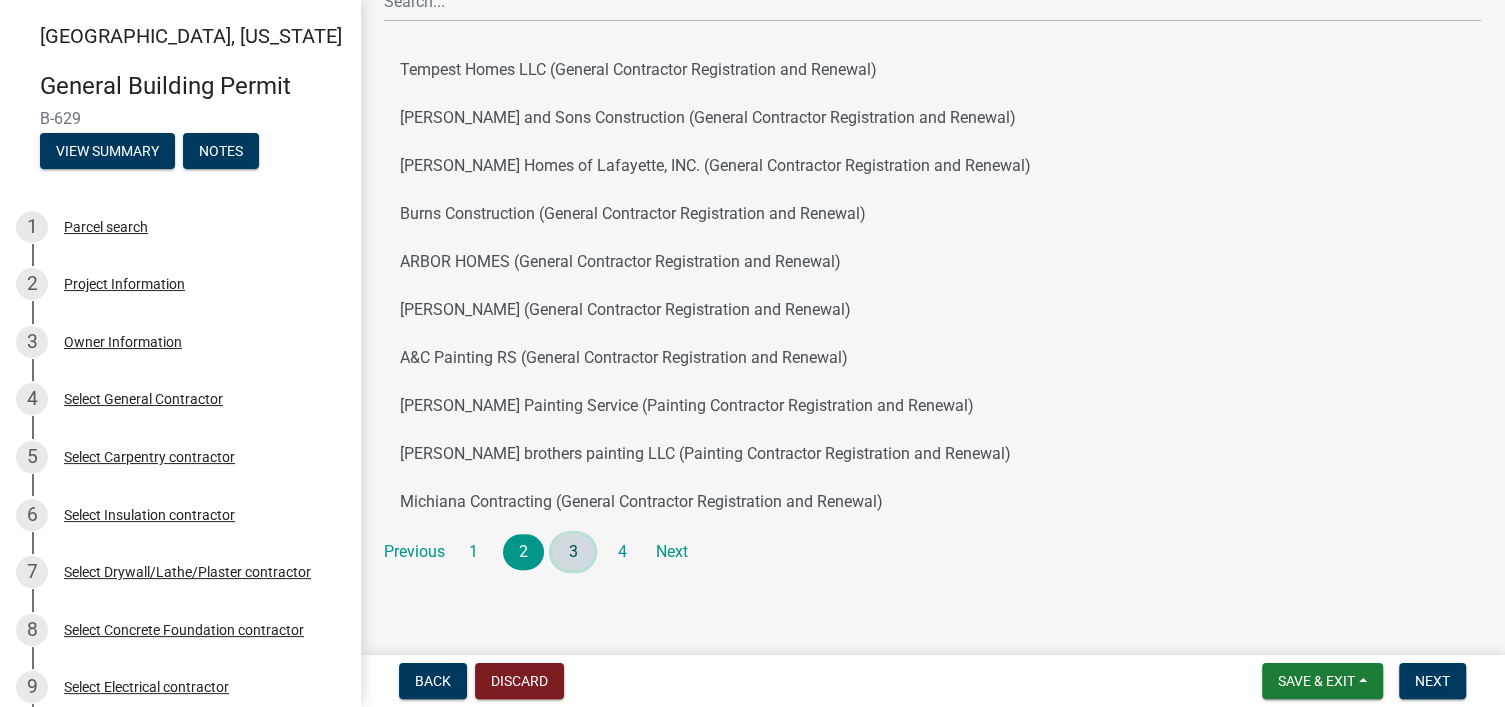click on "3" 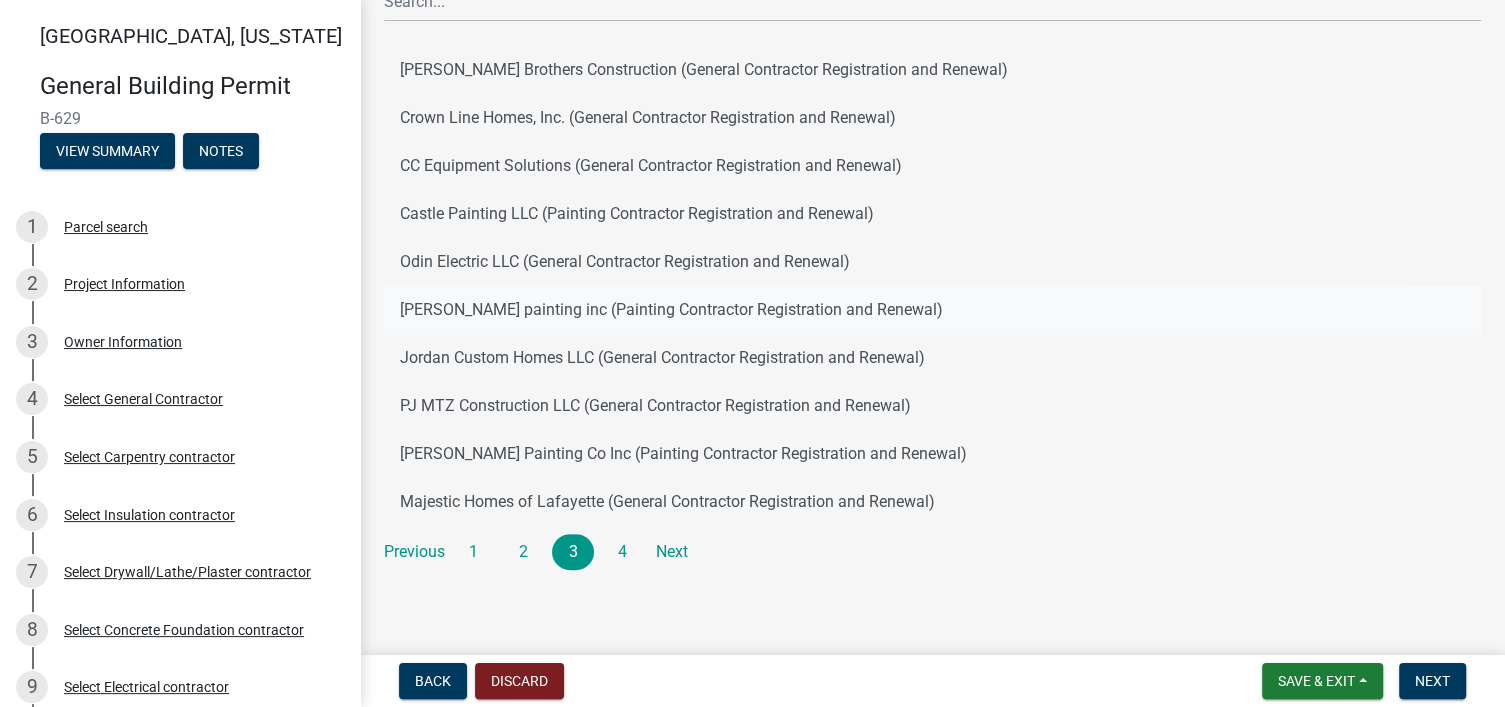 click on "[PERSON_NAME] painting inc (Painting Contractor Registration and Renewal)" 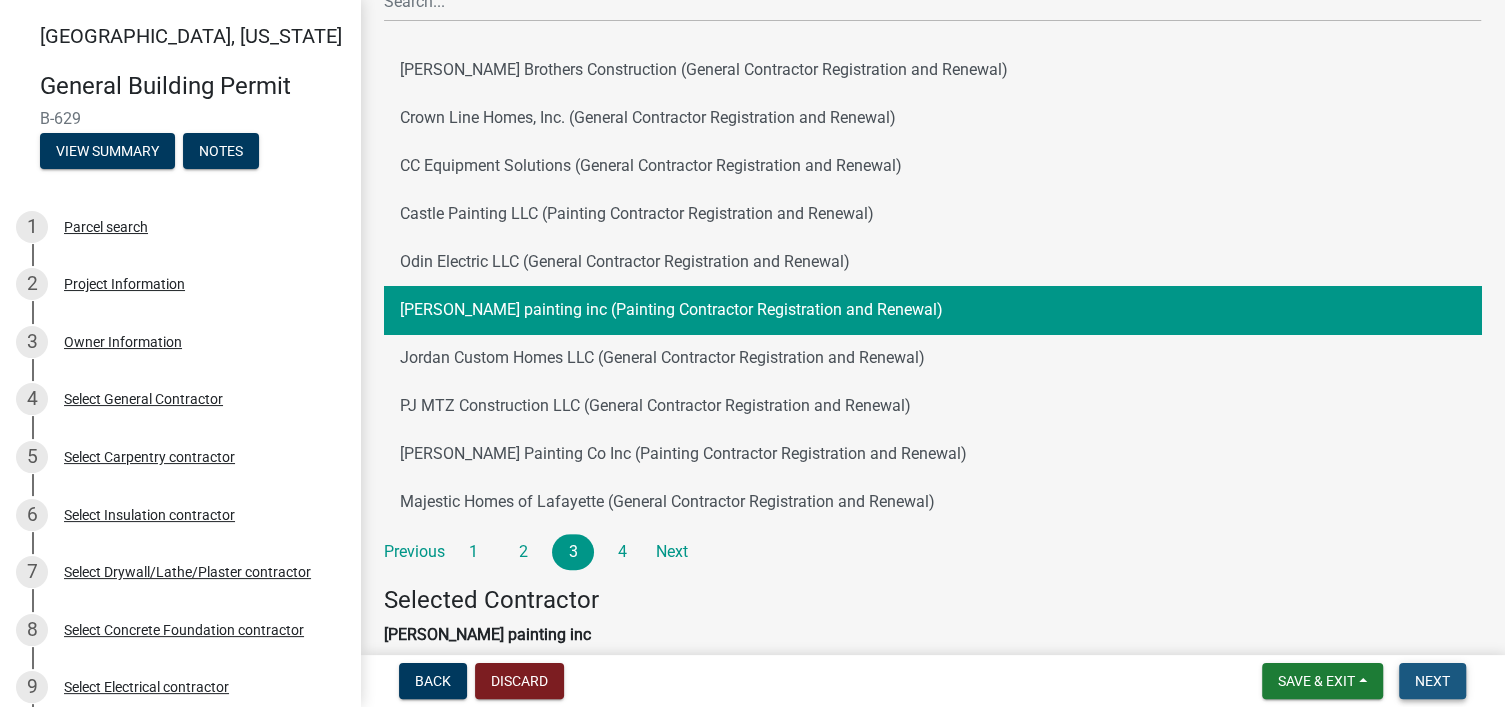 click on "Next" at bounding box center [1432, 681] 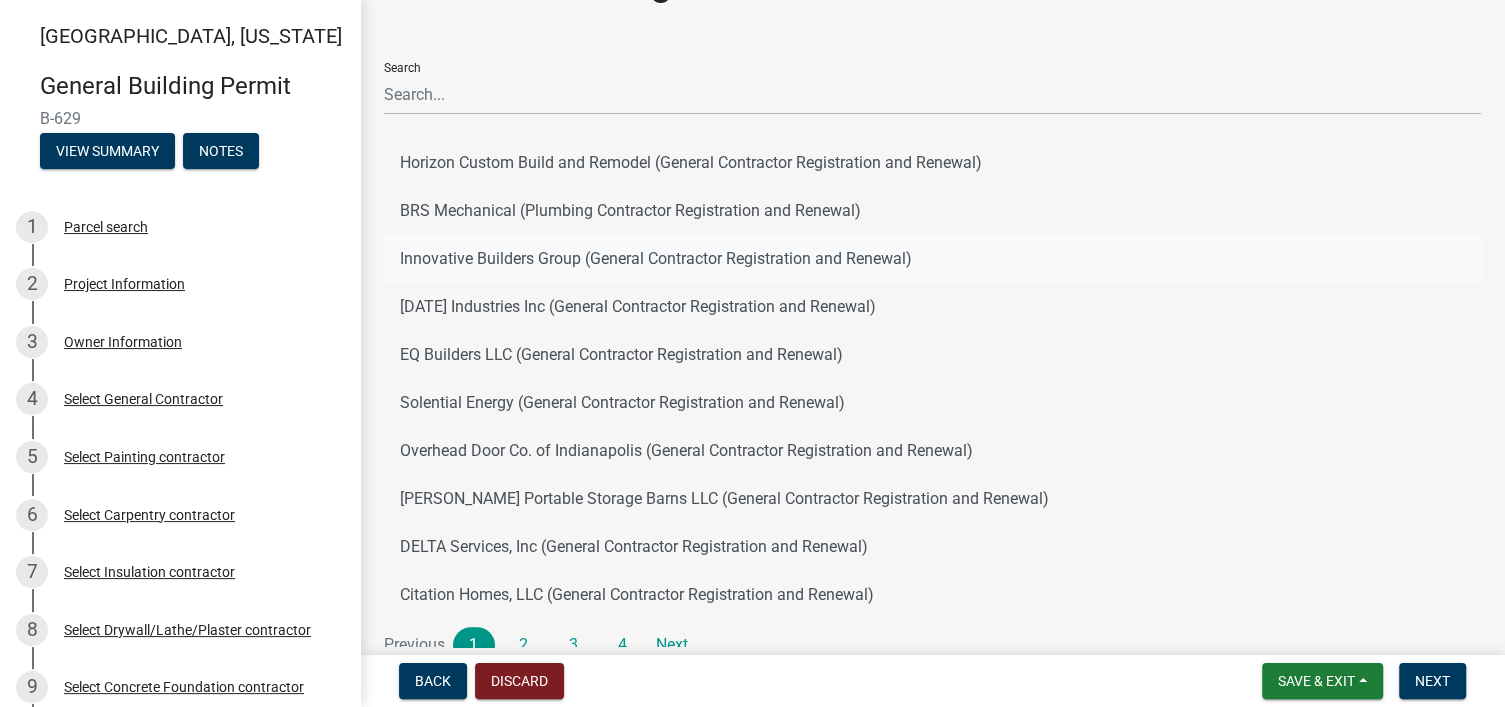 scroll, scrollTop: 100, scrollLeft: 0, axis: vertical 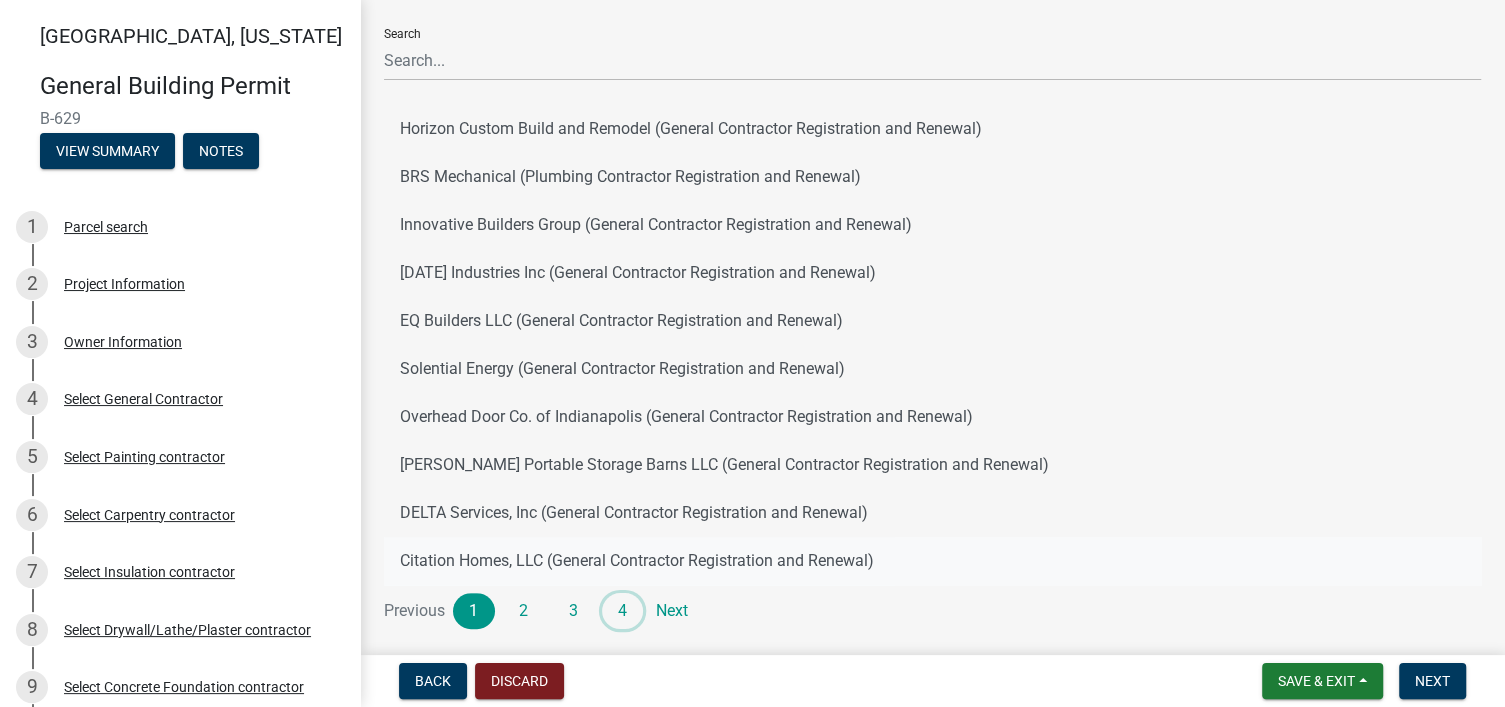 drag, startPoint x: 617, startPoint y: 605, endPoint x: 607, endPoint y: 609, distance: 10.770329 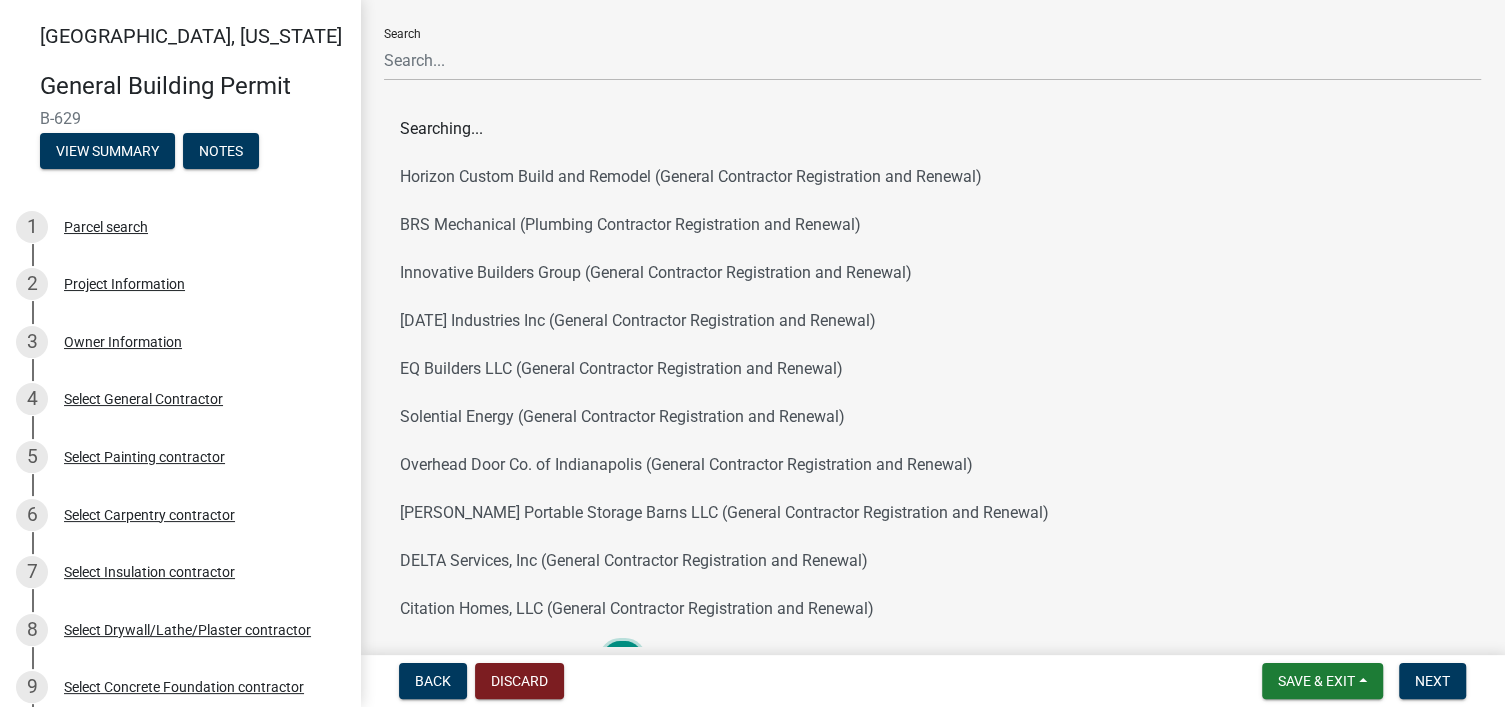scroll, scrollTop: 63, scrollLeft: 0, axis: vertical 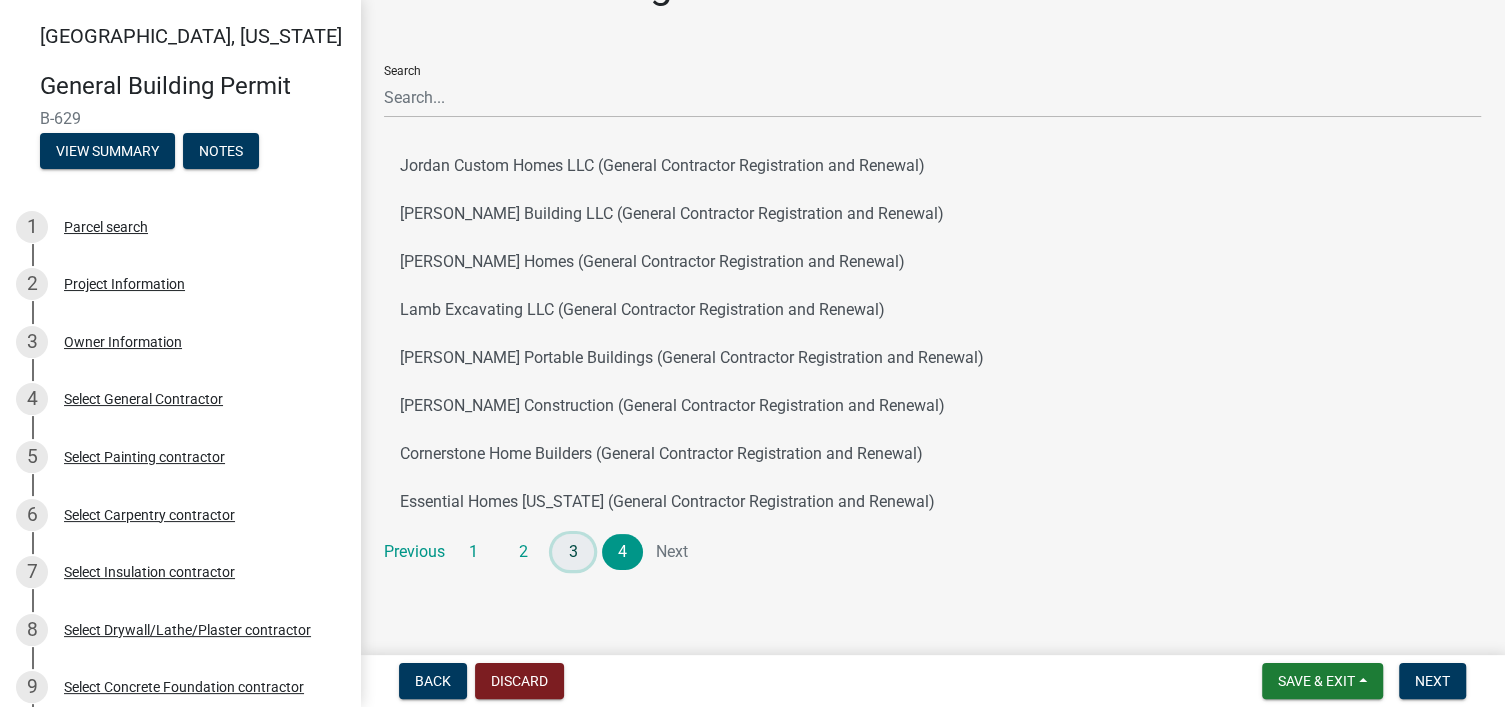 click on "3" 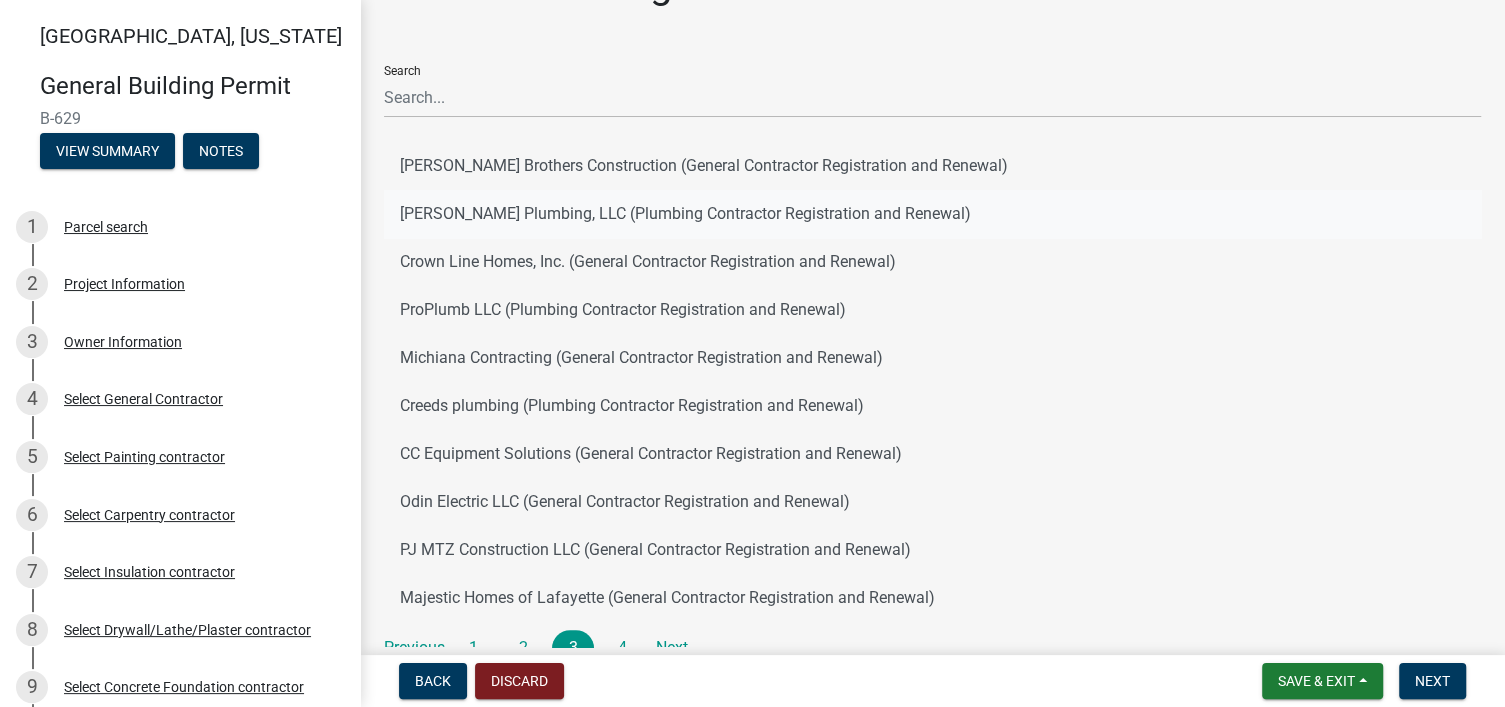 click on "[PERSON_NAME] Plumbing, LLC (Plumbing Contractor Registration and Renewal)" 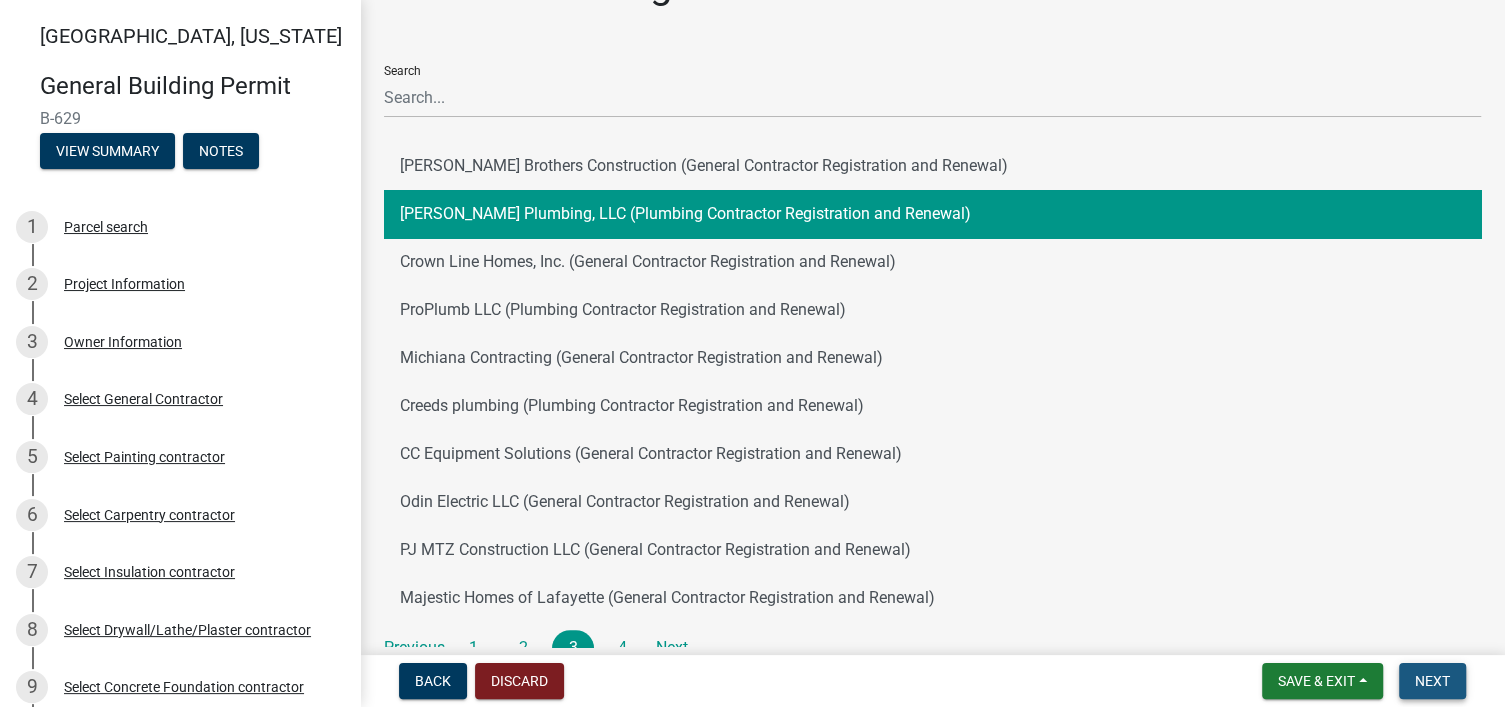 click on "Next" at bounding box center (1432, 681) 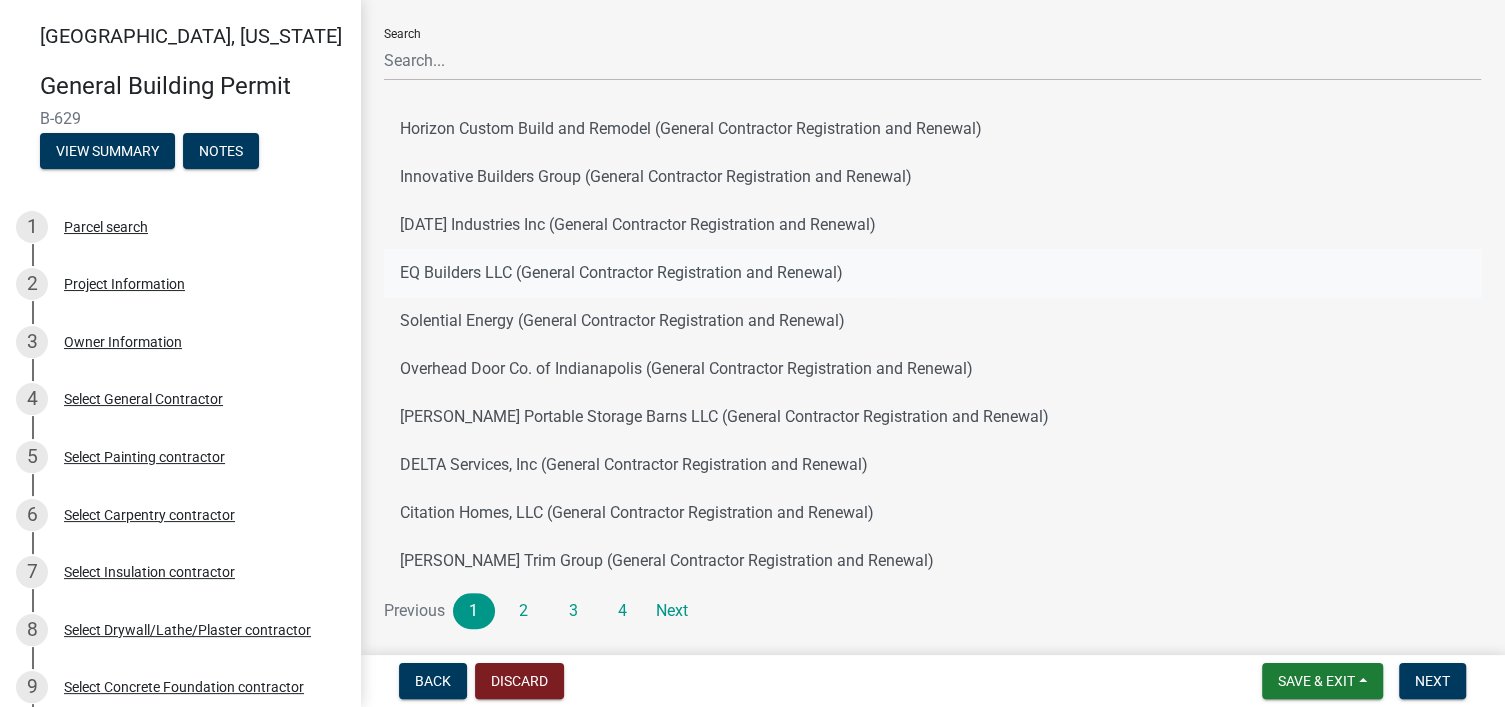 scroll, scrollTop: 159, scrollLeft: 0, axis: vertical 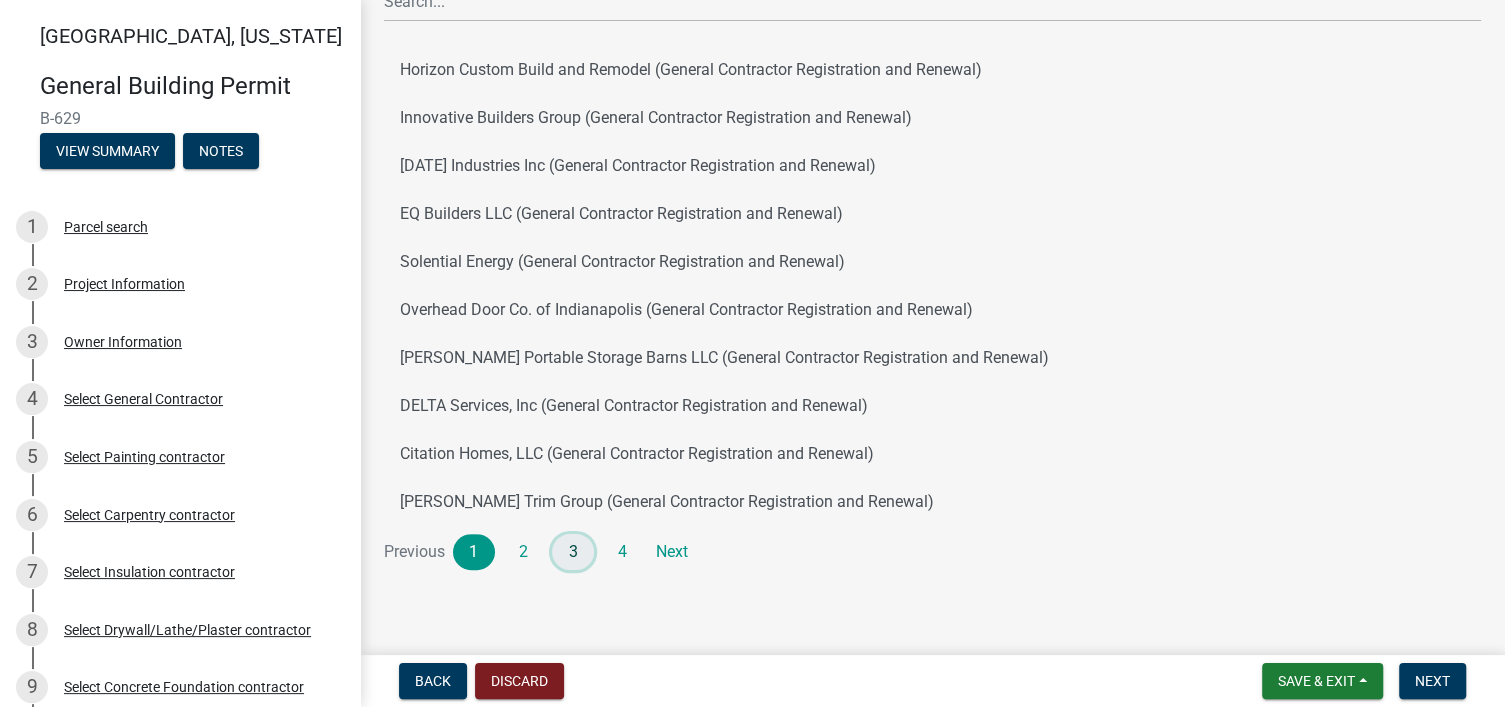 click on "3" 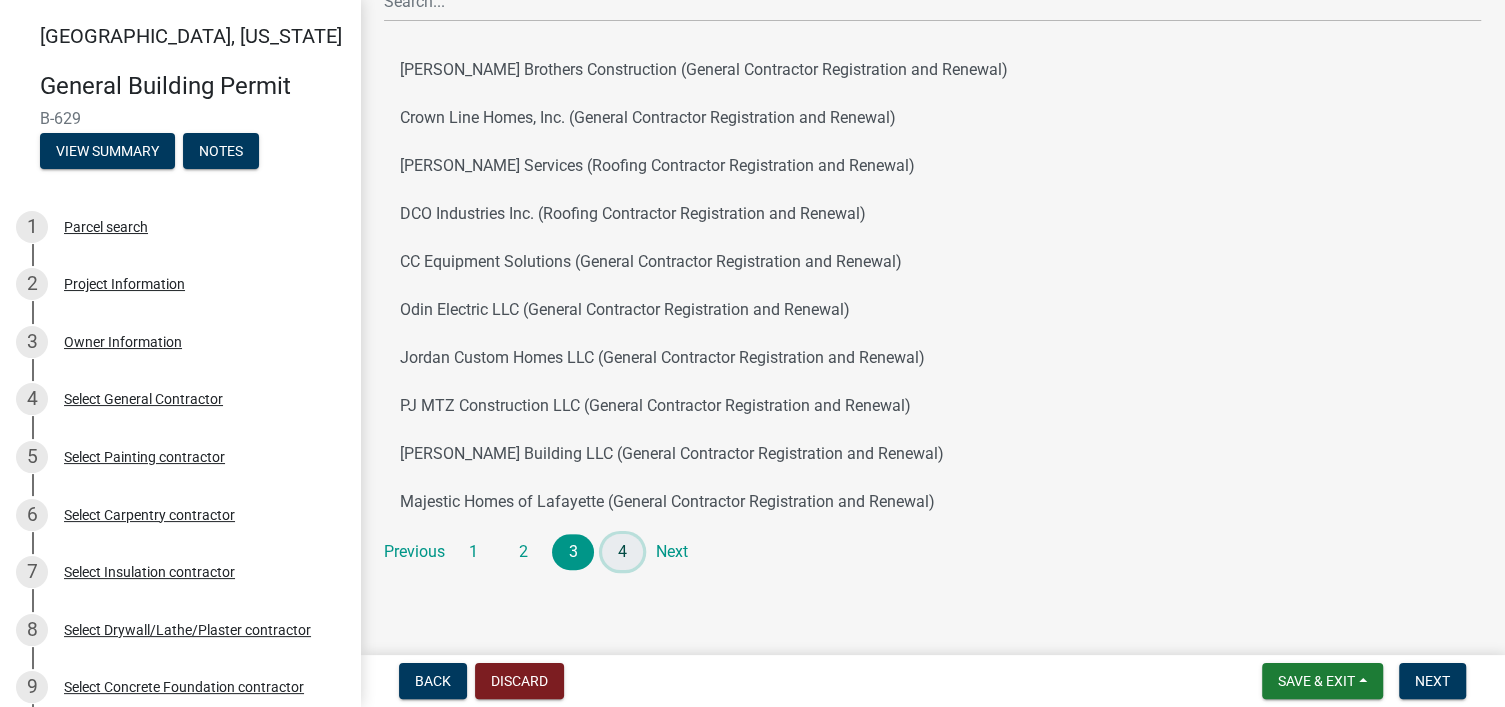 click on "4" 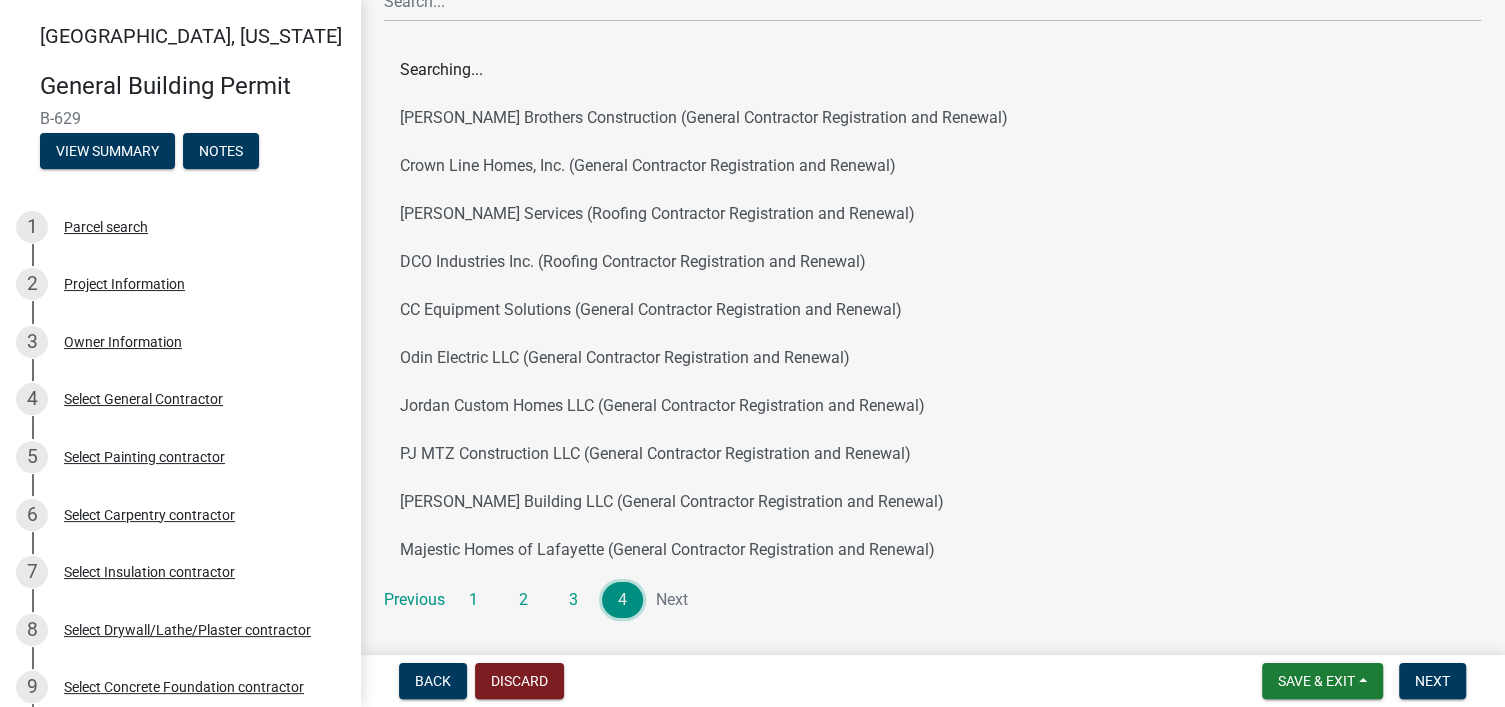 scroll, scrollTop: 63, scrollLeft: 0, axis: vertical 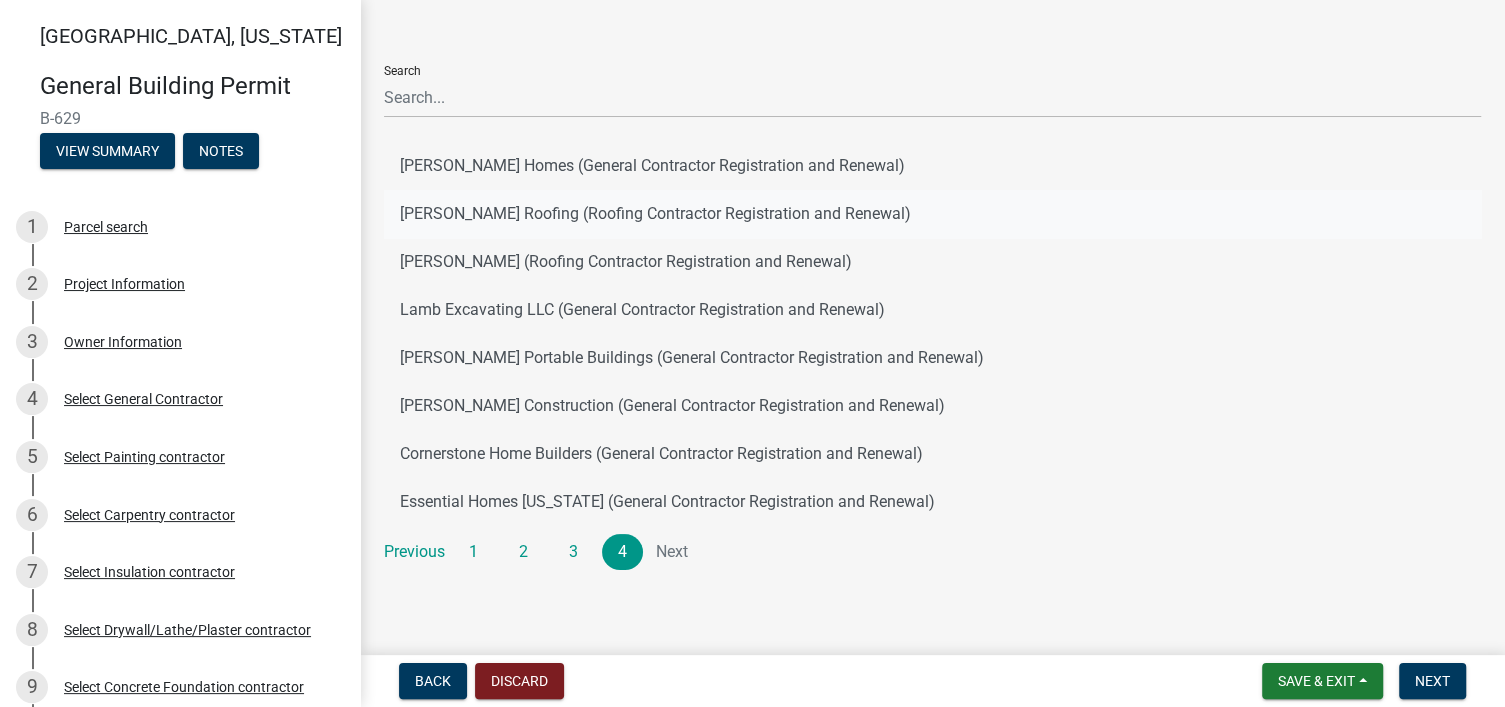 click on "[PERSON_NAME] Roofing (Roofing Contractor Registration and Renewal)" 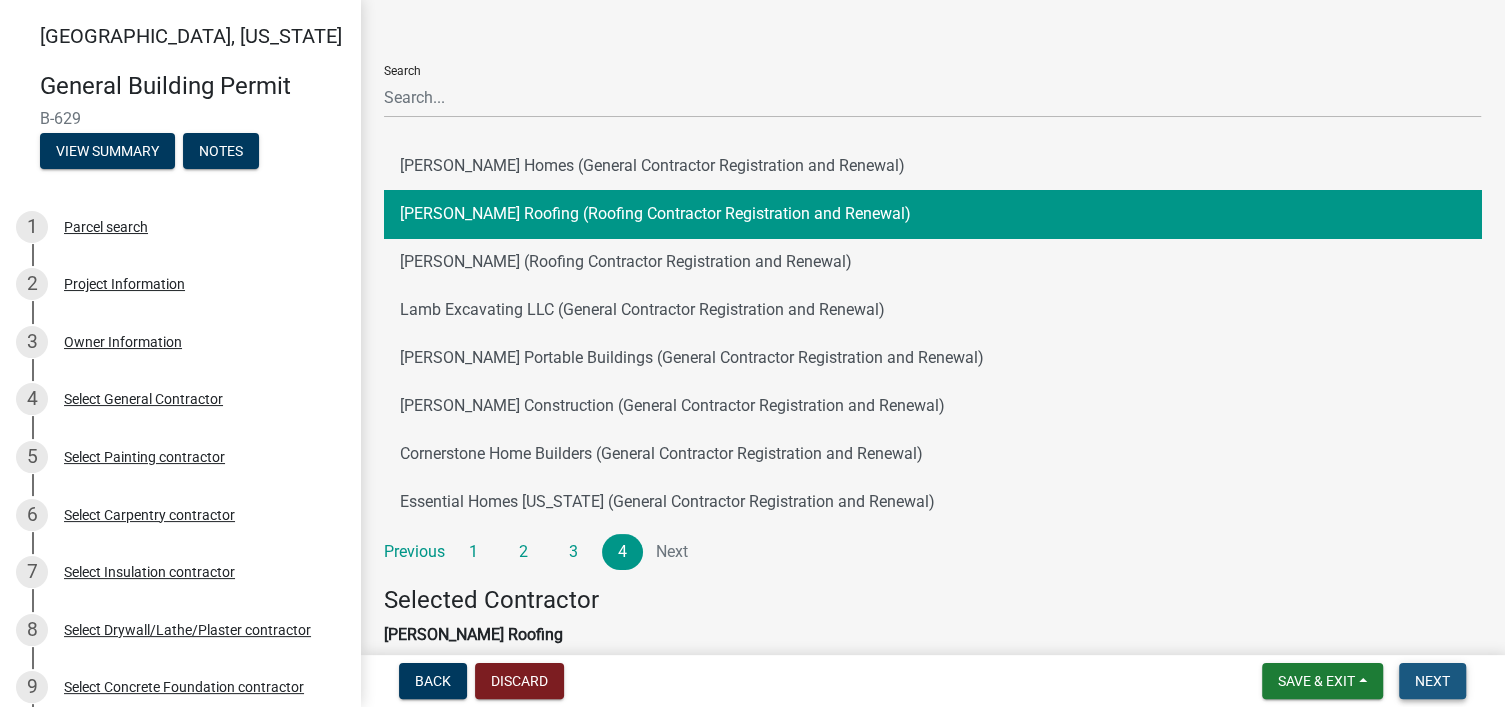 click on "Next" at bounding box center [1432, 681] 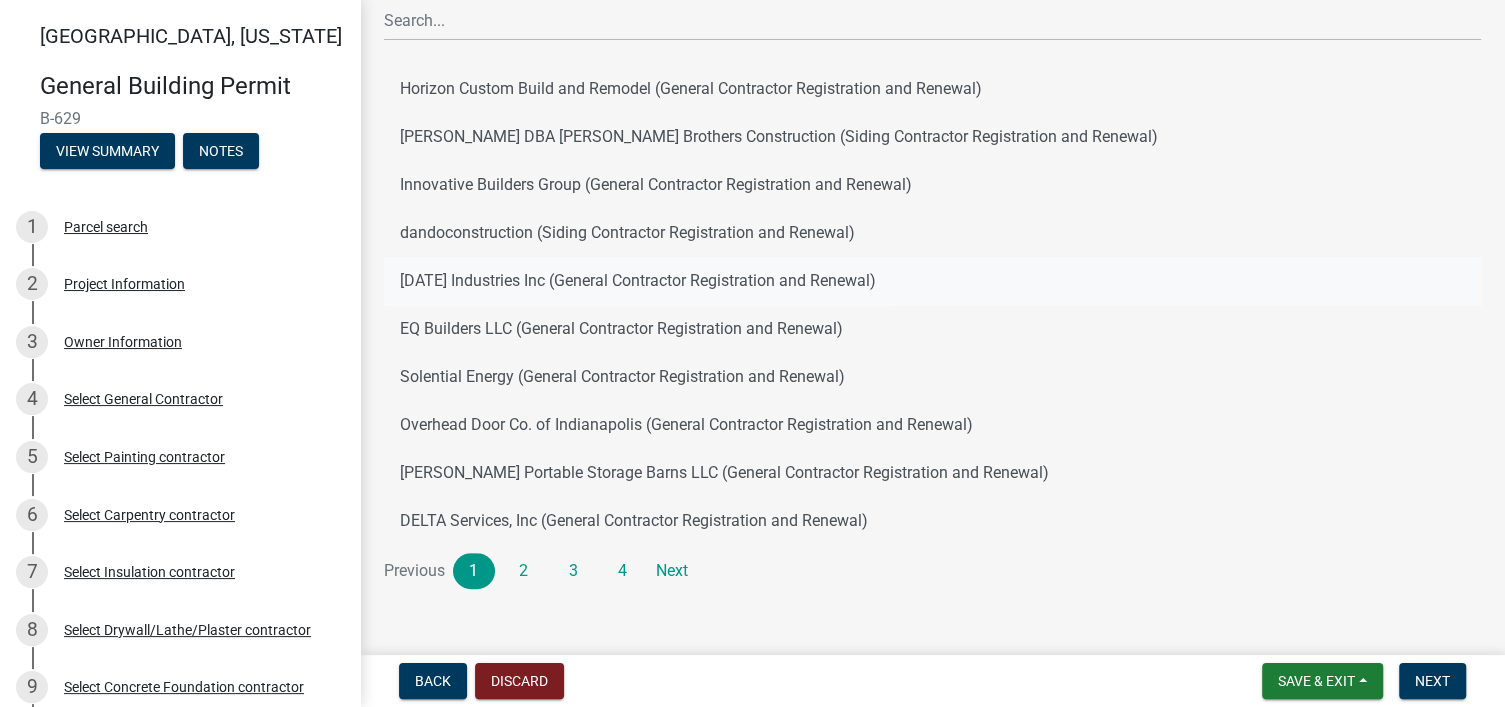 scroll, scrollTop: 159, scrollLeft: 0, axis: vertical 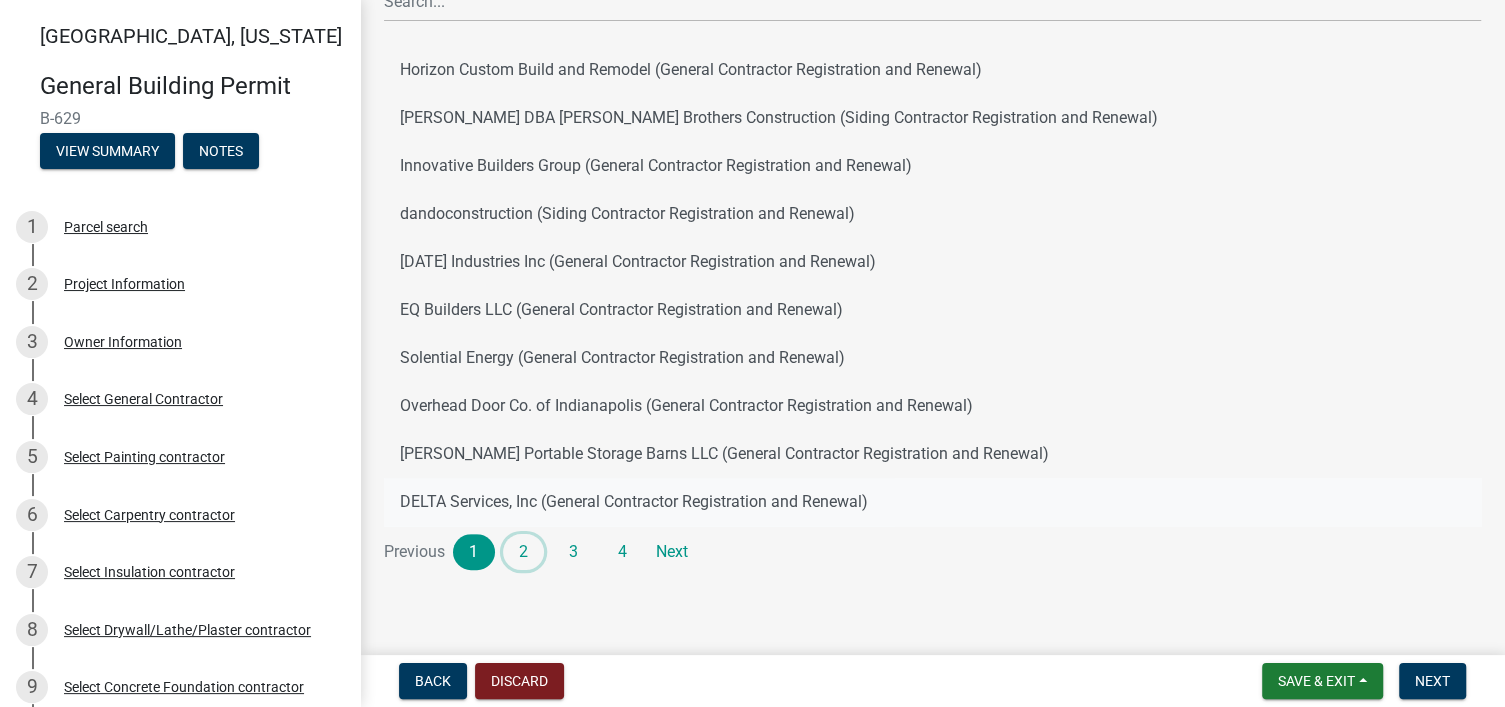 click on "2" 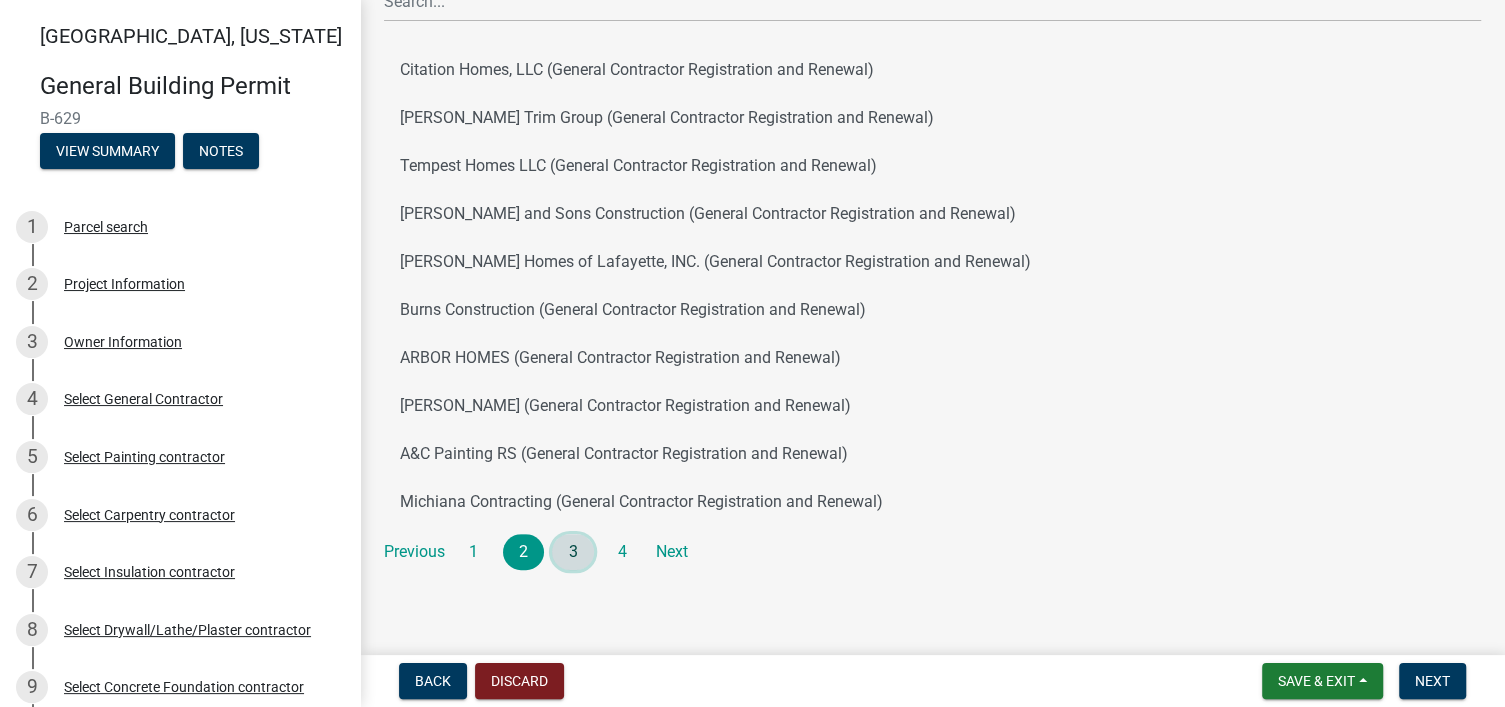 click on "3" 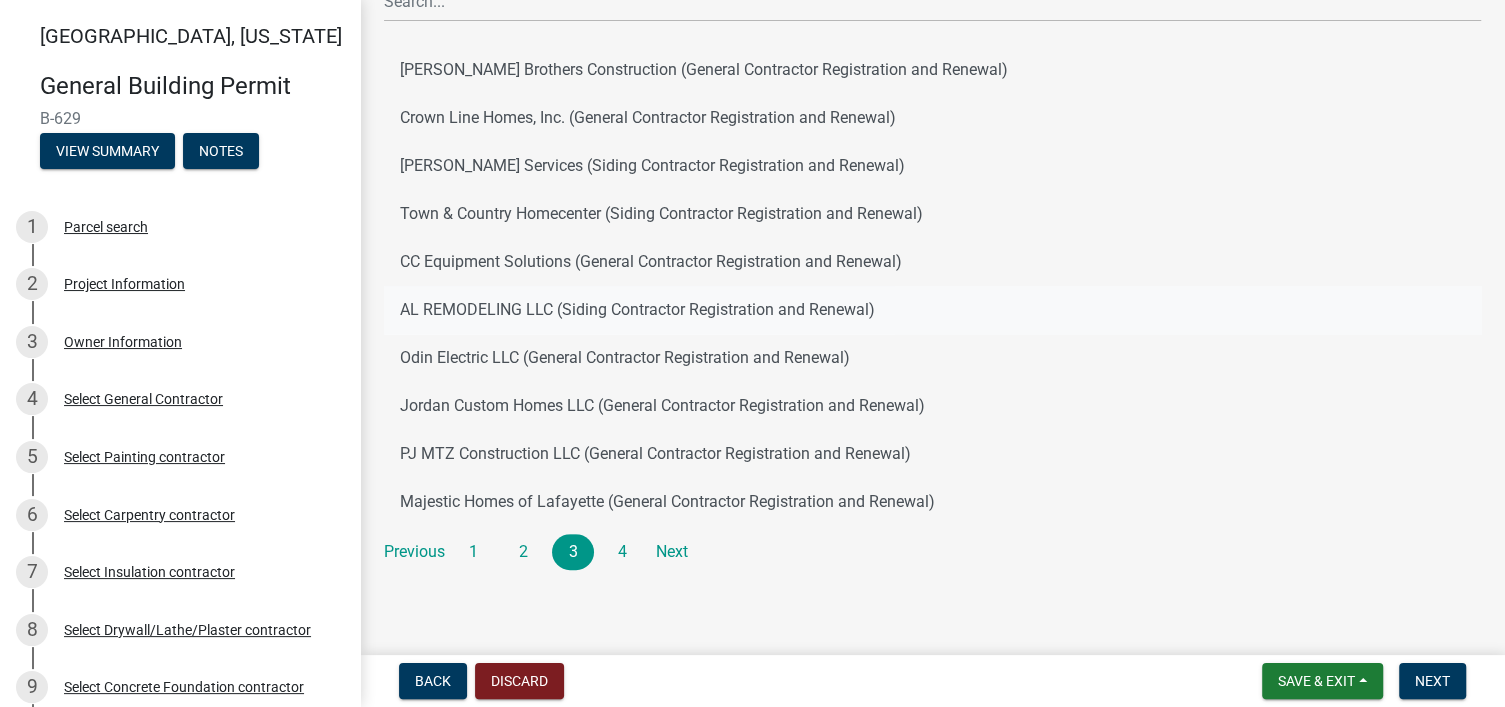 click on "AL REMODELING LLC (Siding Contractor Registration and Renewal)" 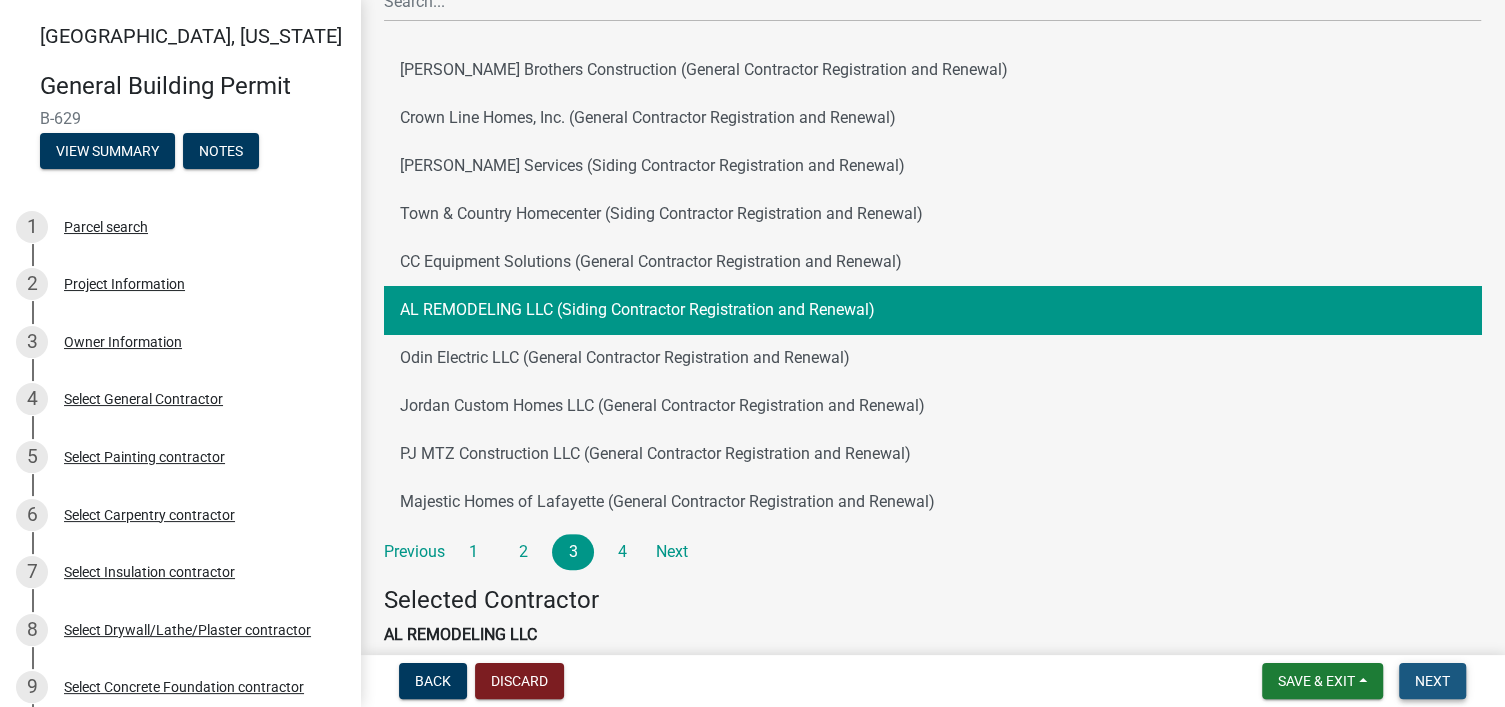 click on "Next" at bounding box center [1432, 681] 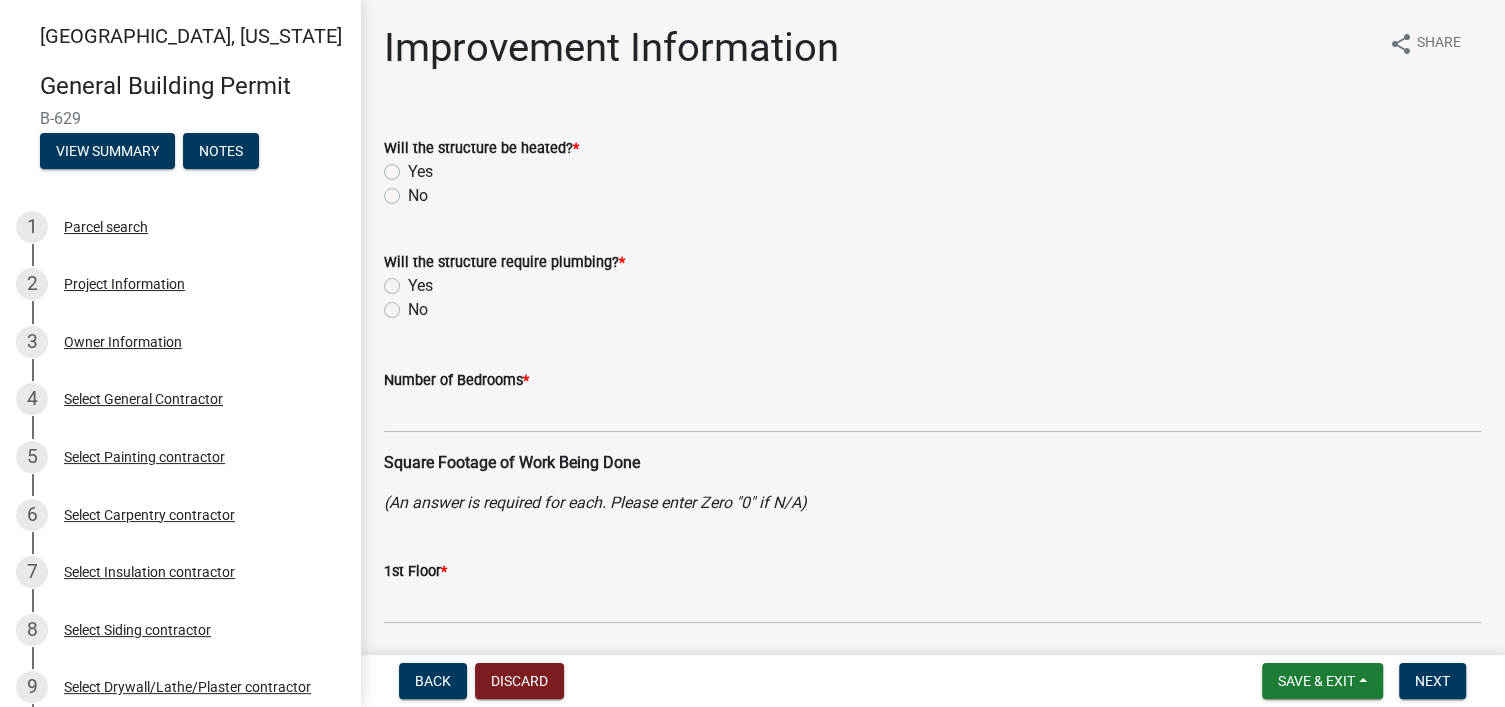 click on "Yes" 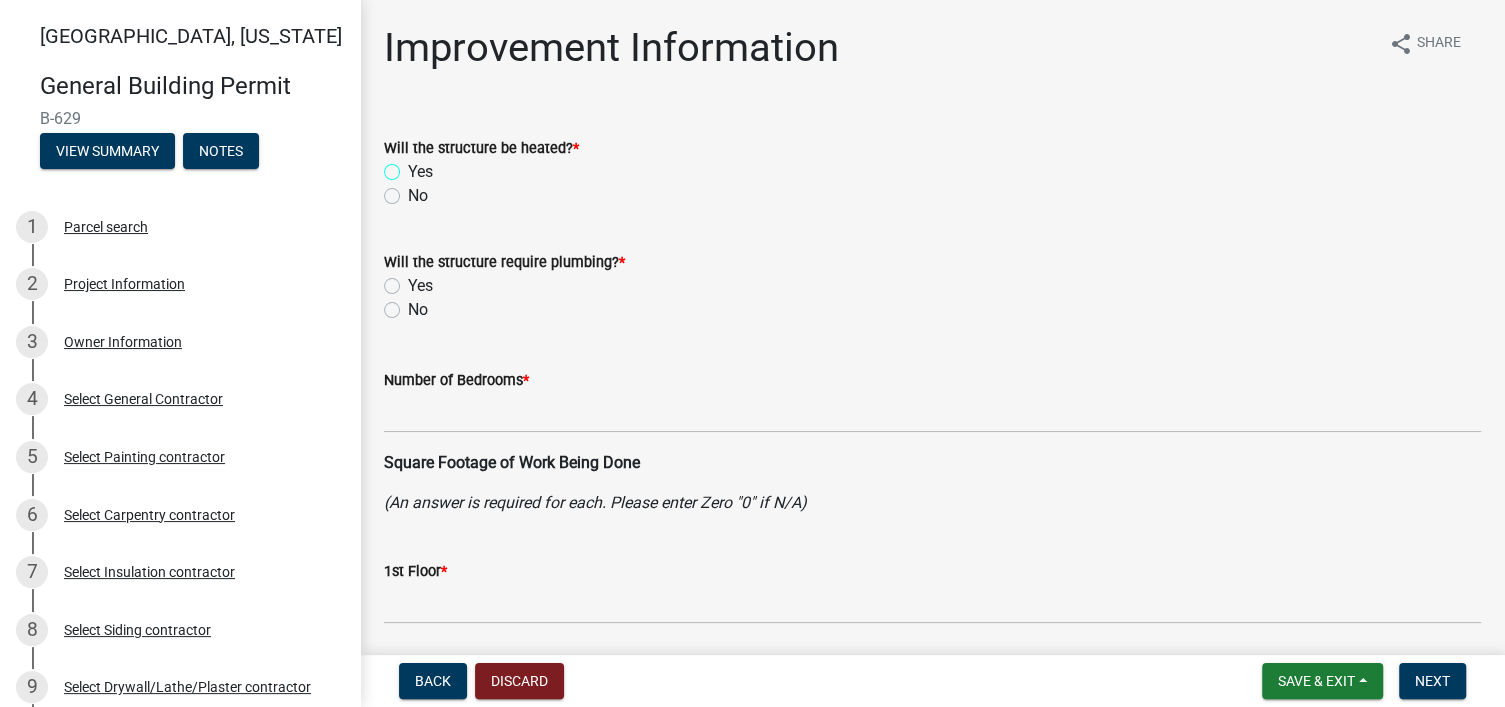 click on "Yes" at bounding box center (414, 166) 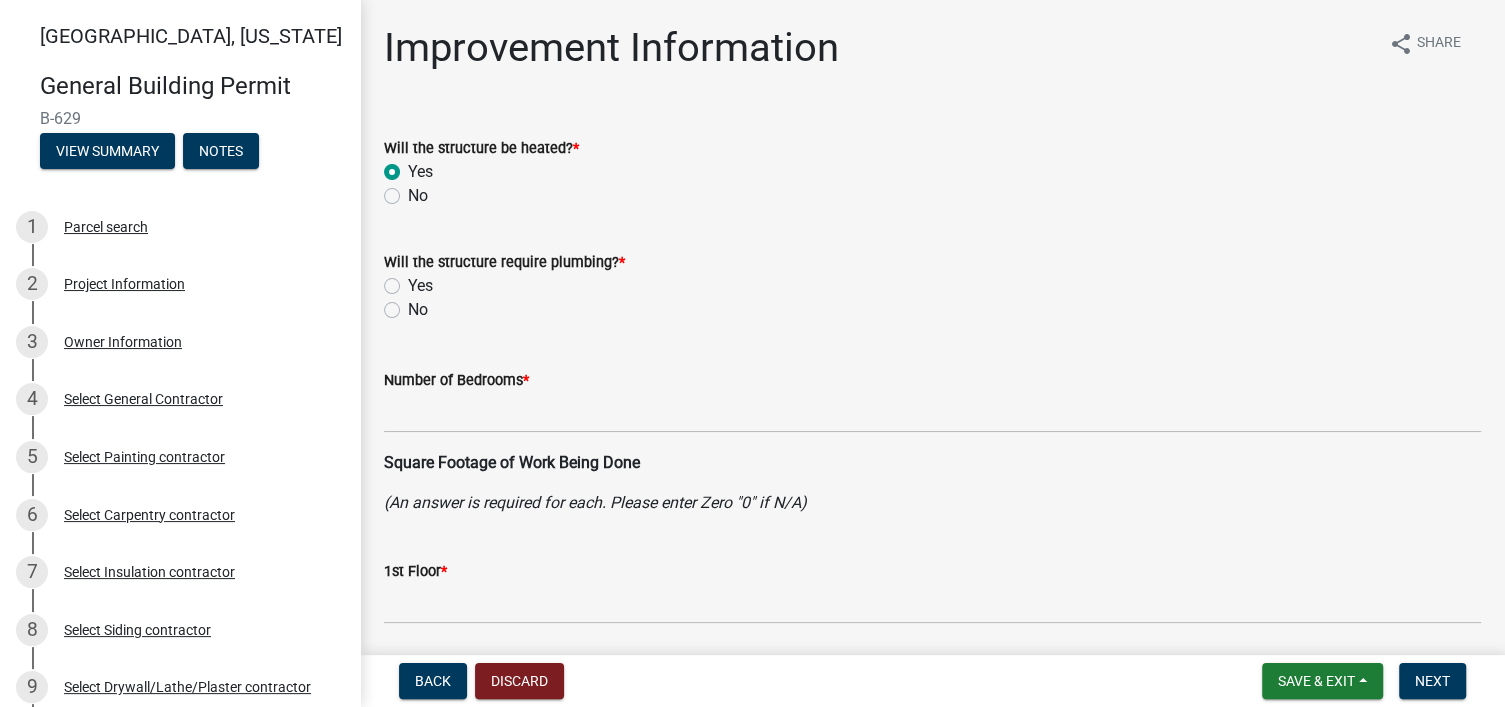 click on "Yes" 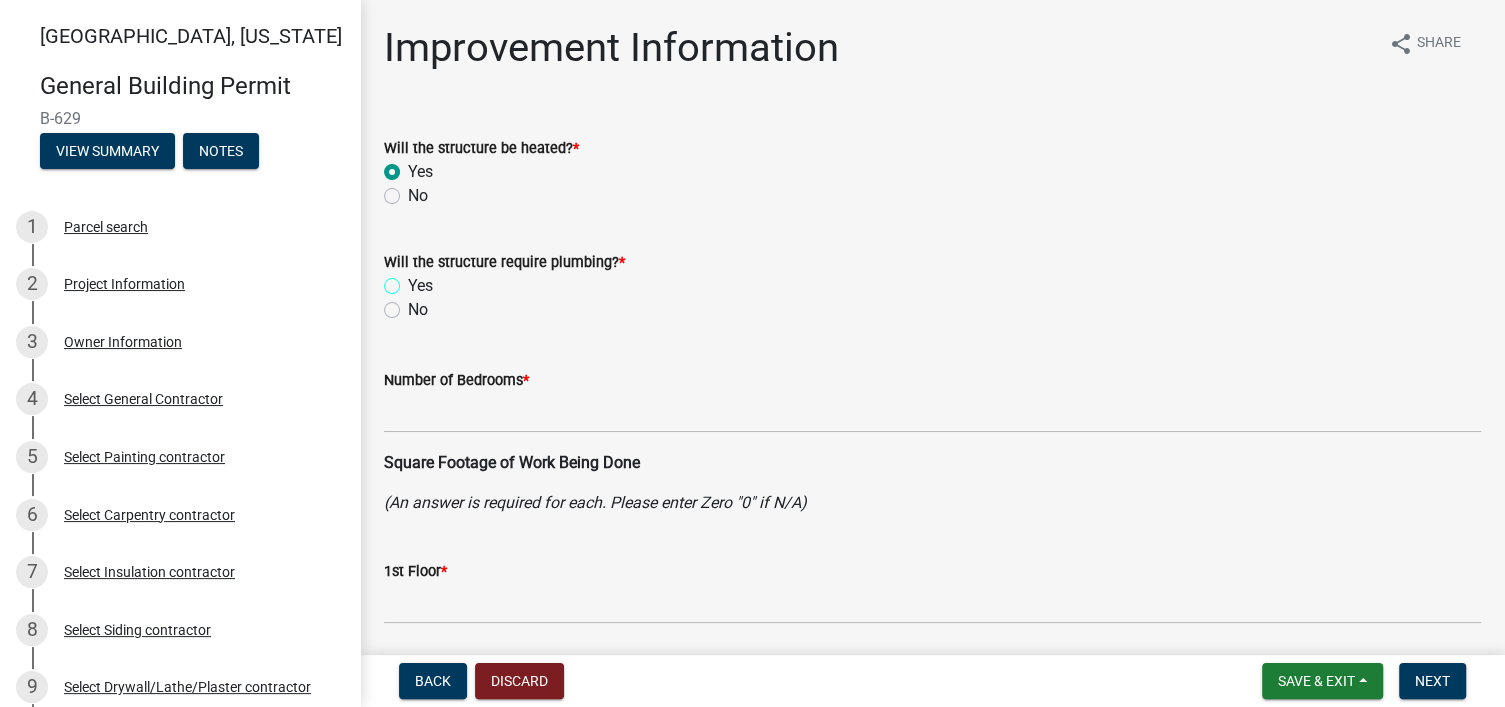 click on "Yes" at bounding box center [414, 280] 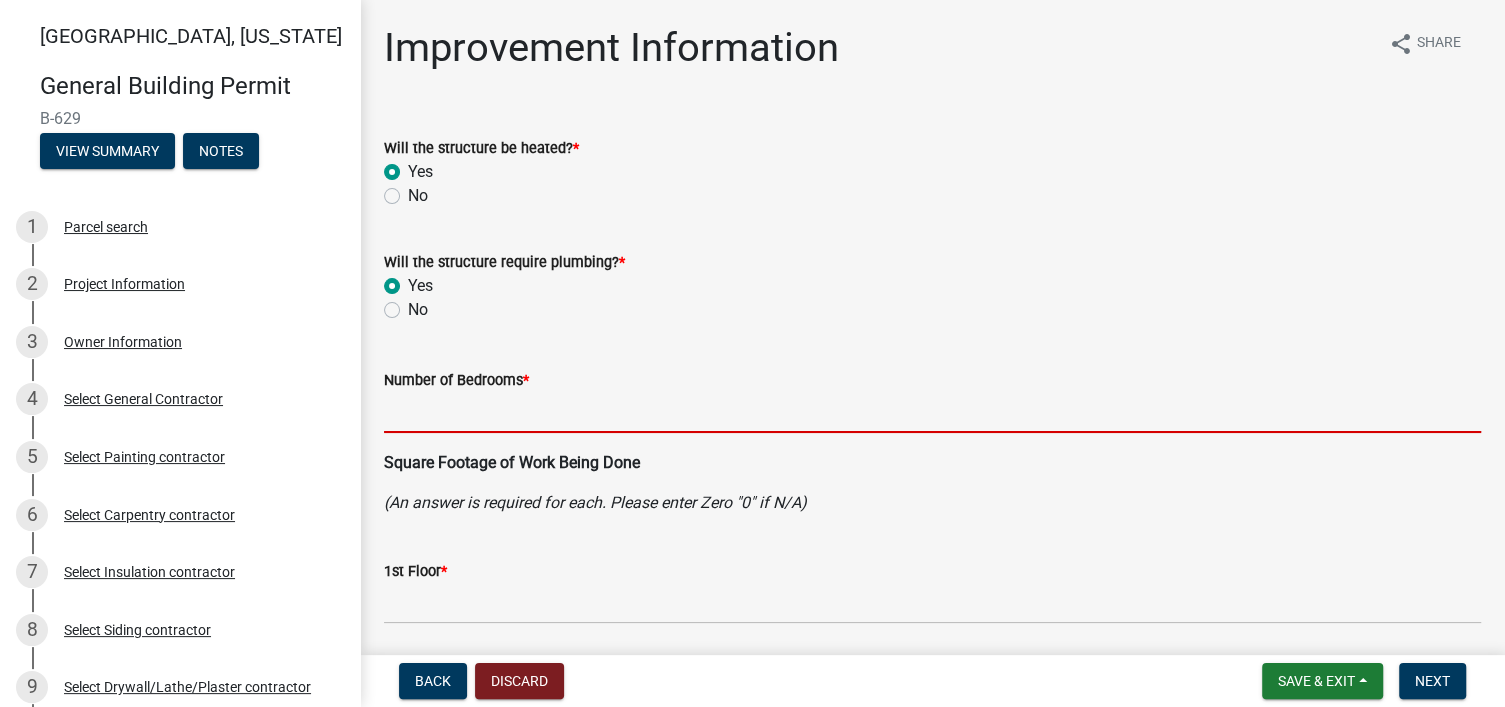 click 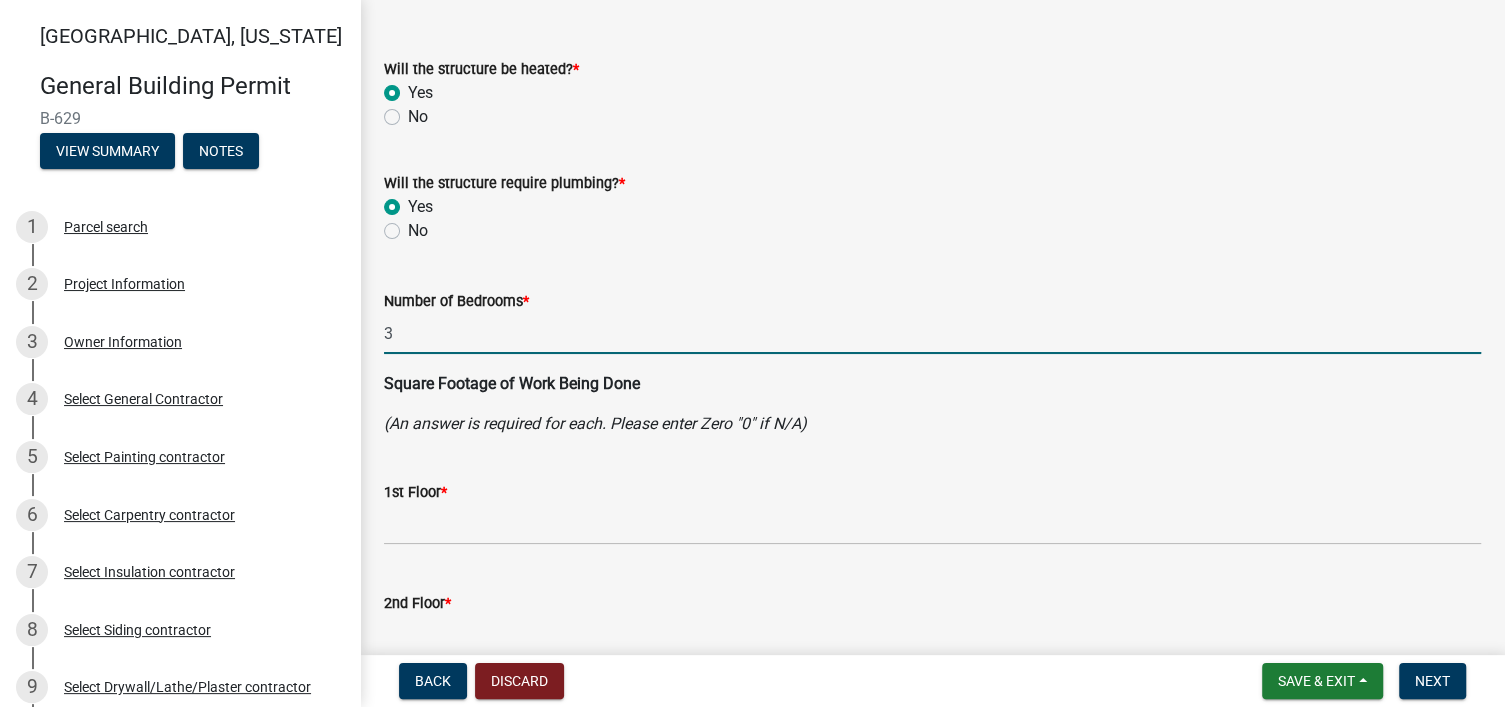 scroll, scrollTop: 200, scrollLeft: 0, axis: vertical 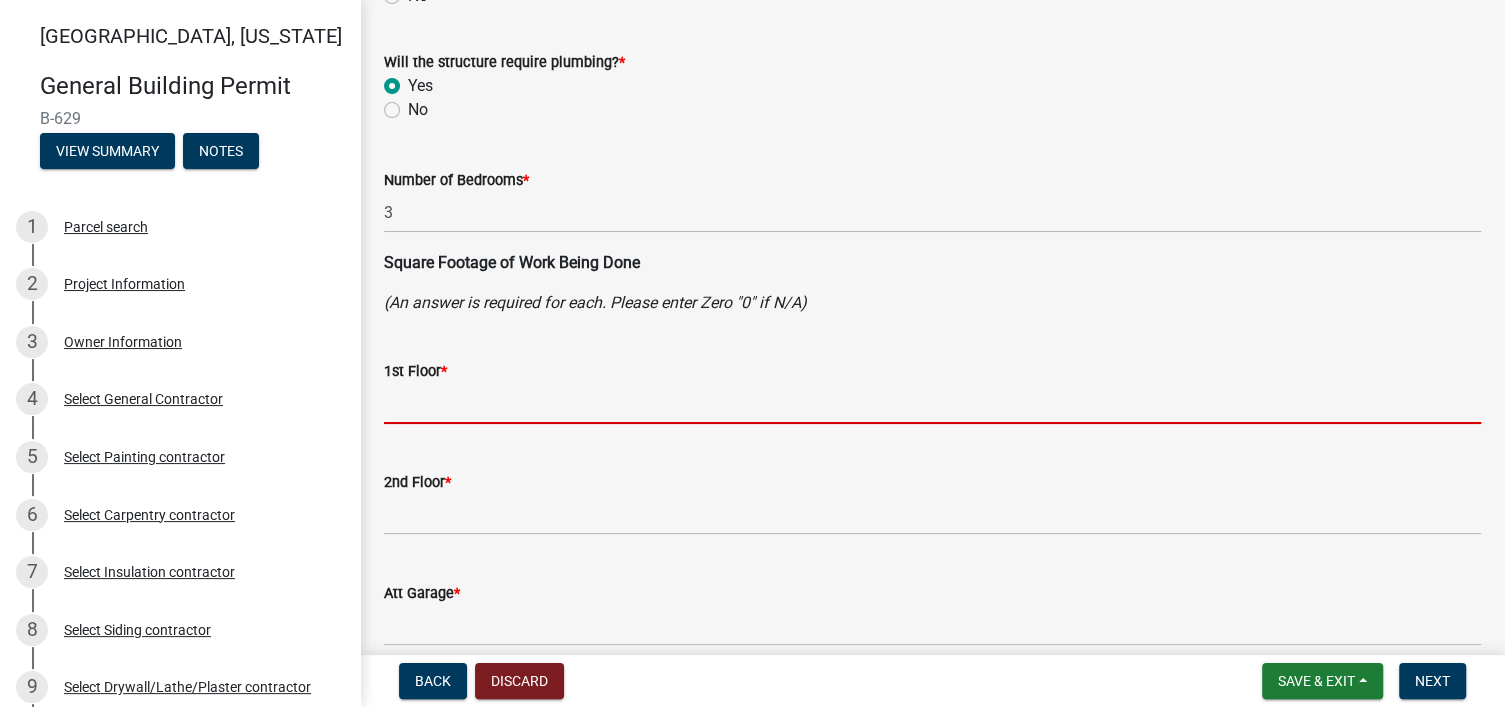 click 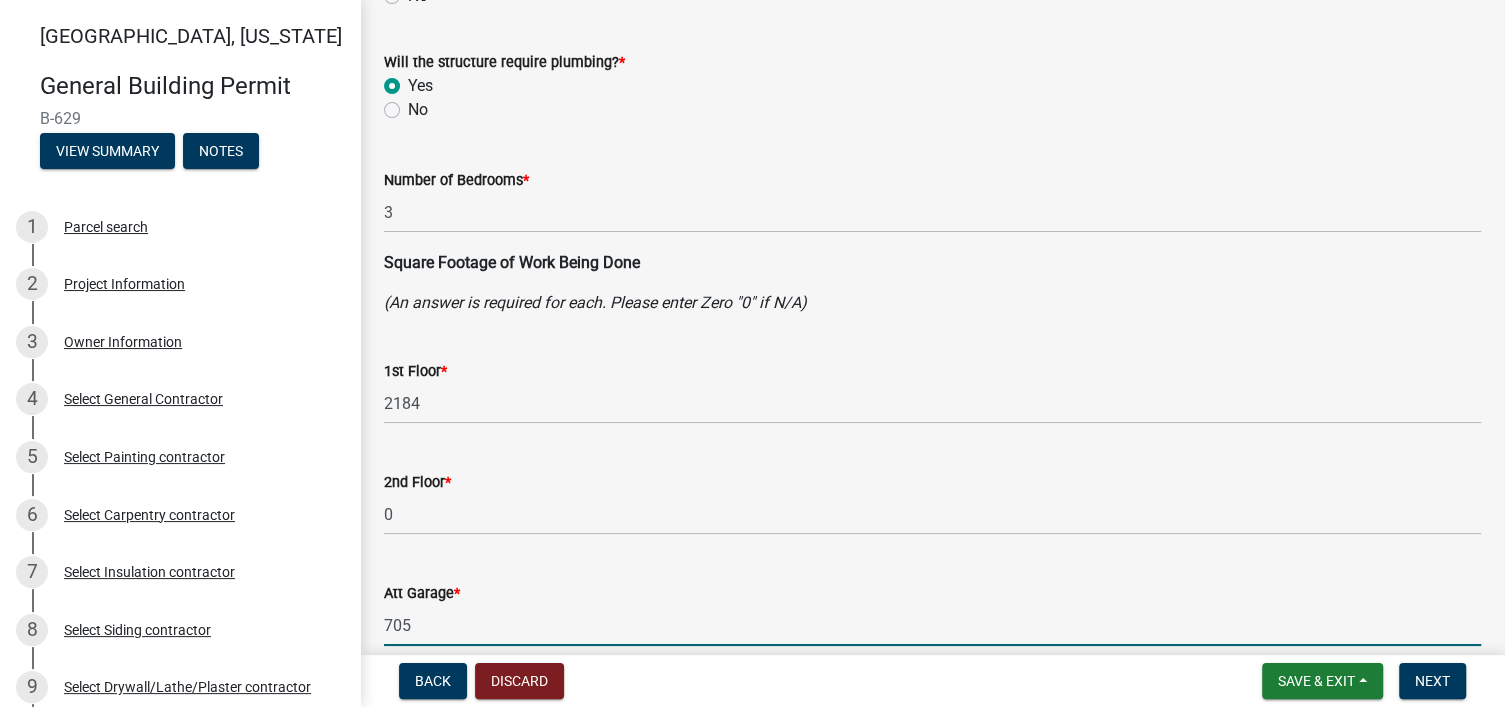 scroll, scrollTop: 612, scrollLeft: 0, axis: vertical 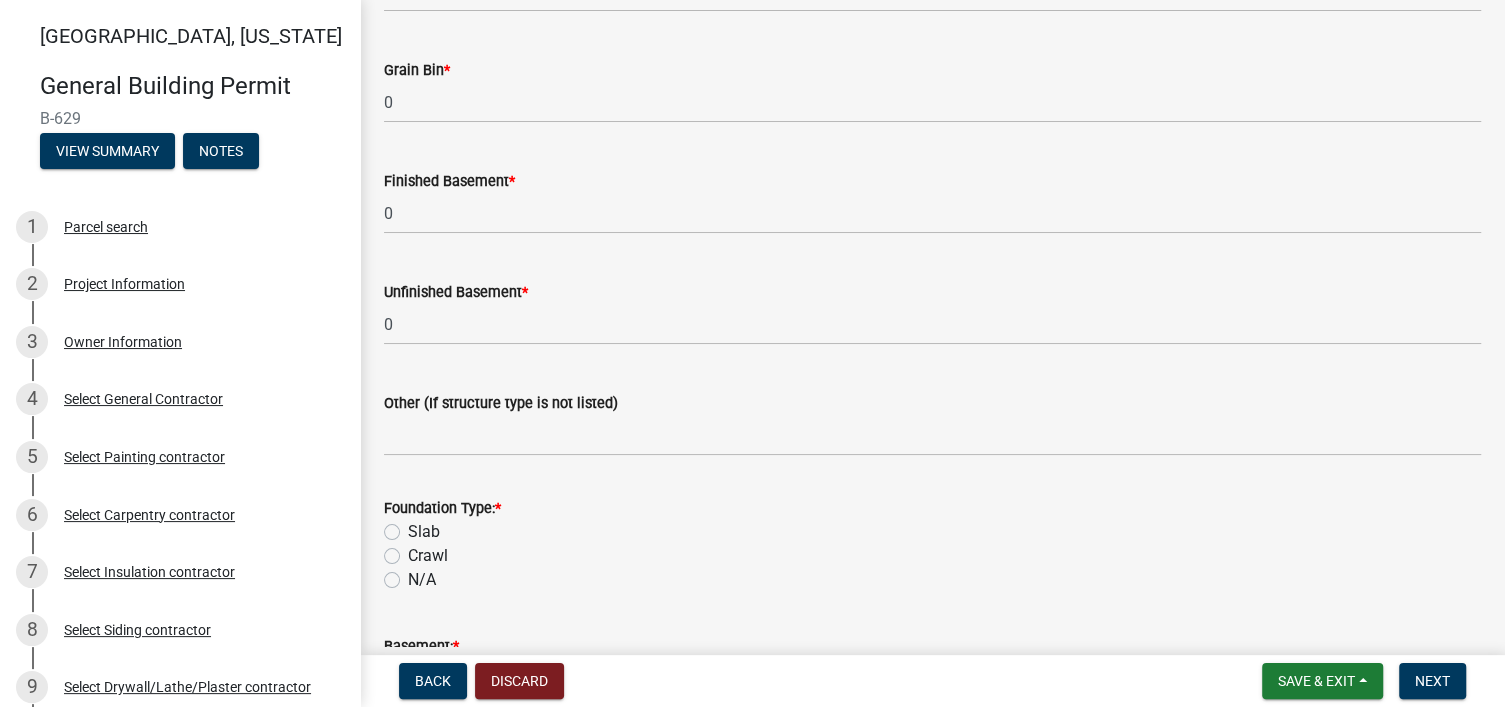 click on "Slab" 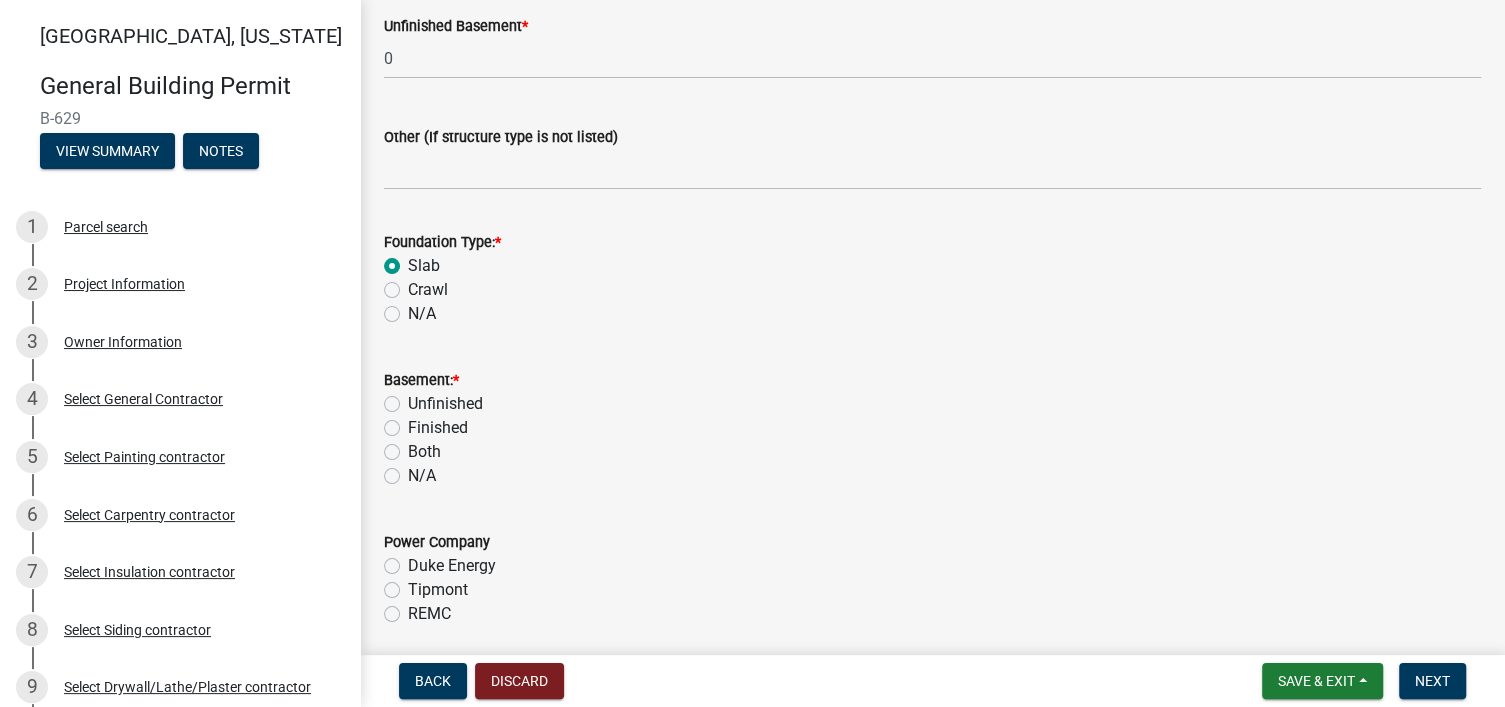 scroll, scrollTop: 1800, scrollLeft: 0, axis: vertical 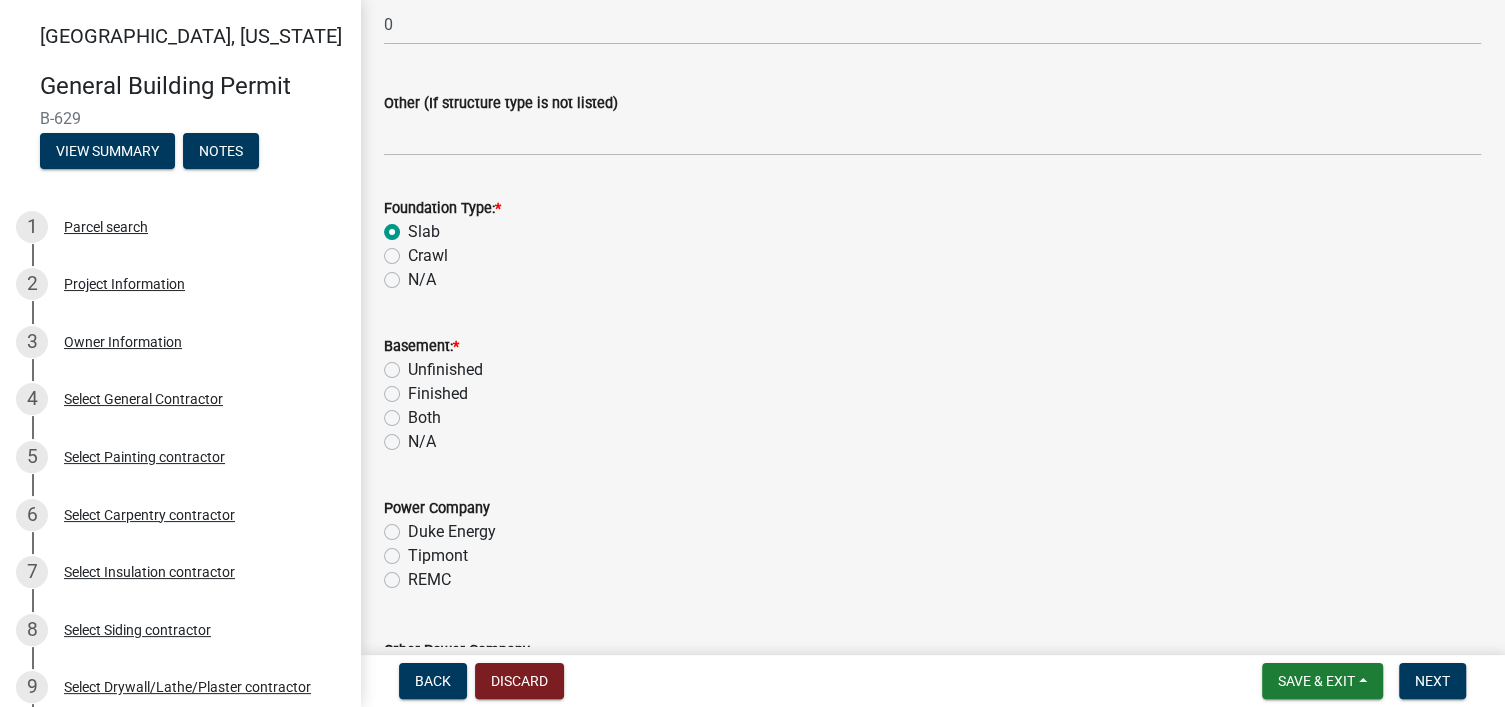 click on "N/A" 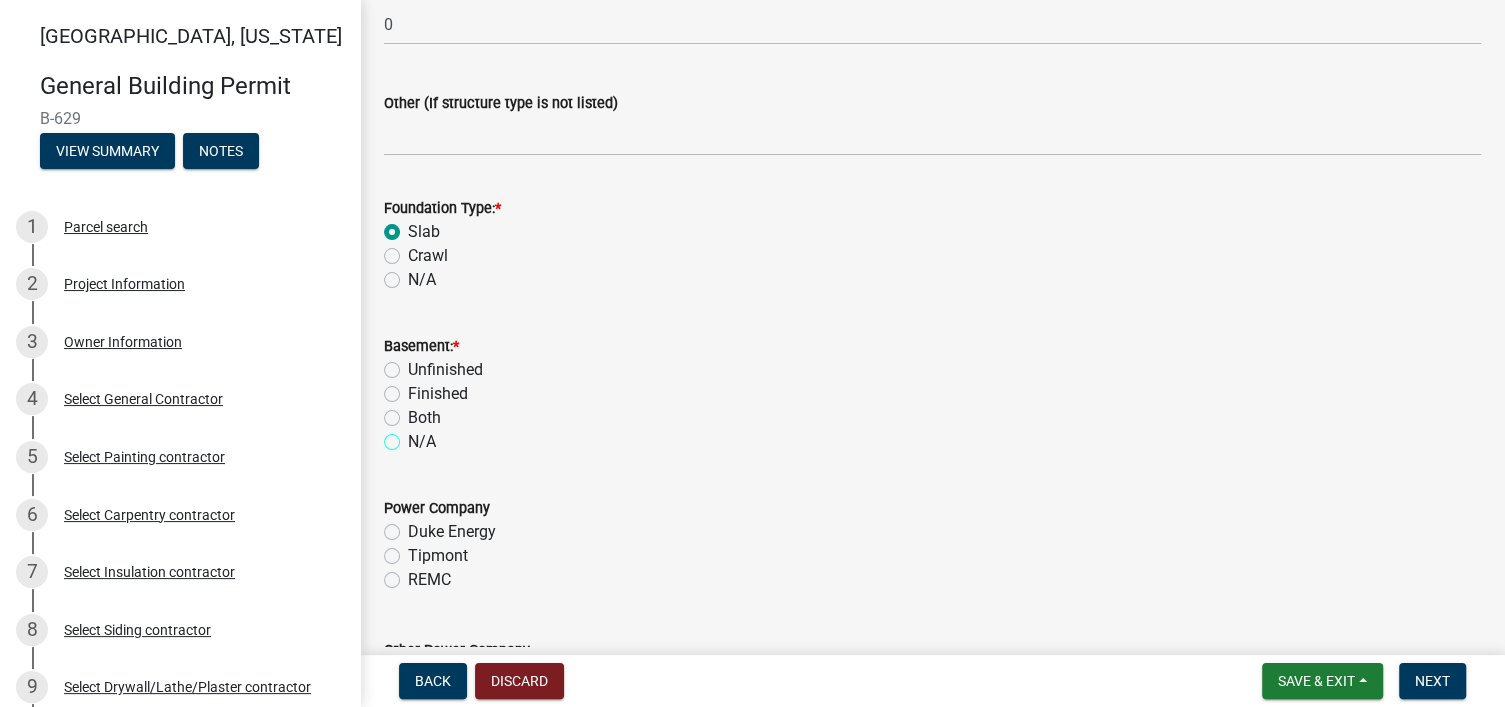 click on "N/A" at bounding box center (414, 436) 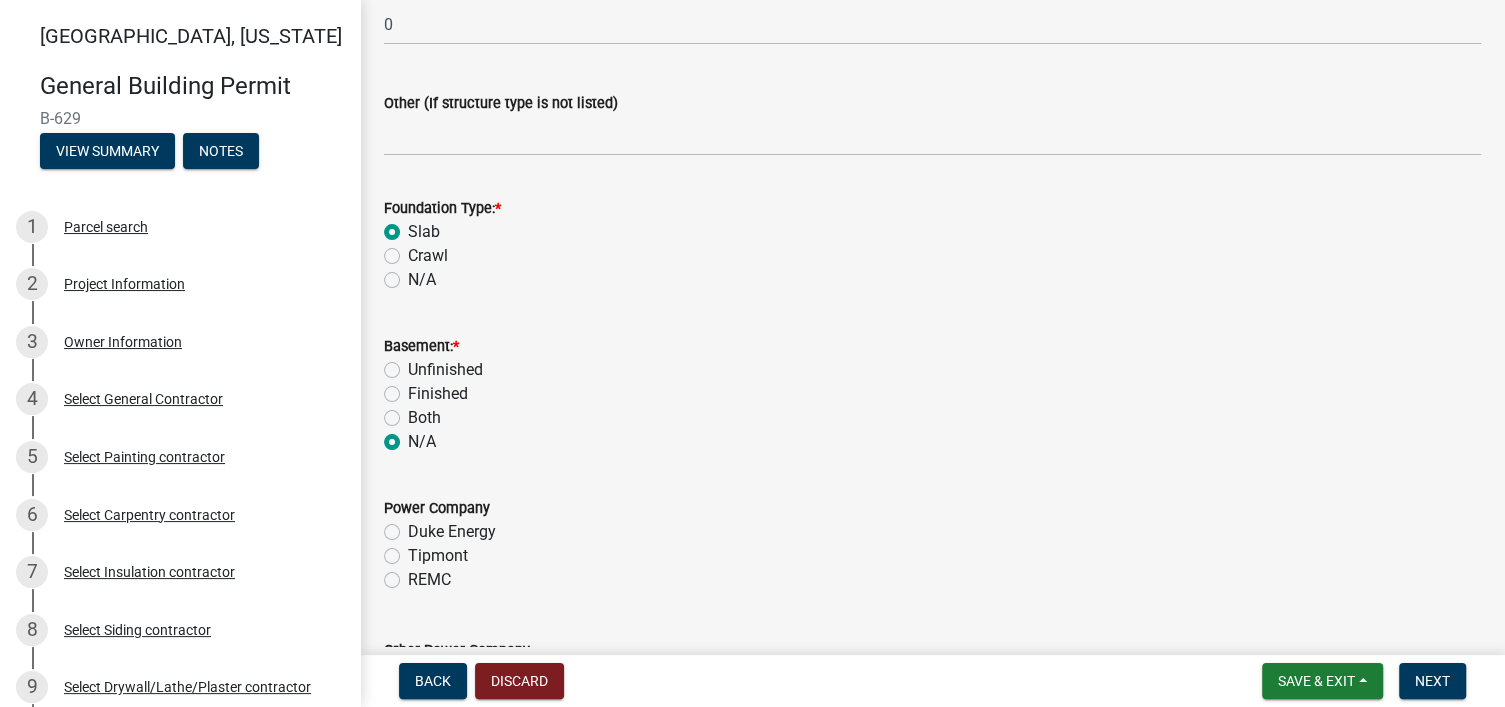 click on "Duke Energy" 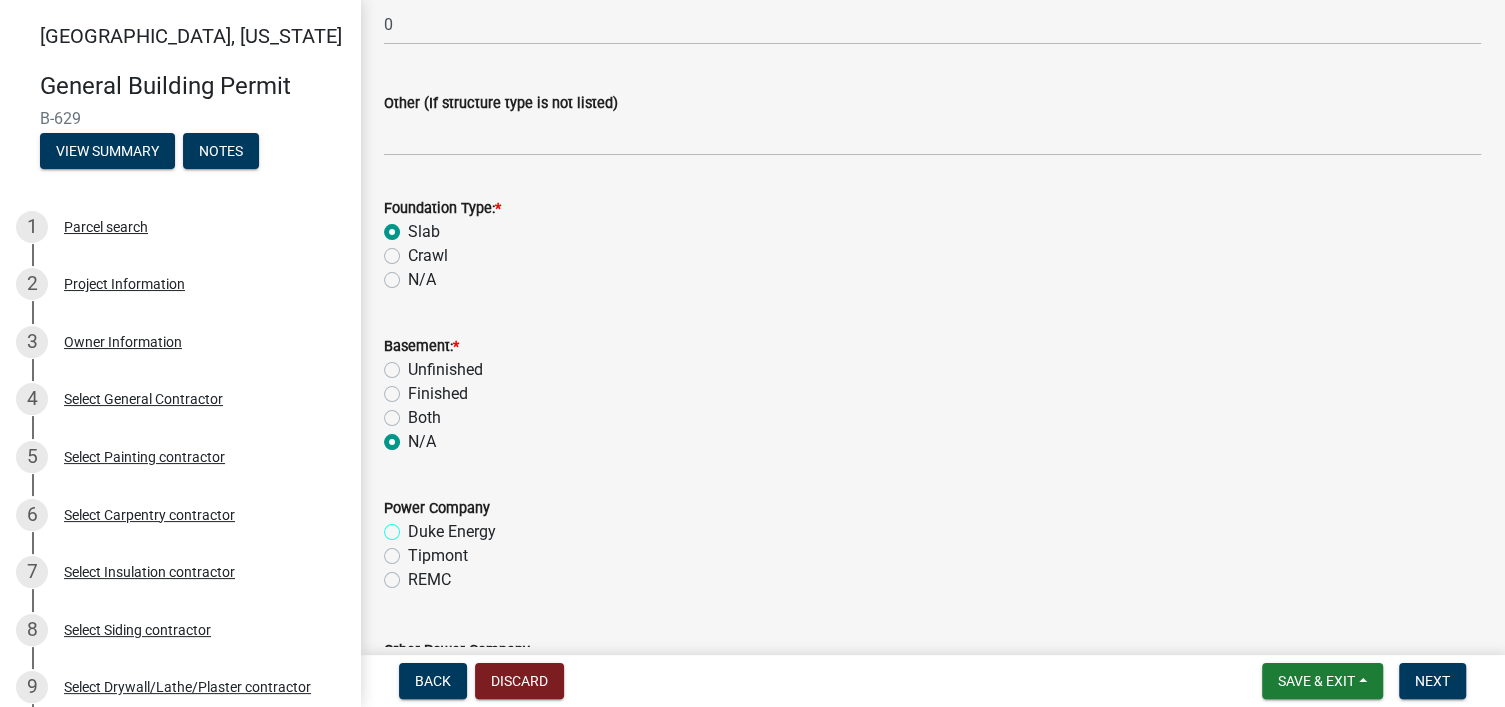 click on "Duke Energy" at bounding box center (414, 526) 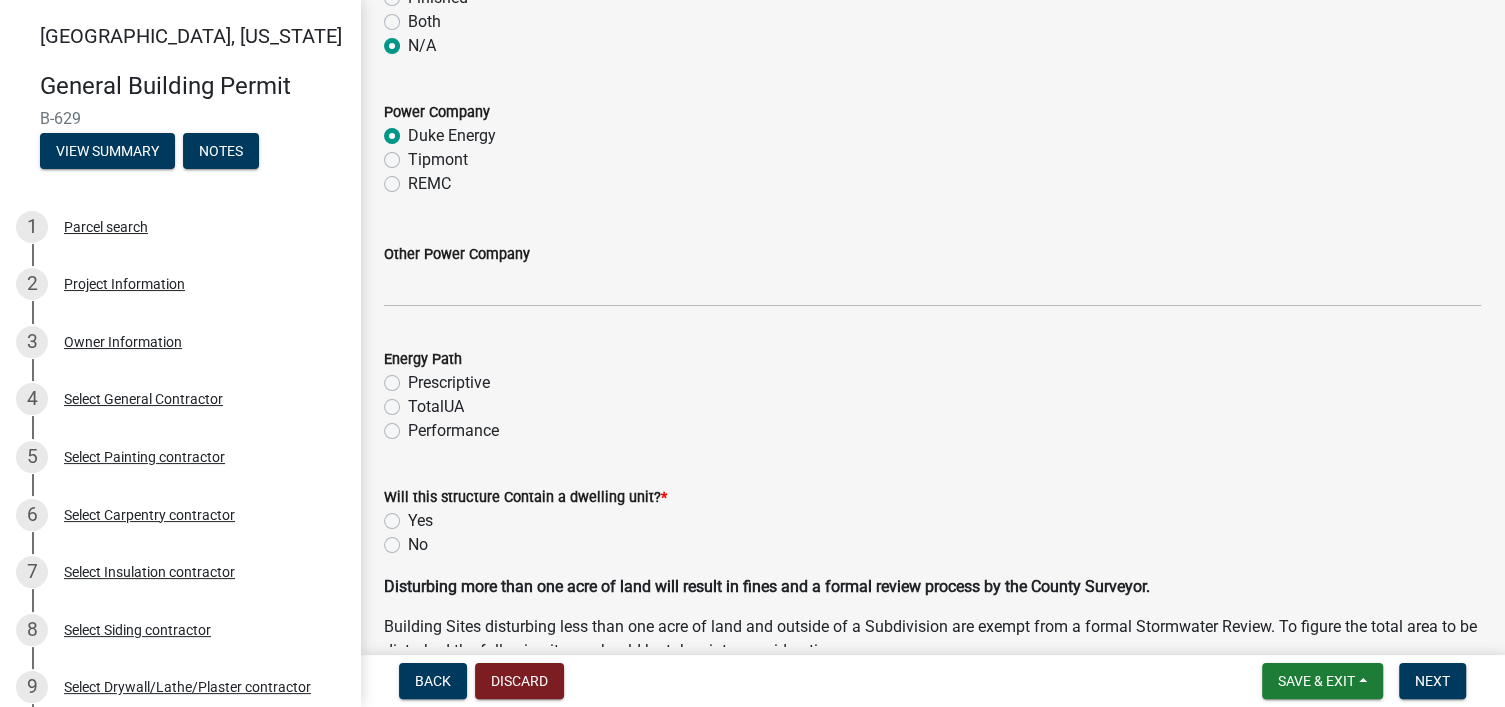 scroll, scrollTop: 2200, scrollLeft: 0, axis: vertical 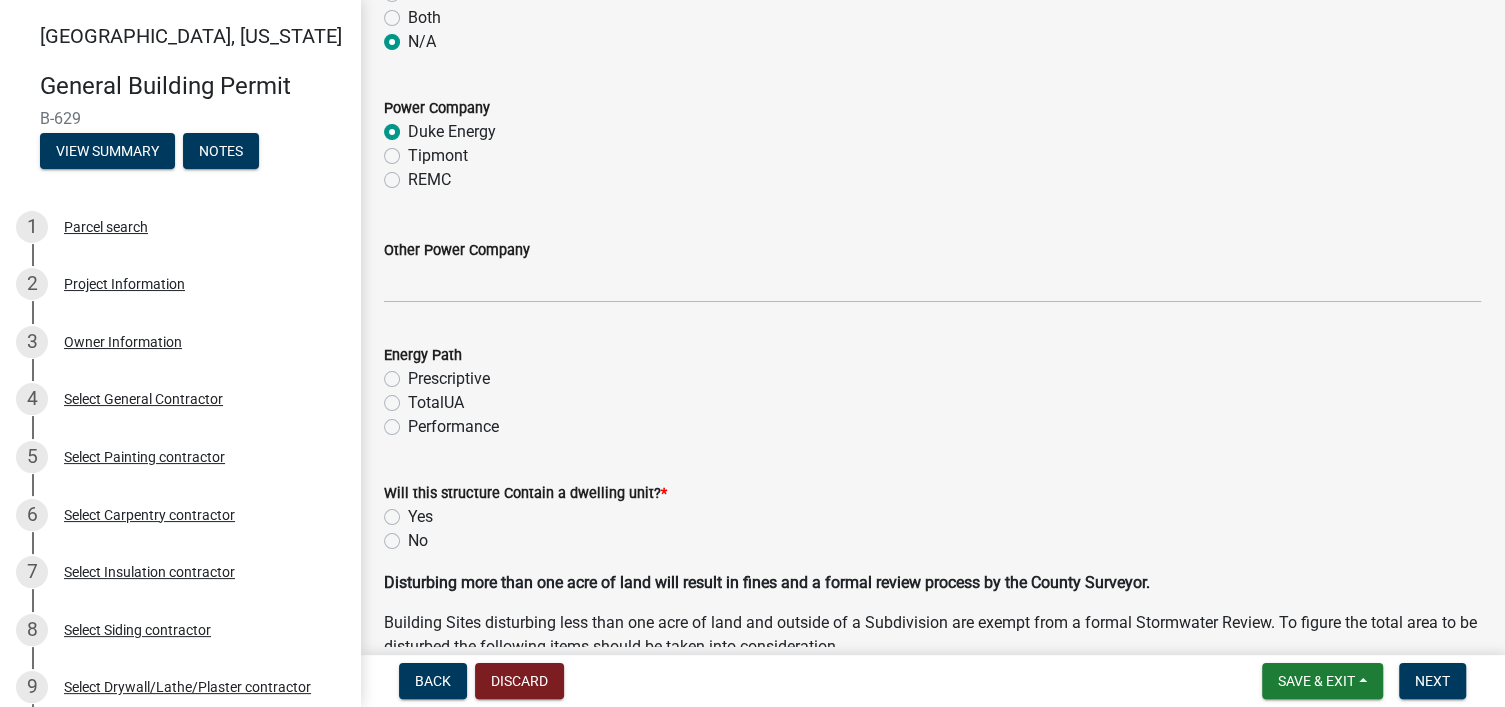 click on "Performance" 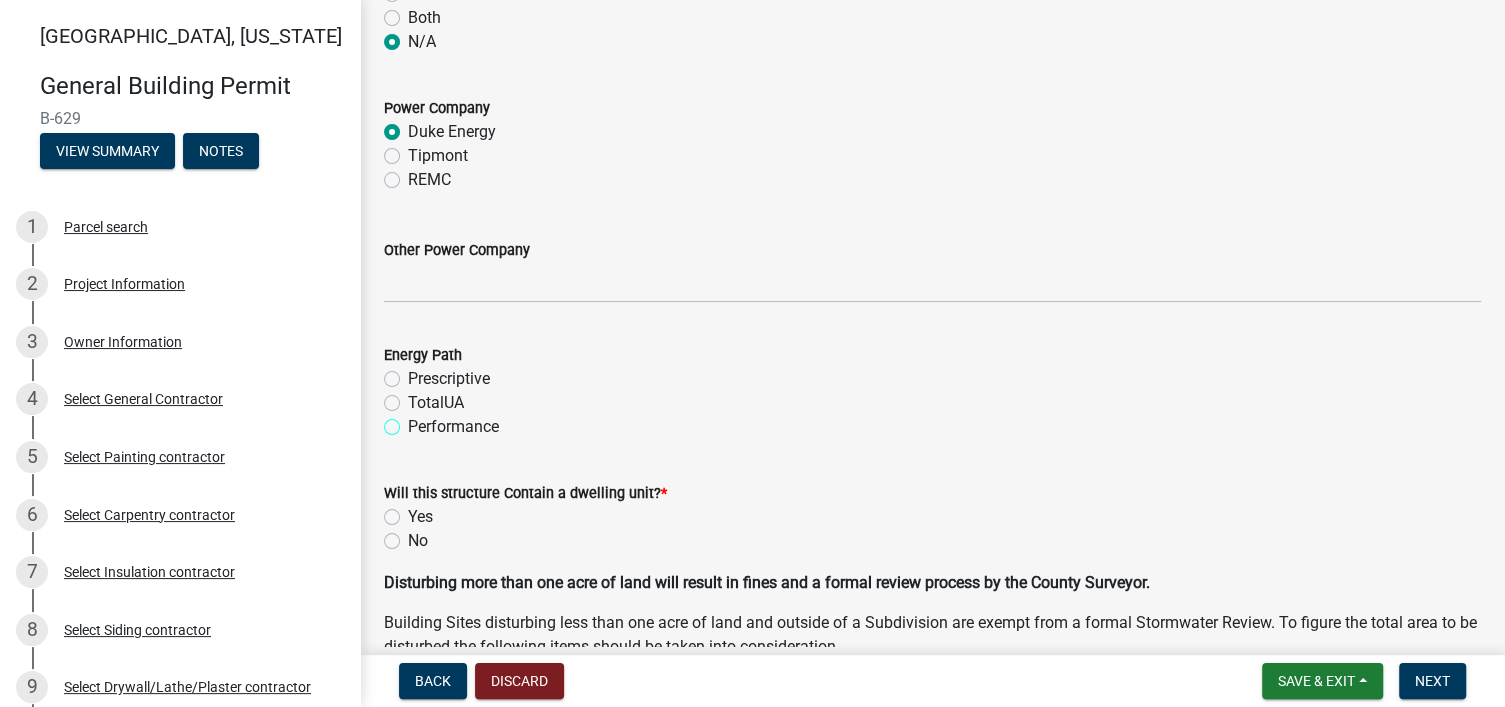 click on "Performance" at bounding box center (414, 421) 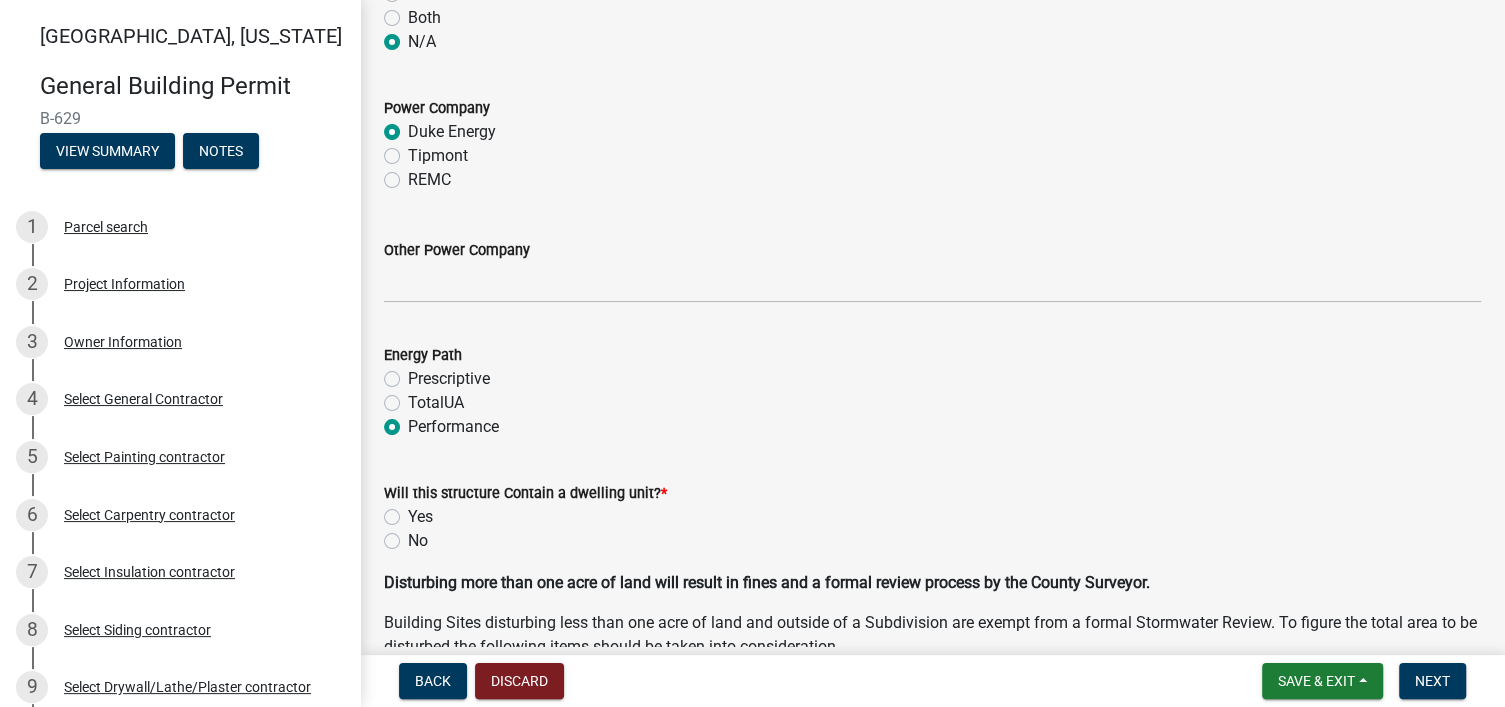 click on "Yes" 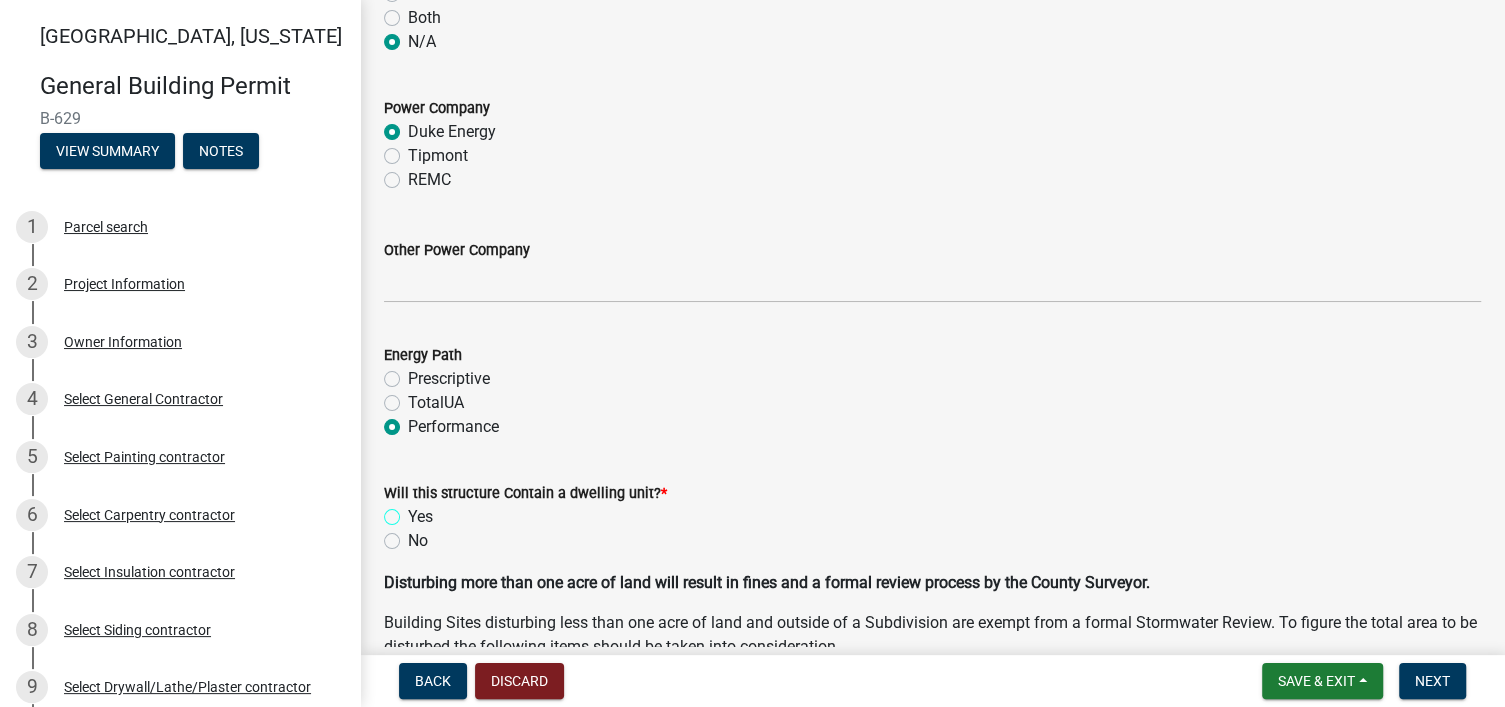 click on "Yes" at bounding box center [414, 511] 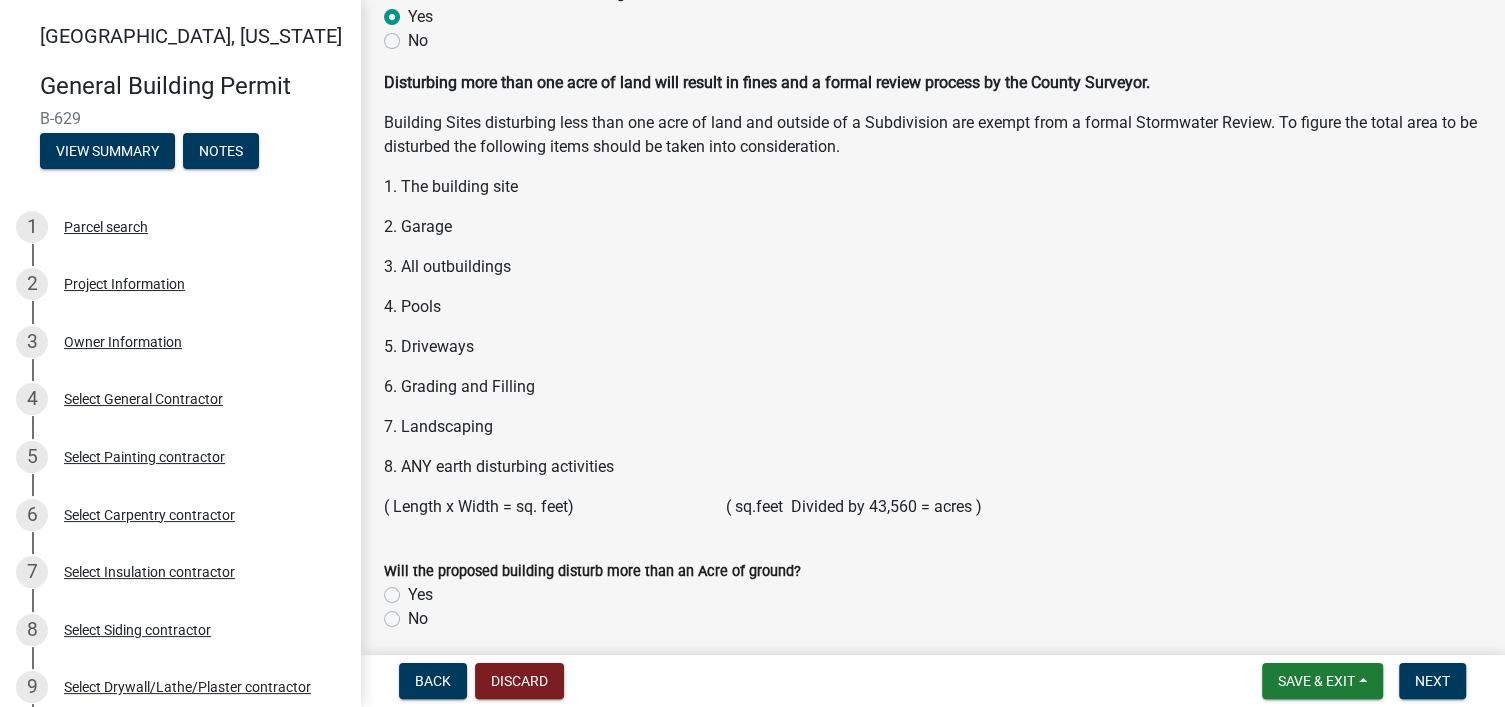 scroll, scrollTop: 2778, scrollLeft: 0, axis: vertical 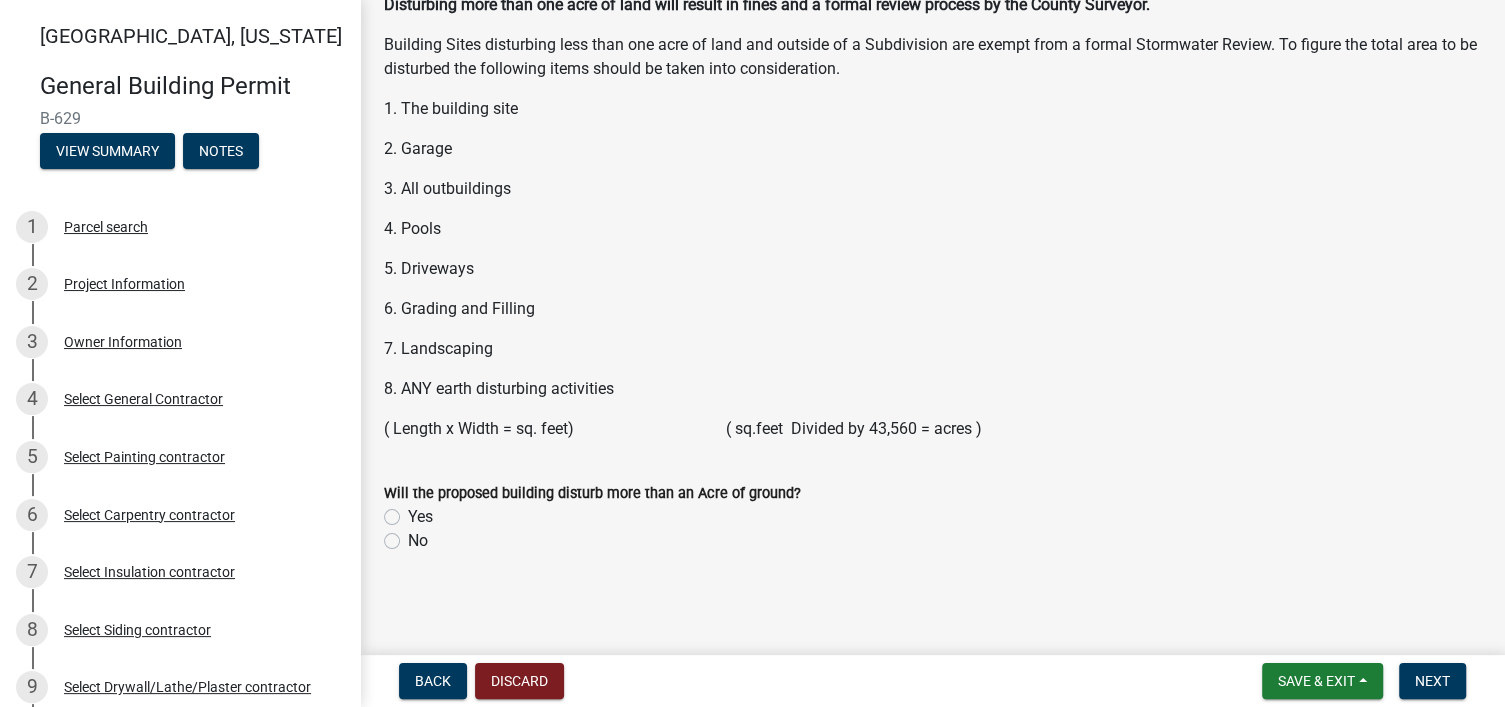 click on "No" 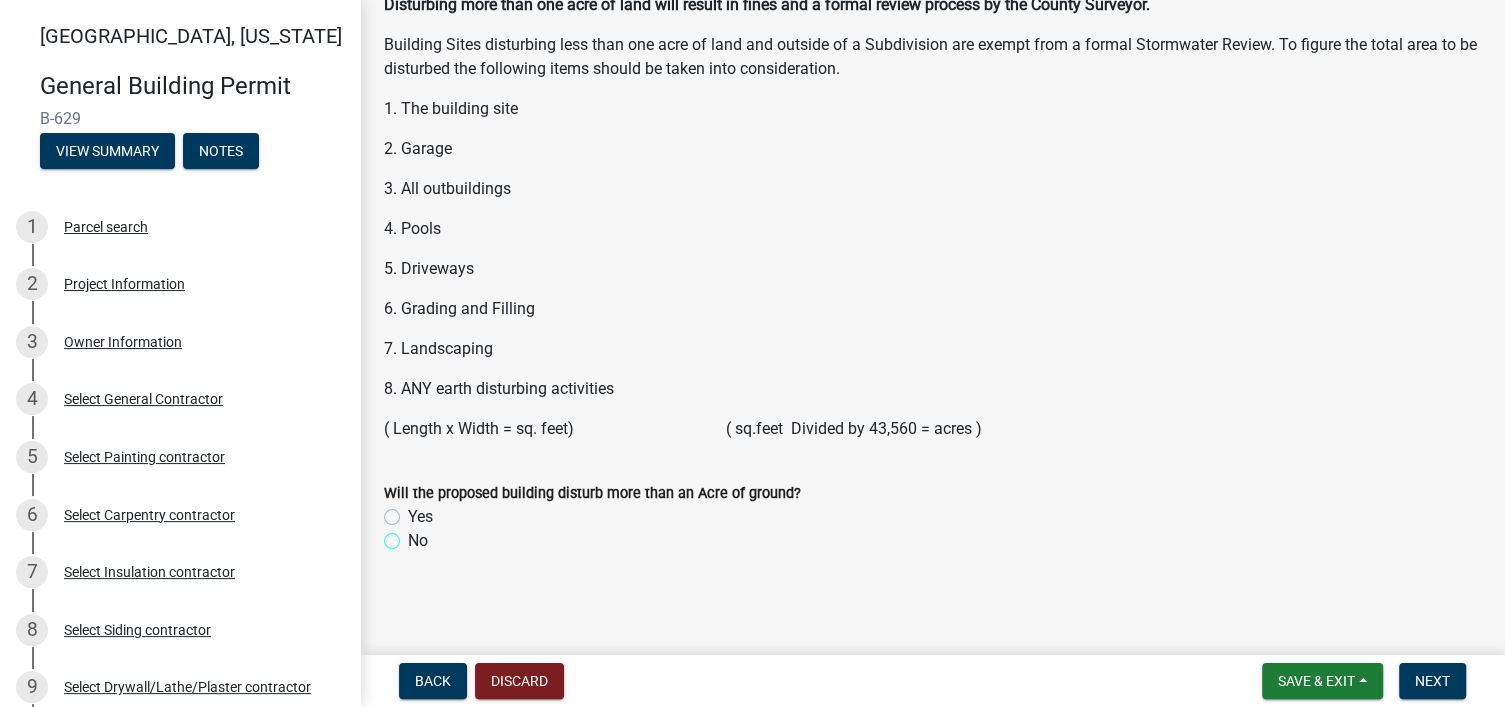click on "No" at bounding box center [414, 535] 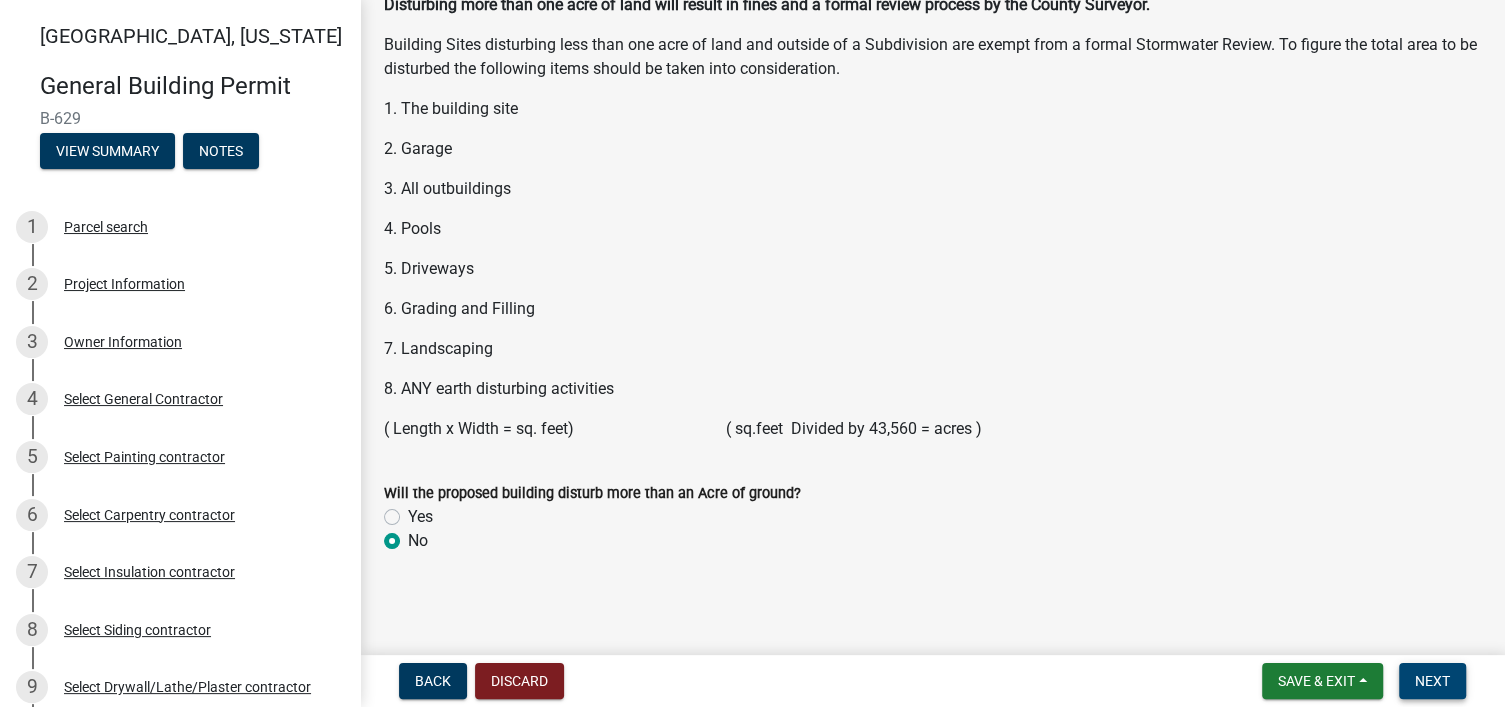 click on "Next" at bounding box center [1432, 681] 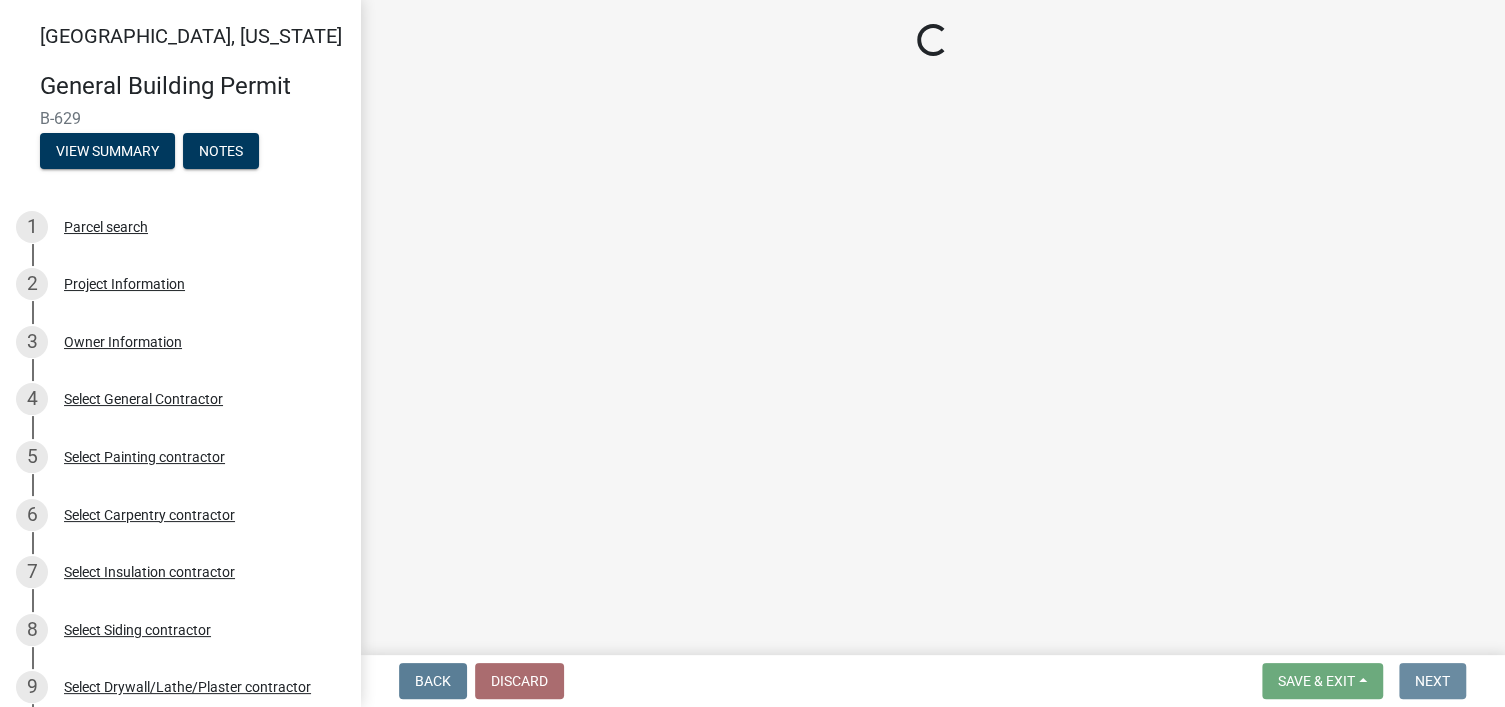scroll, scrollTop: 0, scrollLeft: 0, axis: both 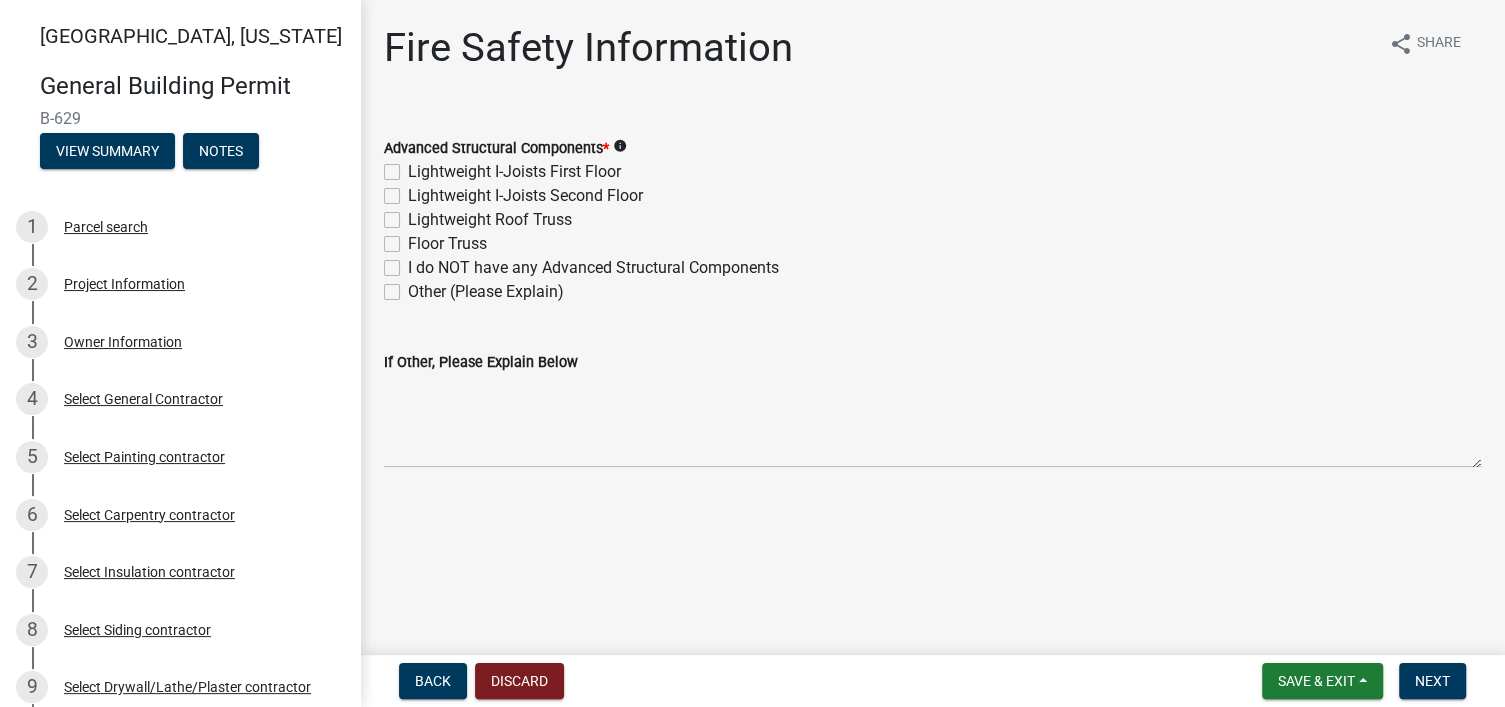 click on "Lightweight Roof Truss" 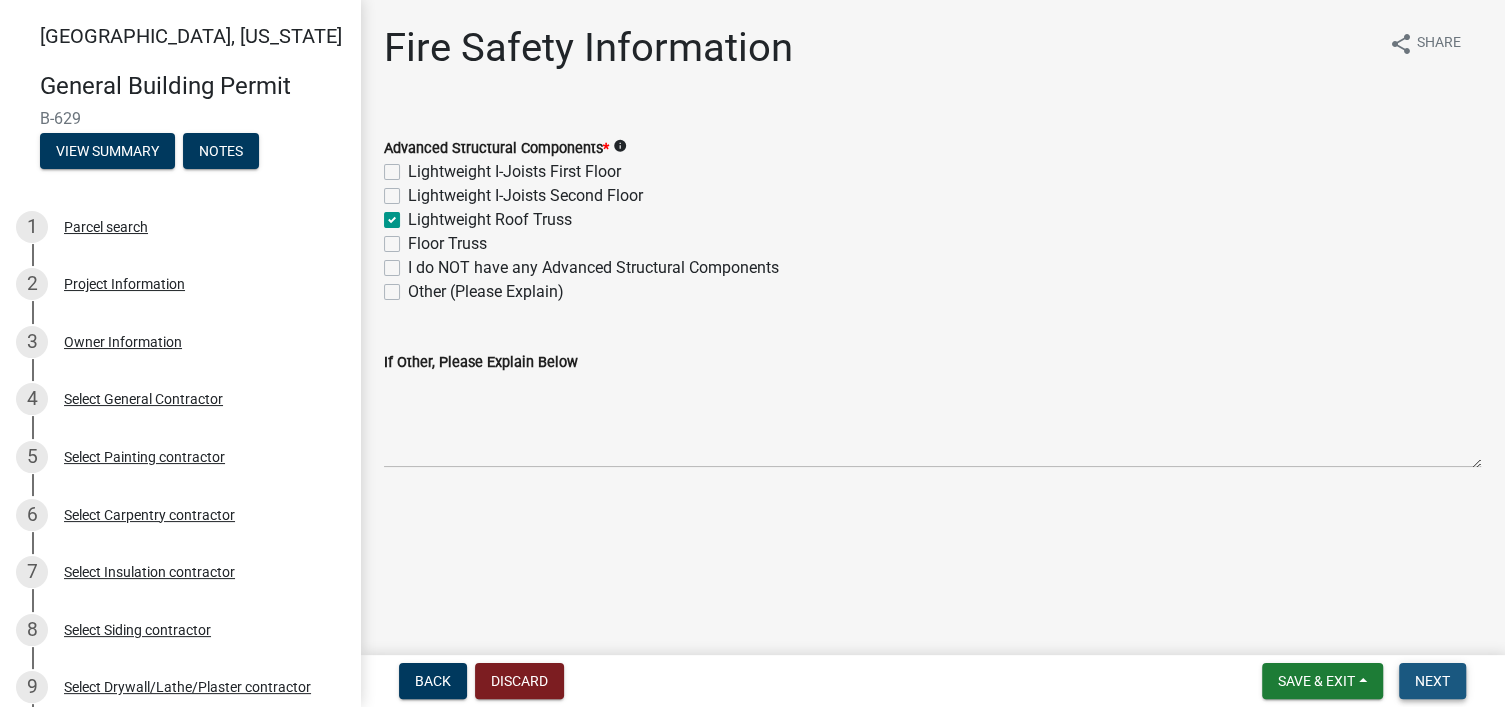click on "Next" at bounding box center (1432, 681) 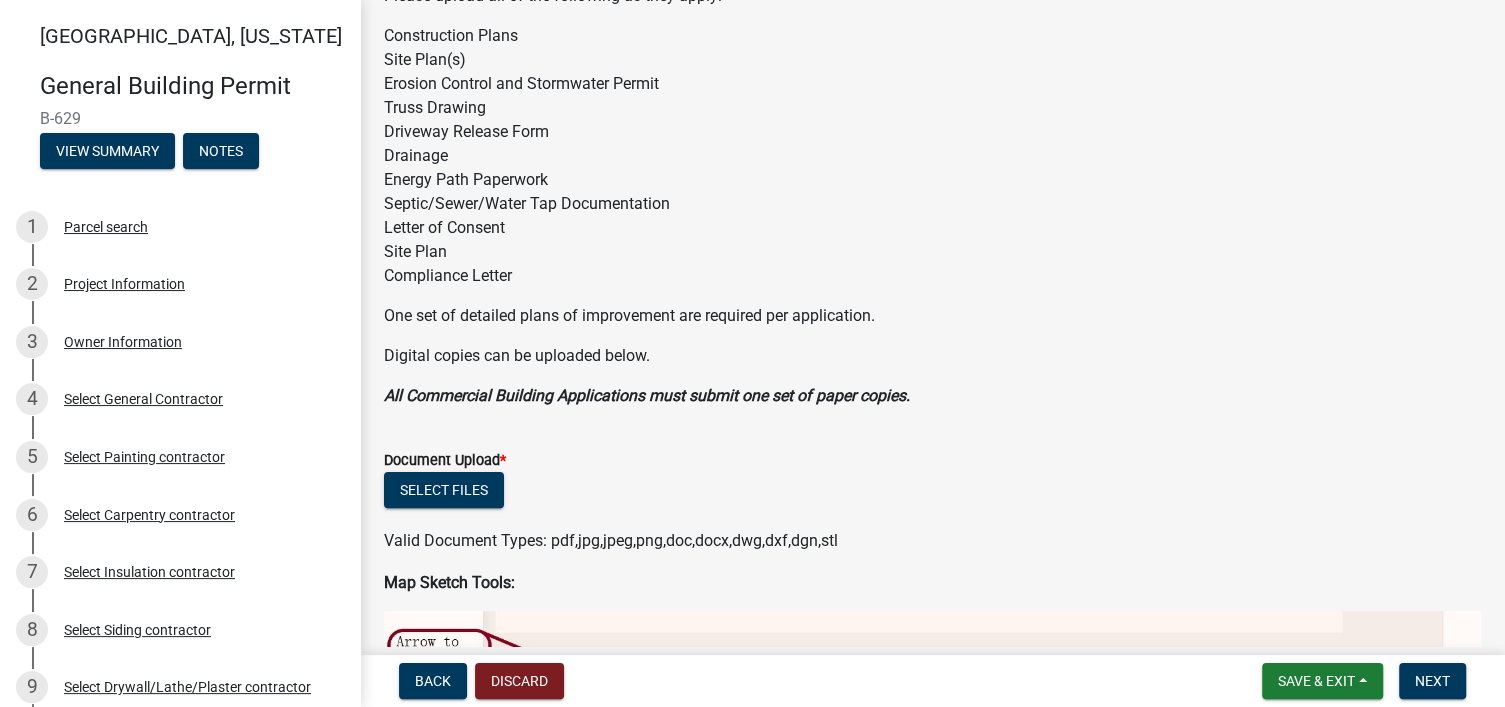 scroll, scrollTop: 300, scrollLeft: 0, axis: vertical 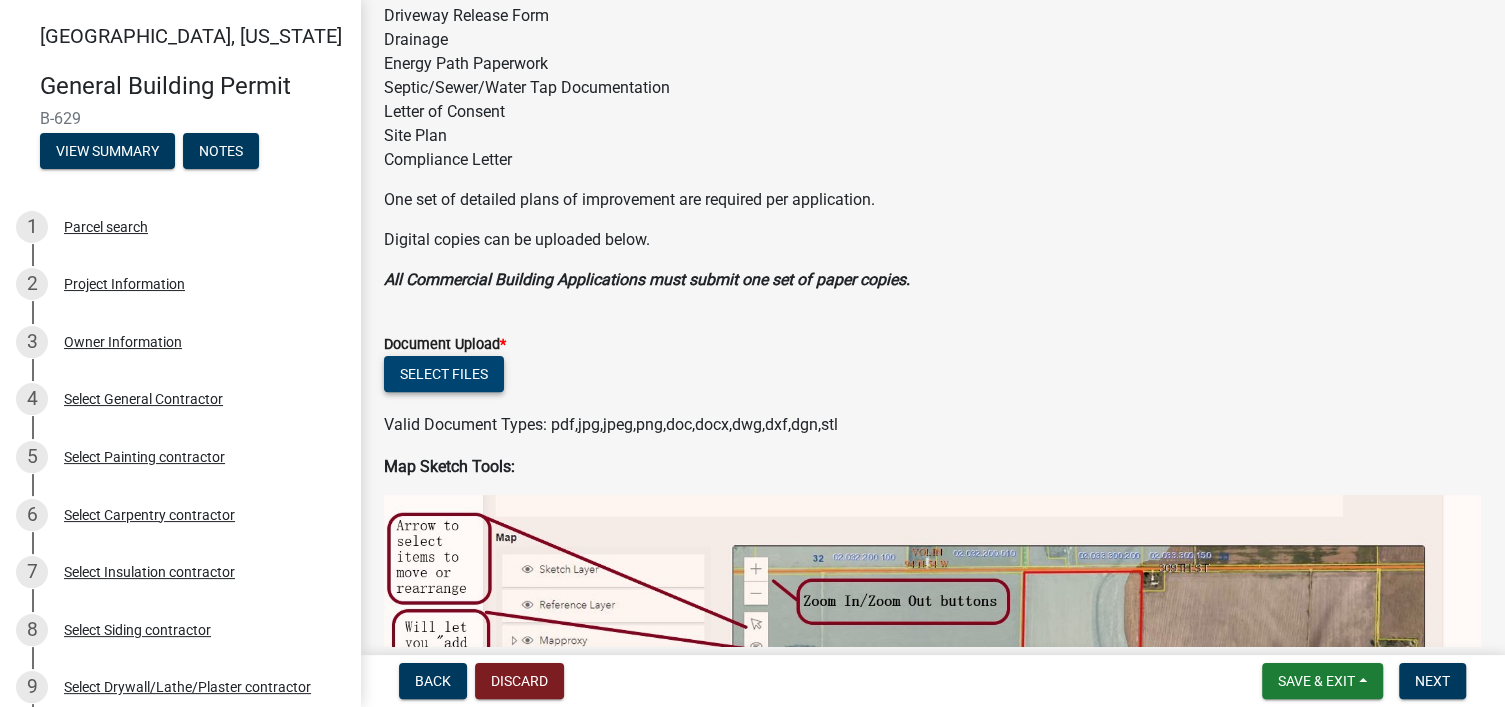 click on "Select files" 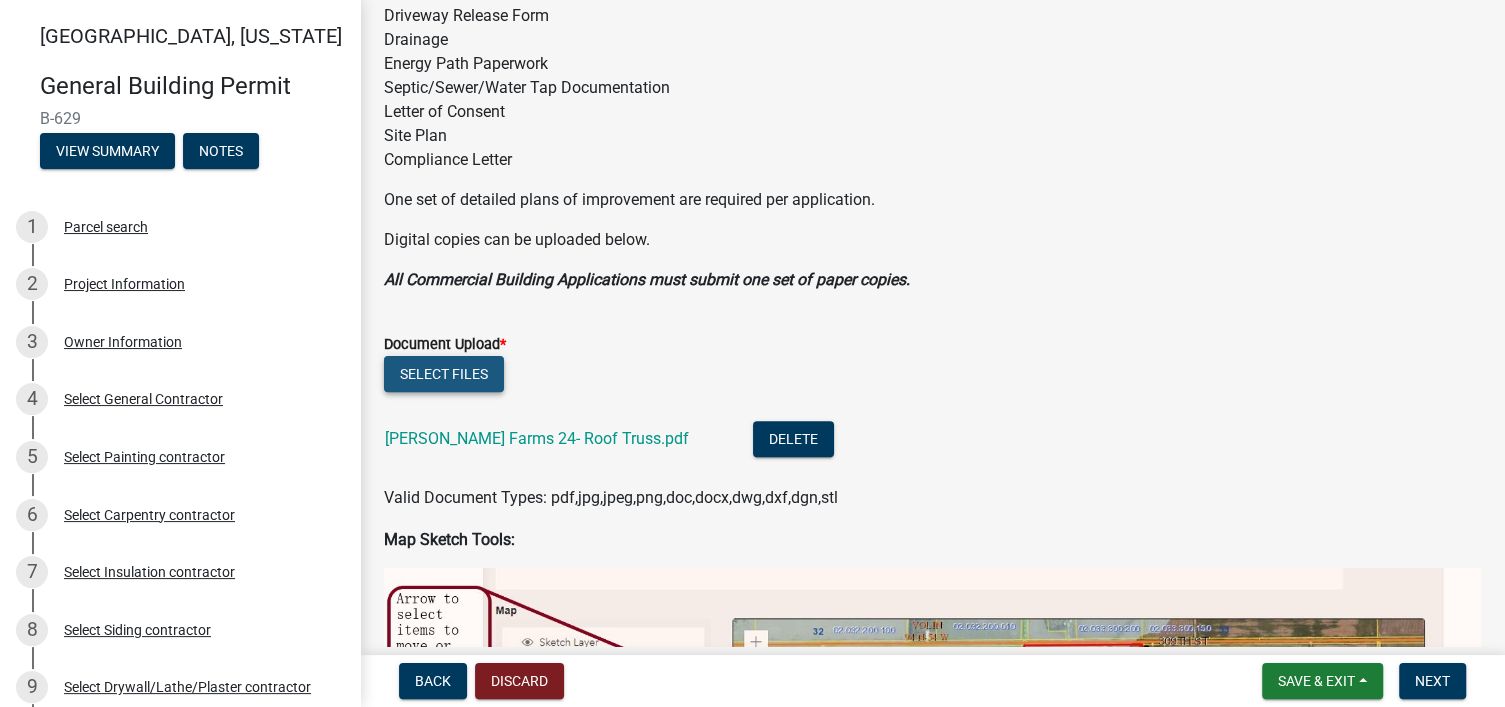 click on "Select files" 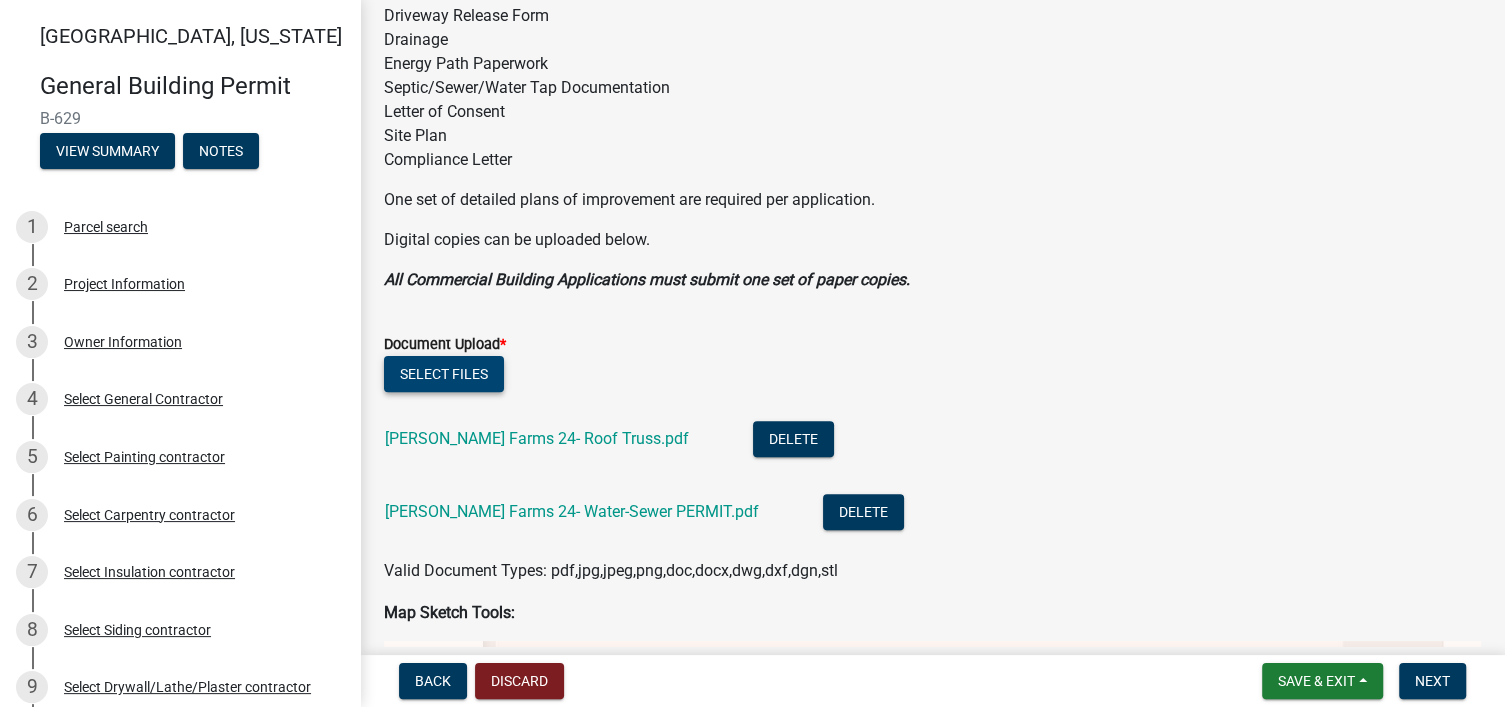 click on "Select files" 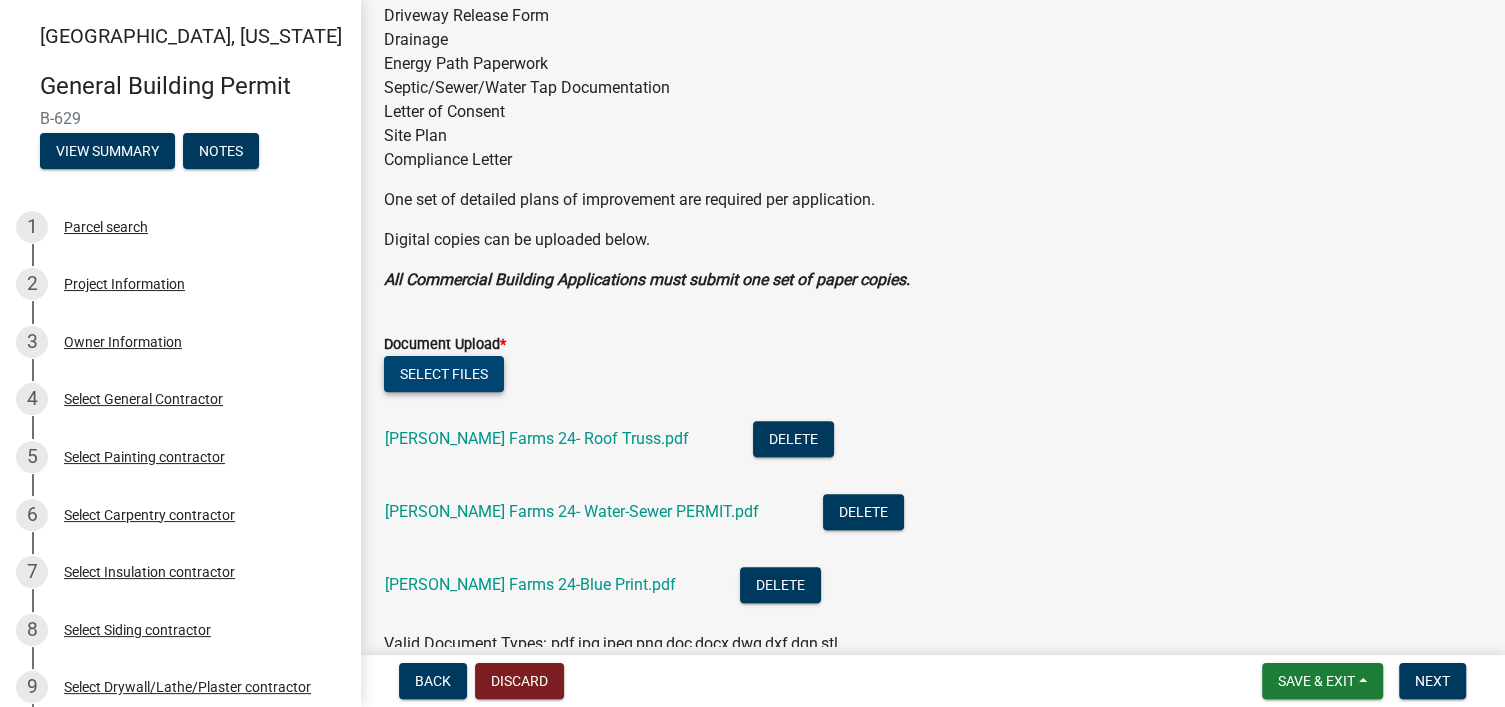 click on "Select files" 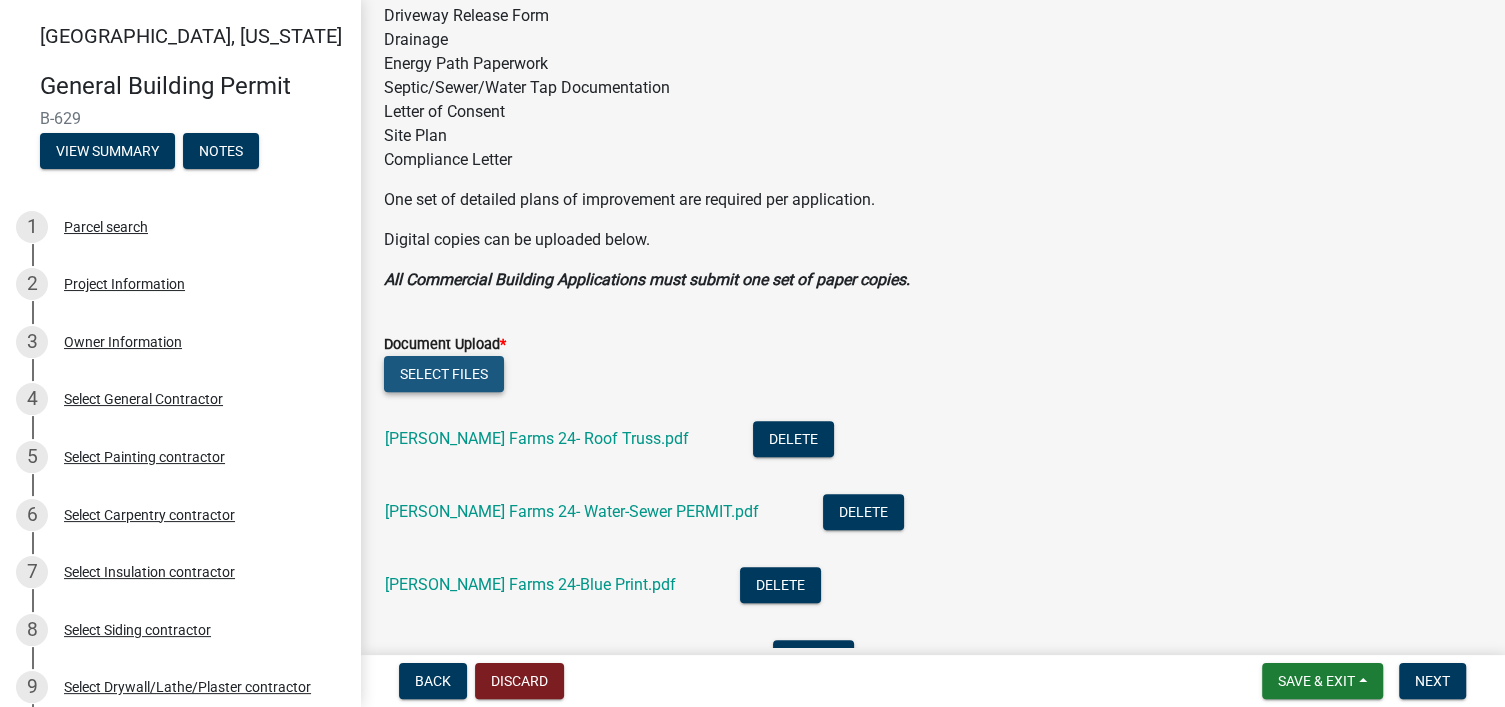 click on "Select files" 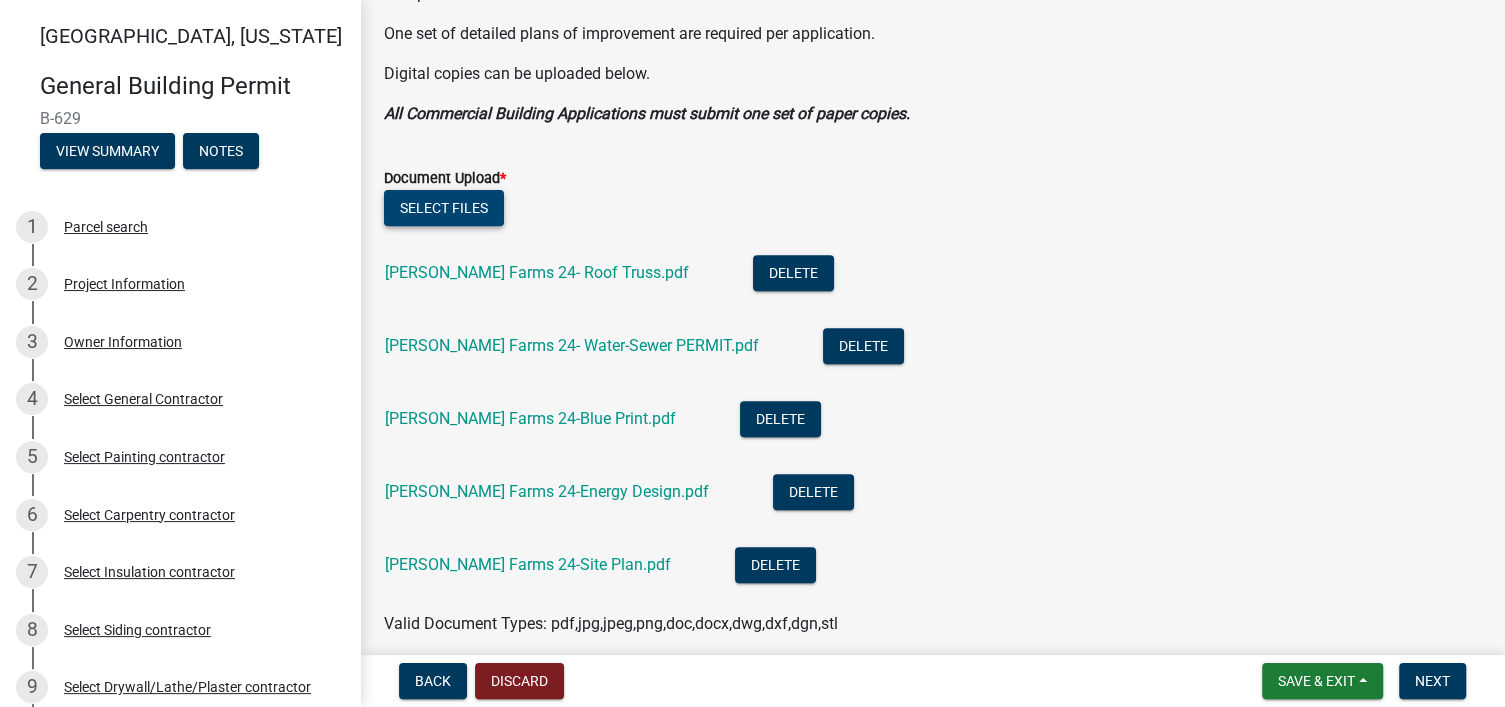 scroll, scrollTop: 300, scrollLeft: 0, axis: vertical 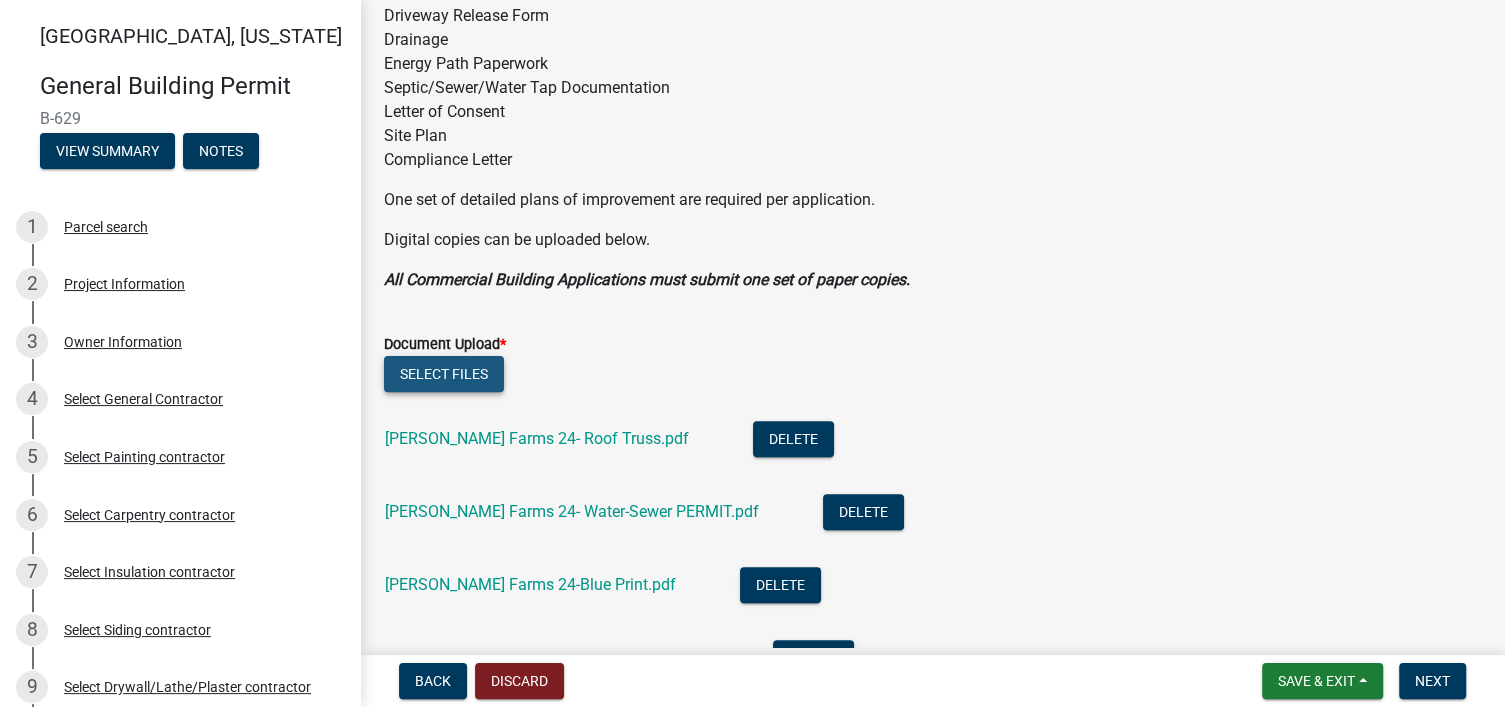 click on "Select files" 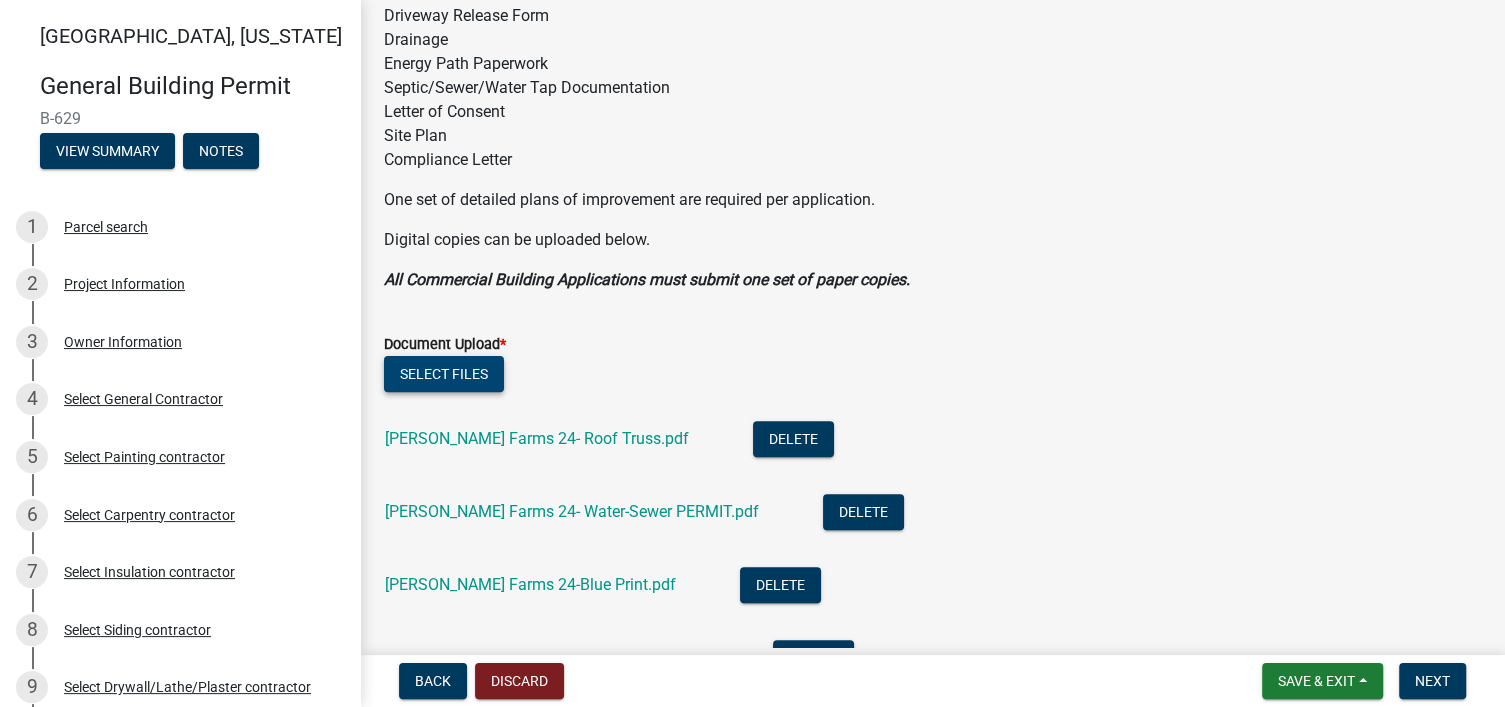 click on "Select files" 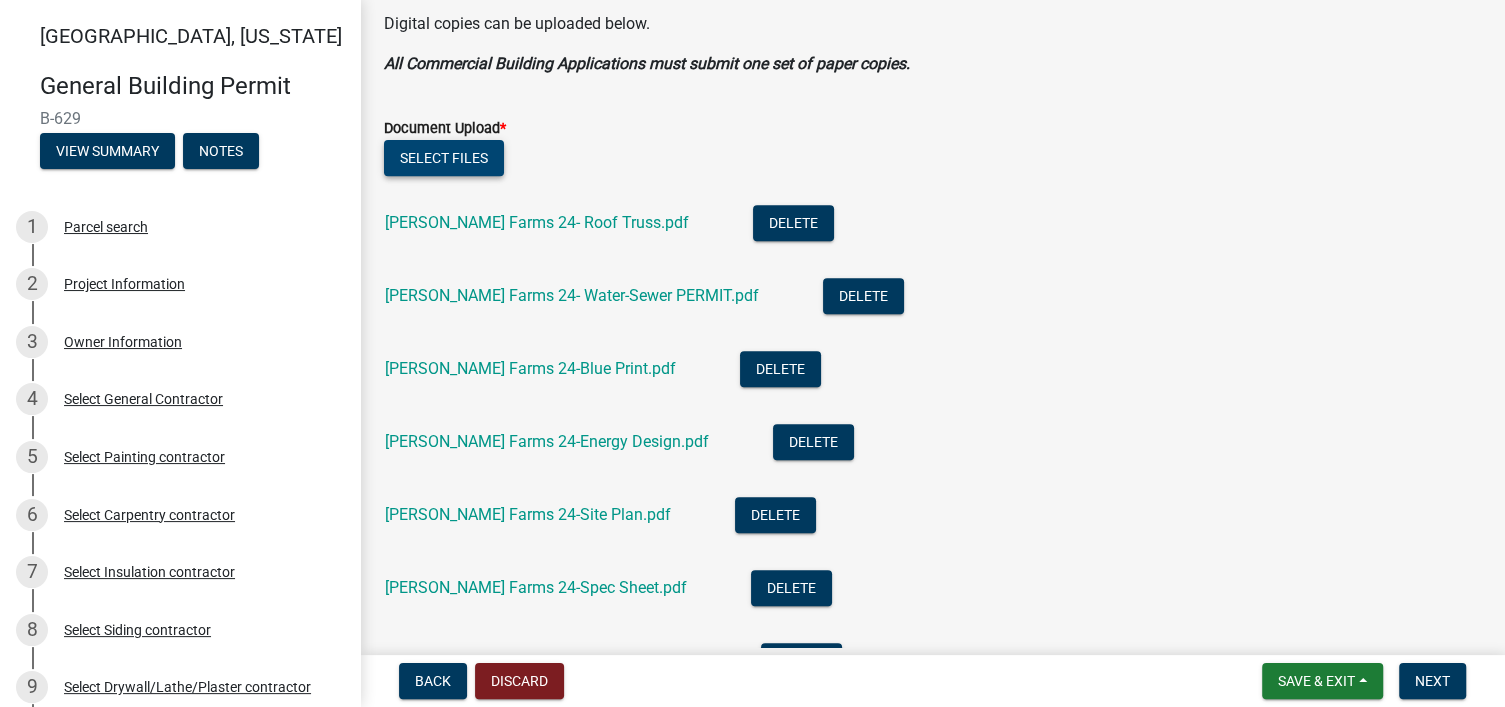 scroll, scrollTop: 500, scrollLeft: 0, axis: vertical 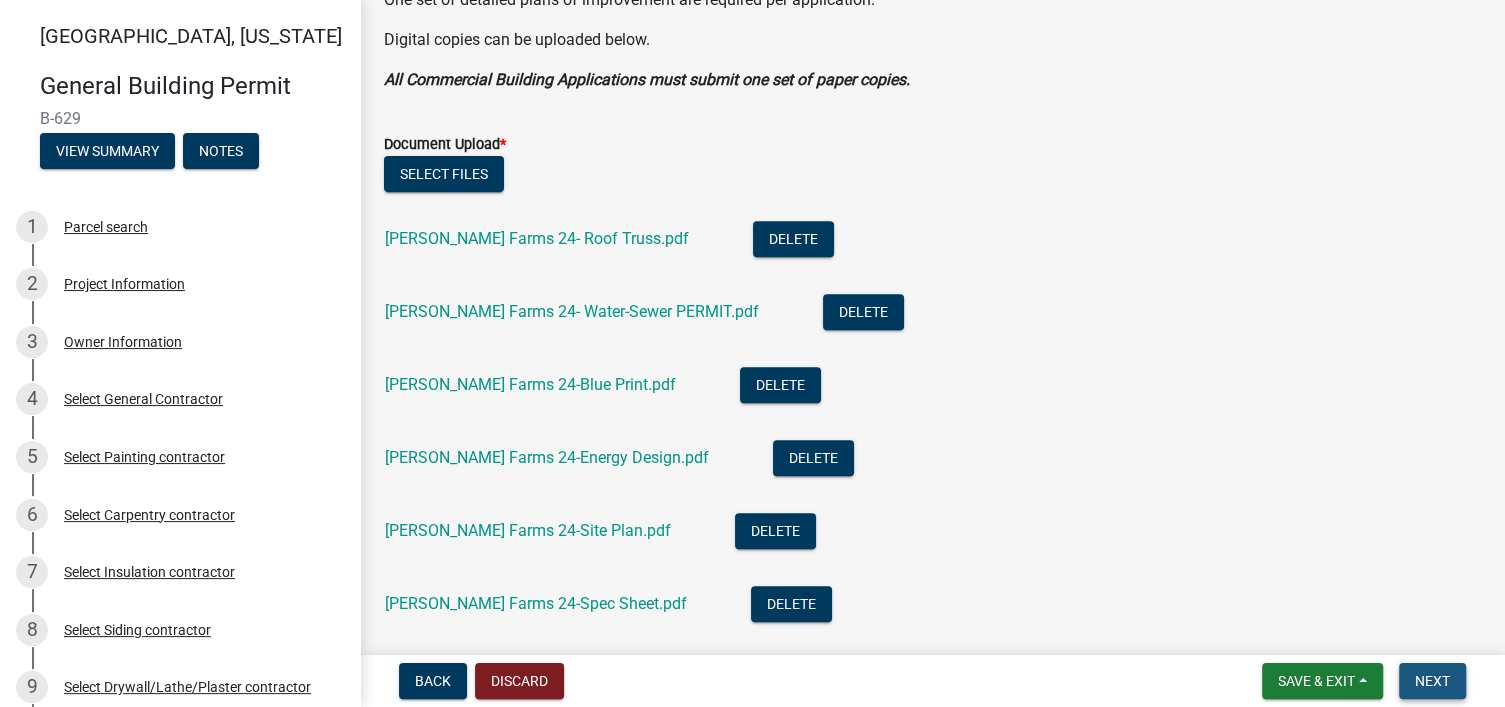 click on "Next" at bounding box center [1432, 681] 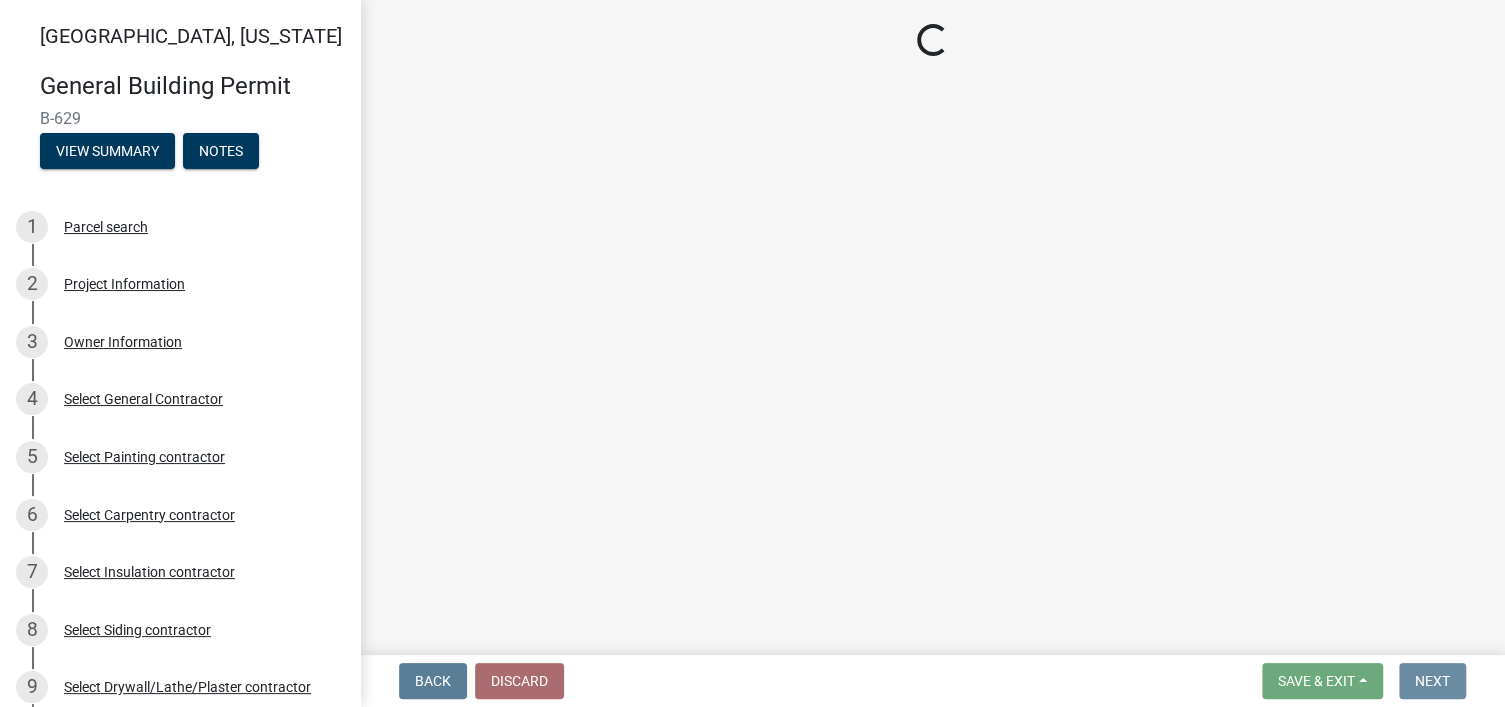 scroll, scrollTop: 0, scrollLeft: 0, axis: both 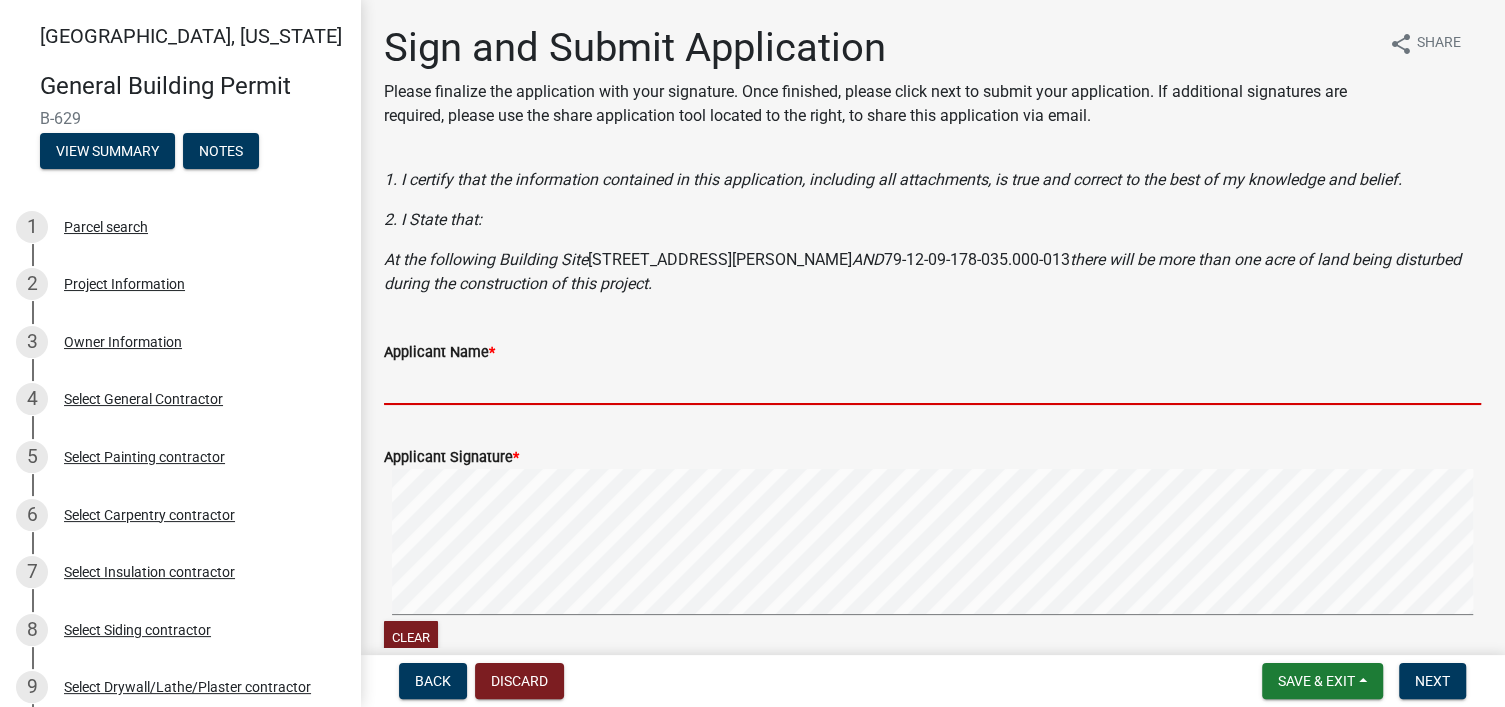 click on "Applicant Name  *" at bounding box center [932, 384] 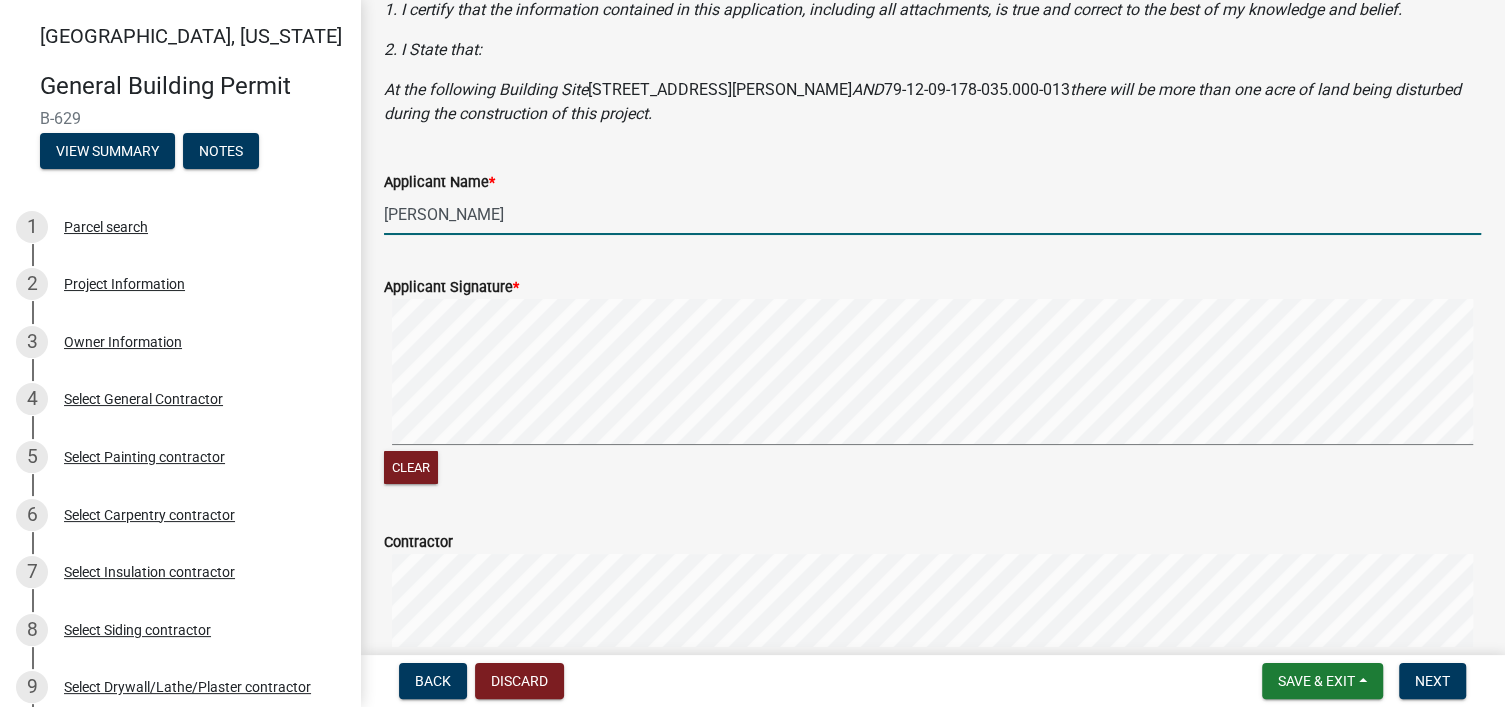 scroll, scrollTop: 400, scrollLeft: 0, axis: vertical 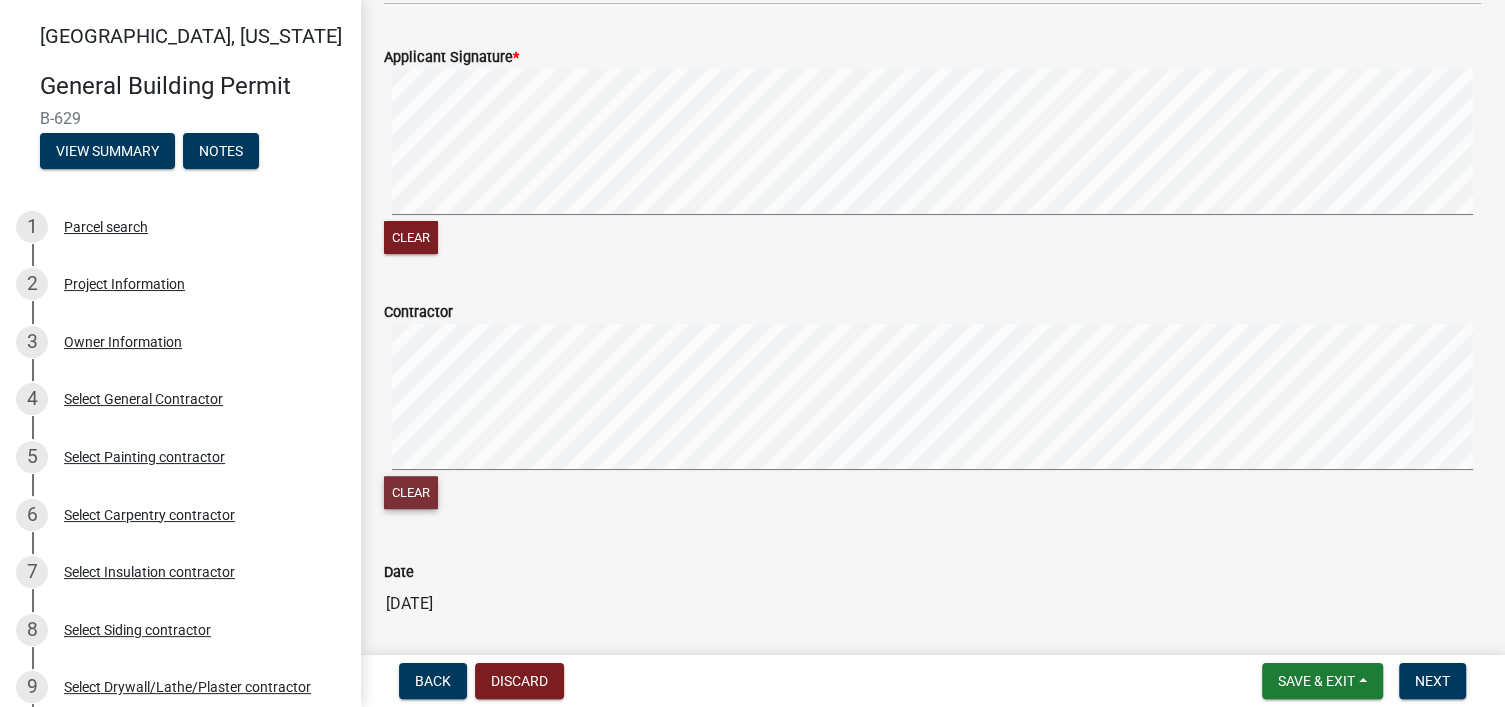 drag, startPoint x: 408, startPoint y: 486, endPoint x: 470, endPoint y: 479, distance: 62.39391 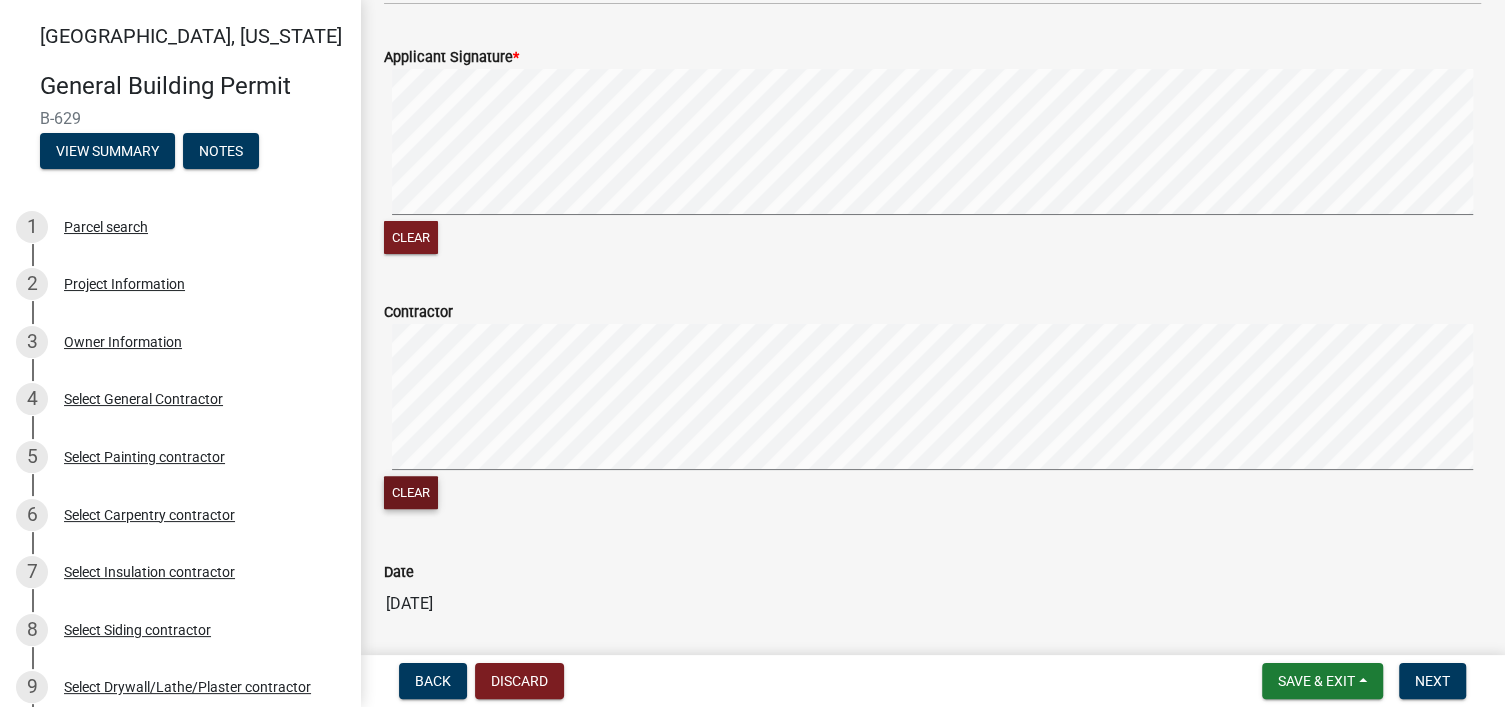 click on "Clear" 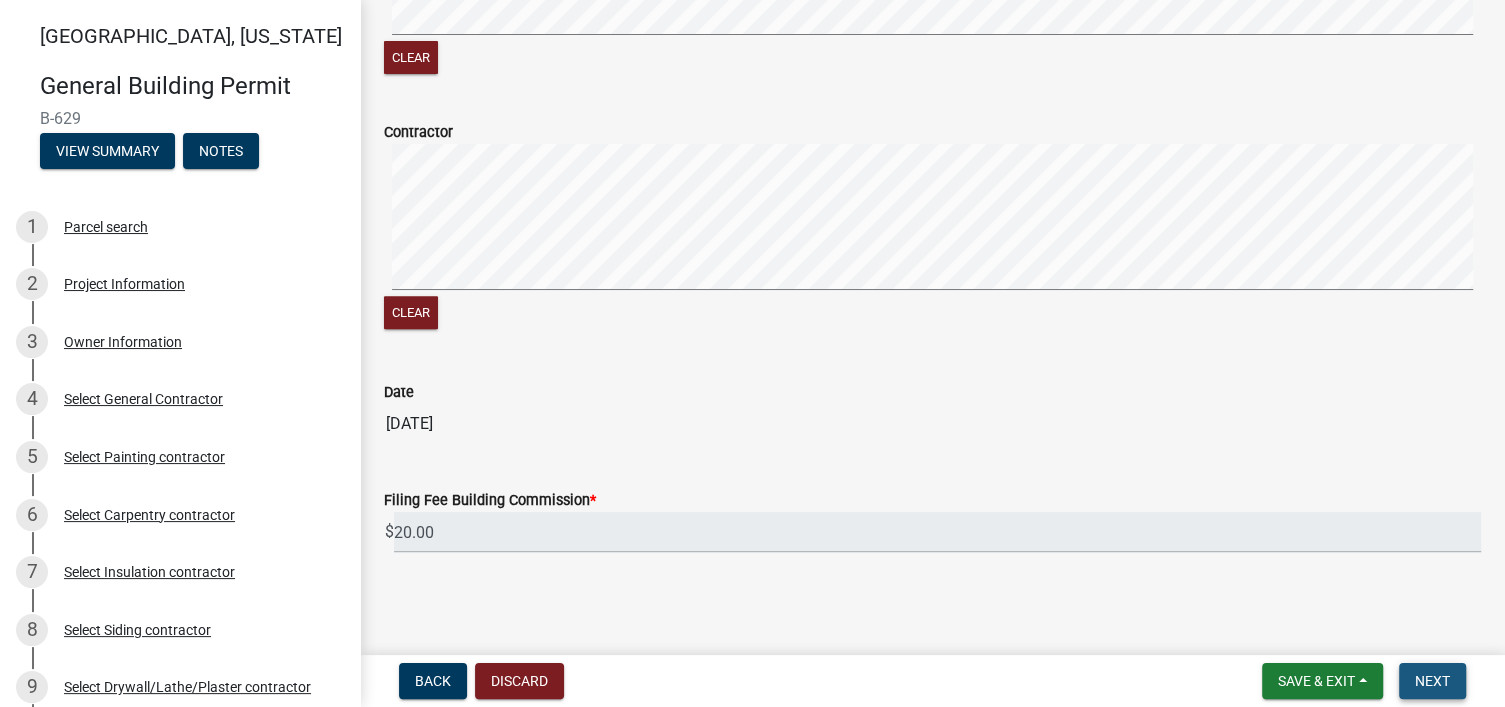 click on "Next" at bounding box center [1432, 681] 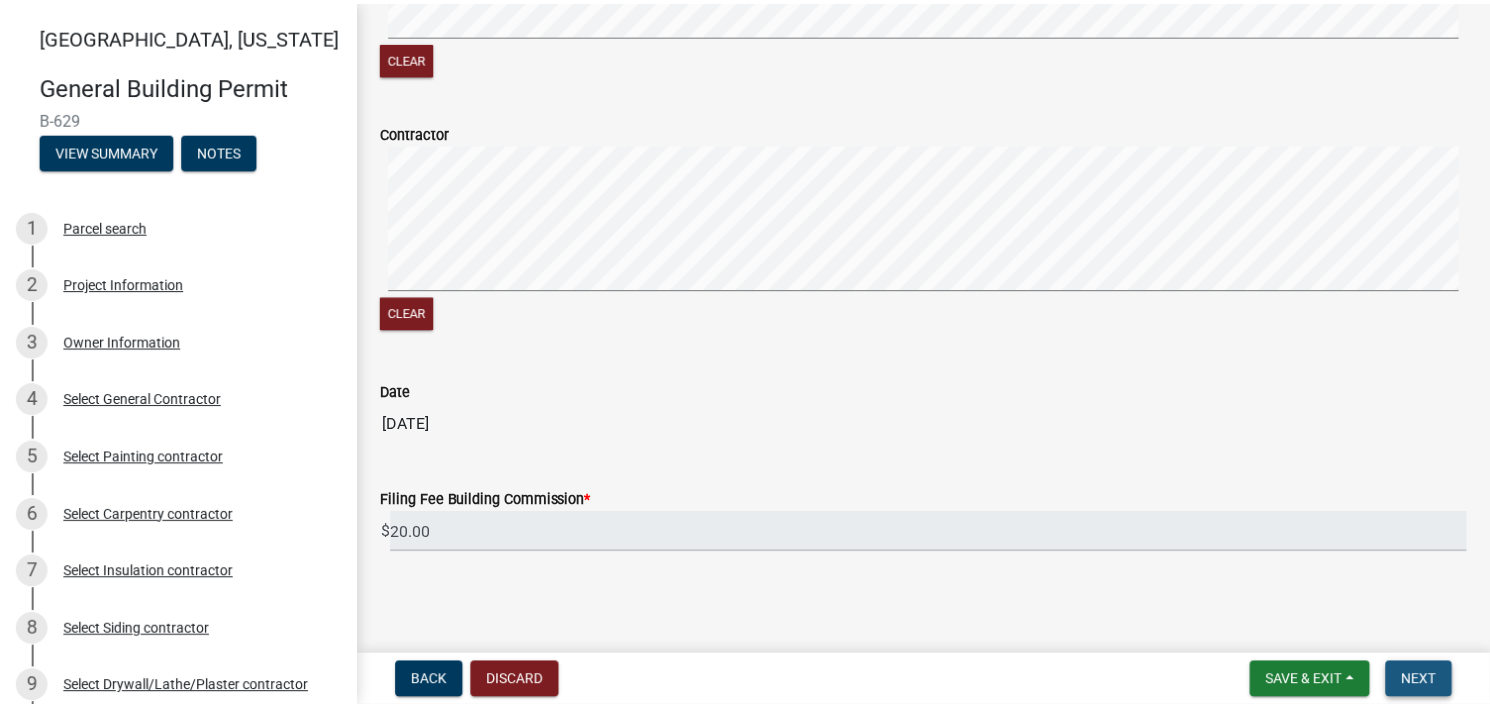 scroll, scrollTop: 0, scrollLeft: 0, axis: both 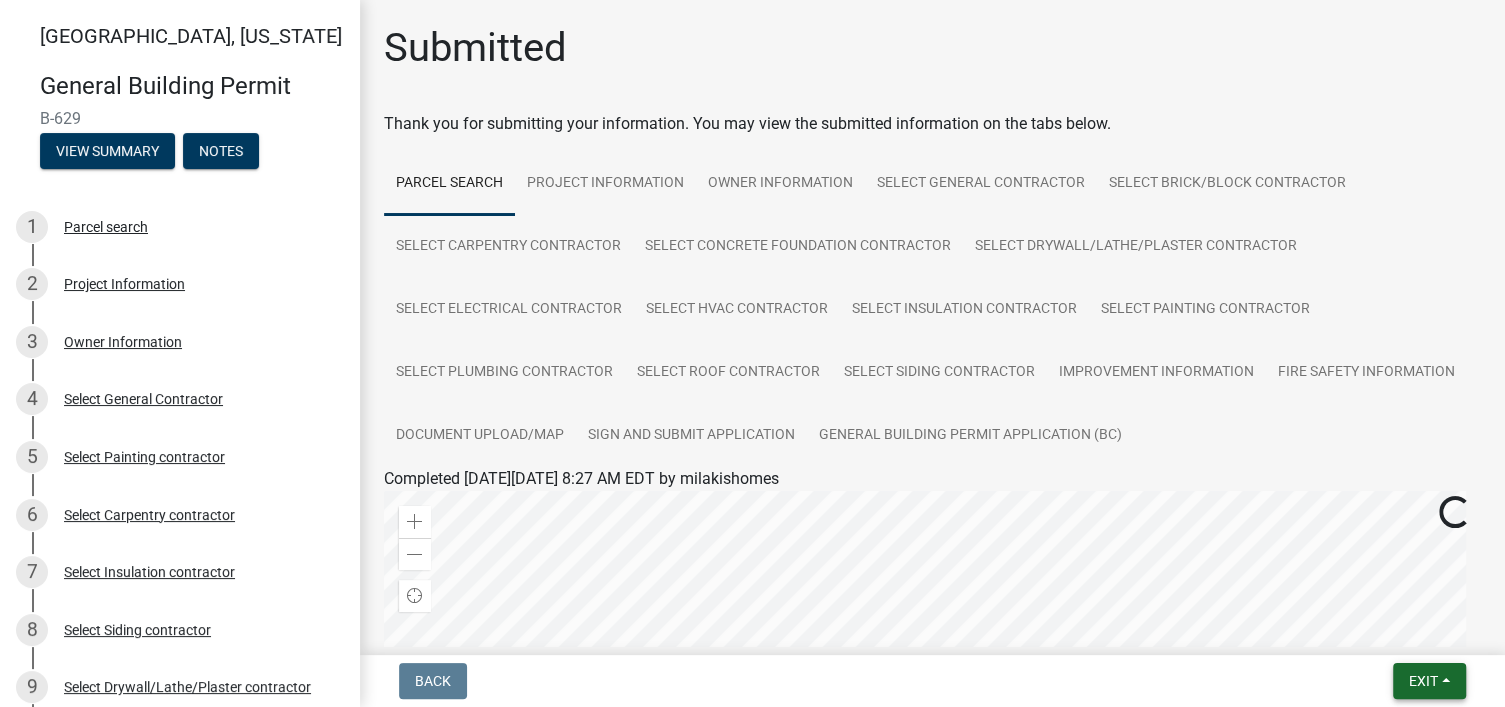 click on "Exit" at bounding box center (1423, 681) 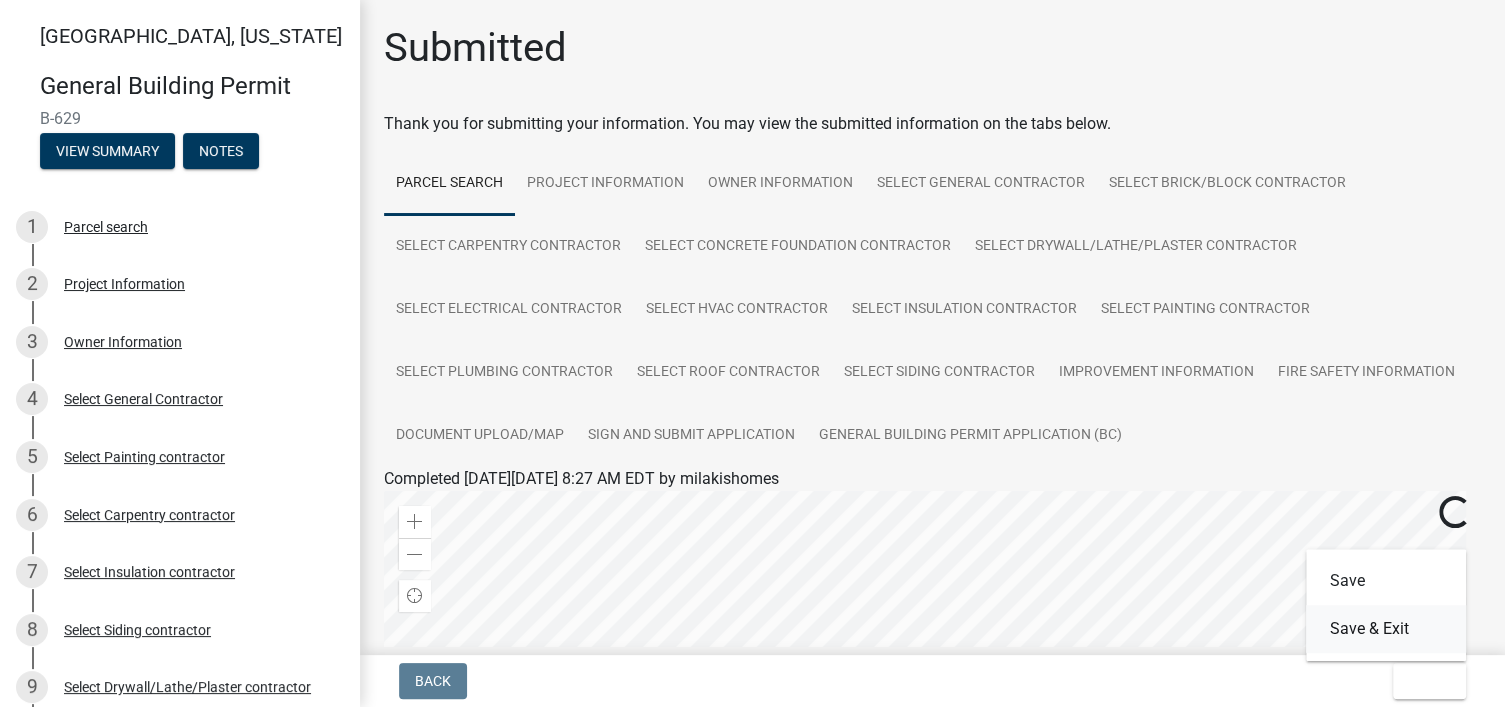 click on "Save & Exit" at bounding box center (1386, 629) 